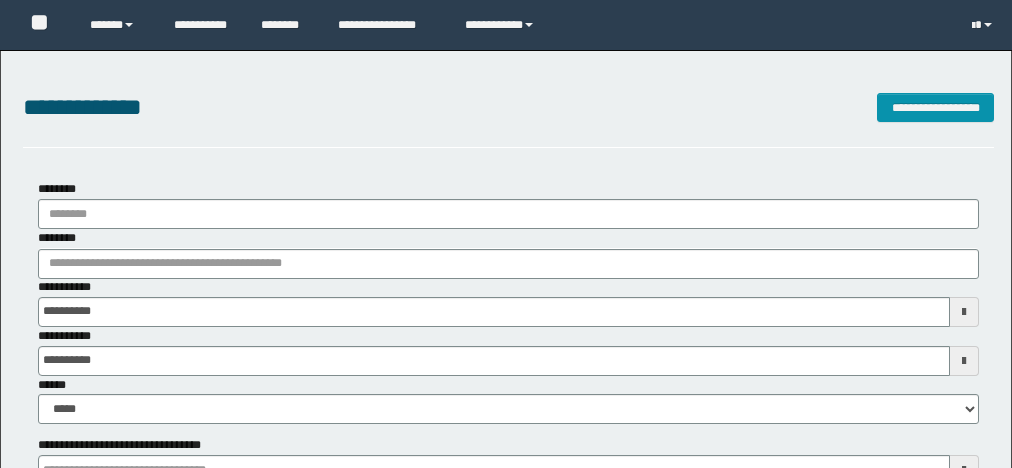 scroll, scrollTop: 0, scrollLeft: 0, axis: both 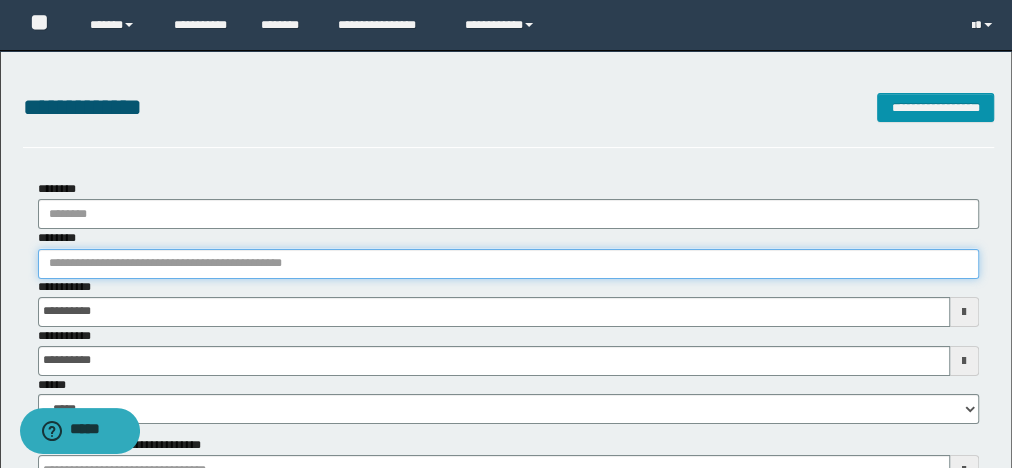 click on "********" at bounding box center [508, 264] 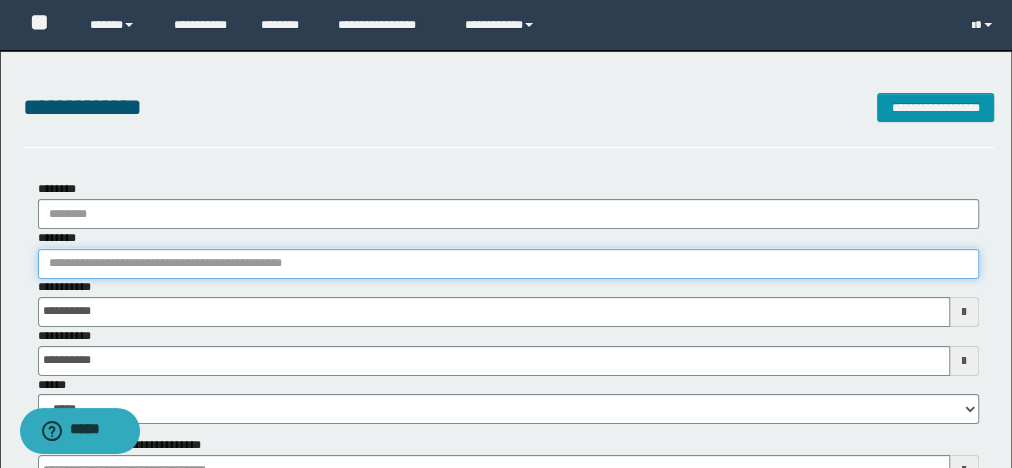 type on "********" 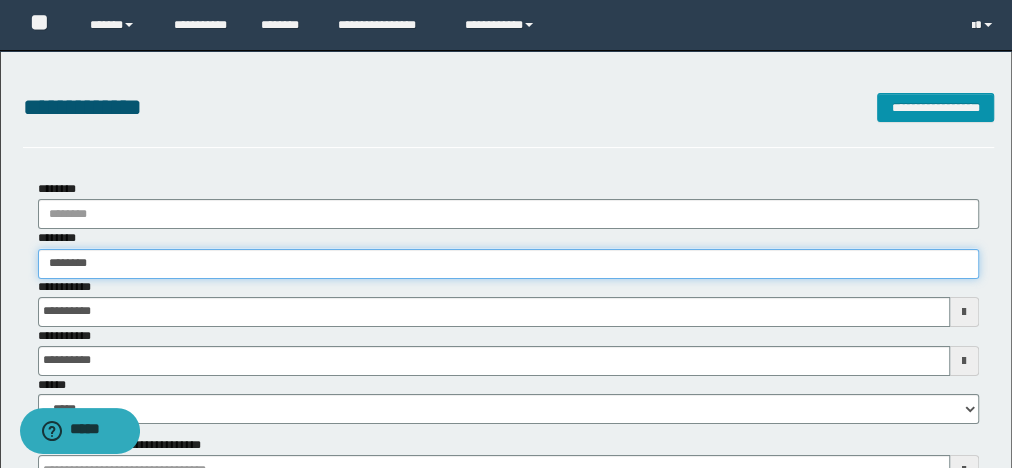 type on "********" 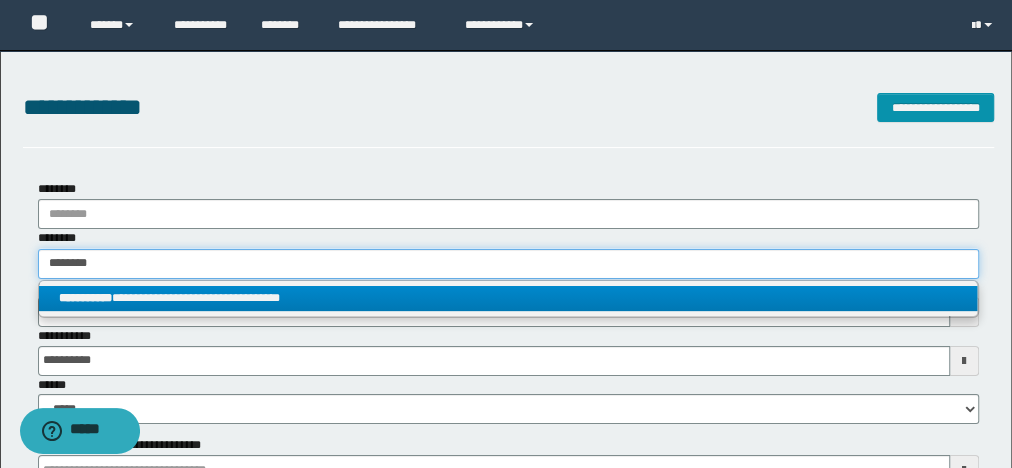 type on "********" 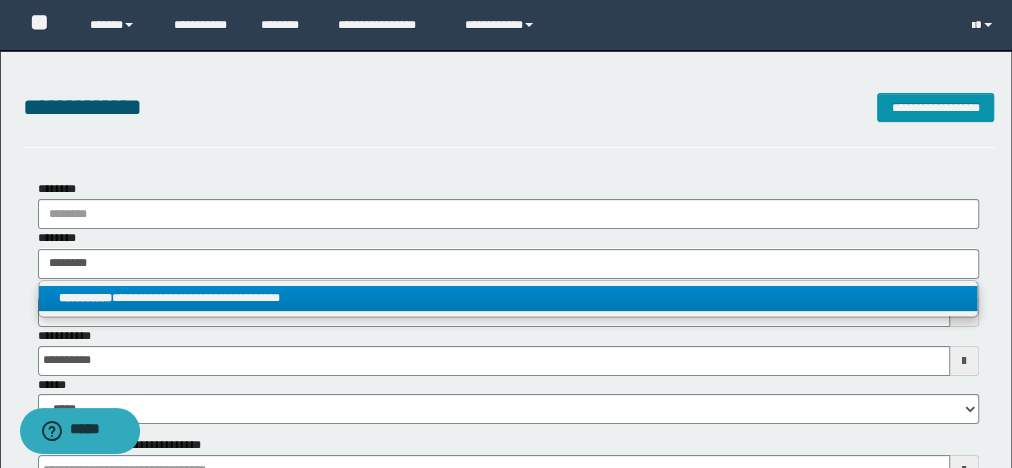 click on "**********" at bounding box center [508, 298] 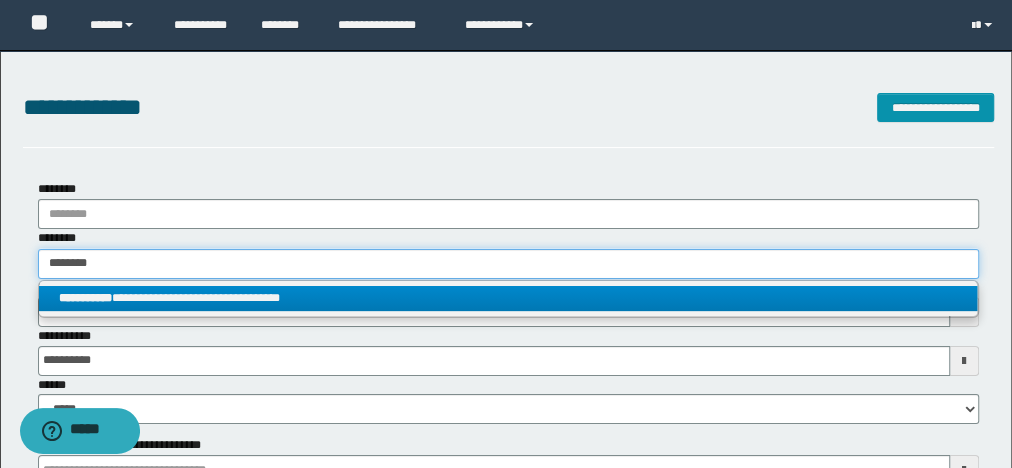 type 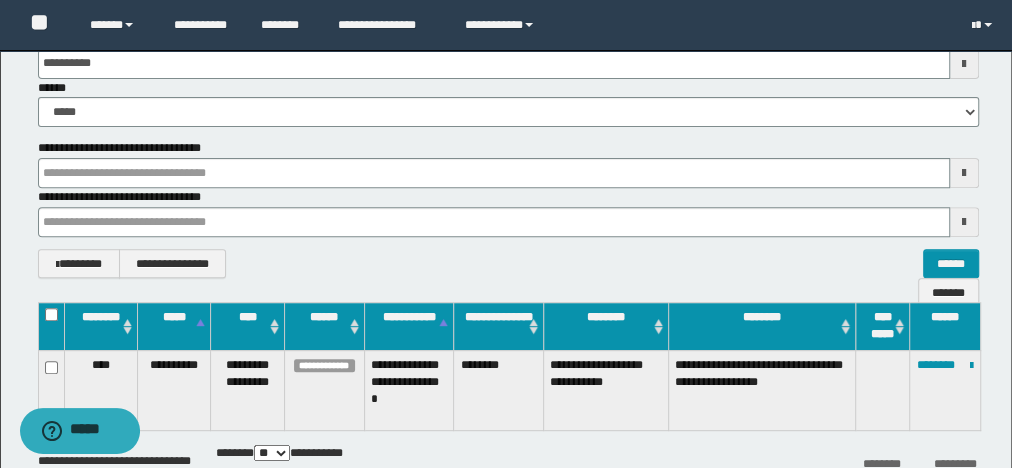 scroll, scrollTop: 400, scrollLeft: 0, axis: vertical 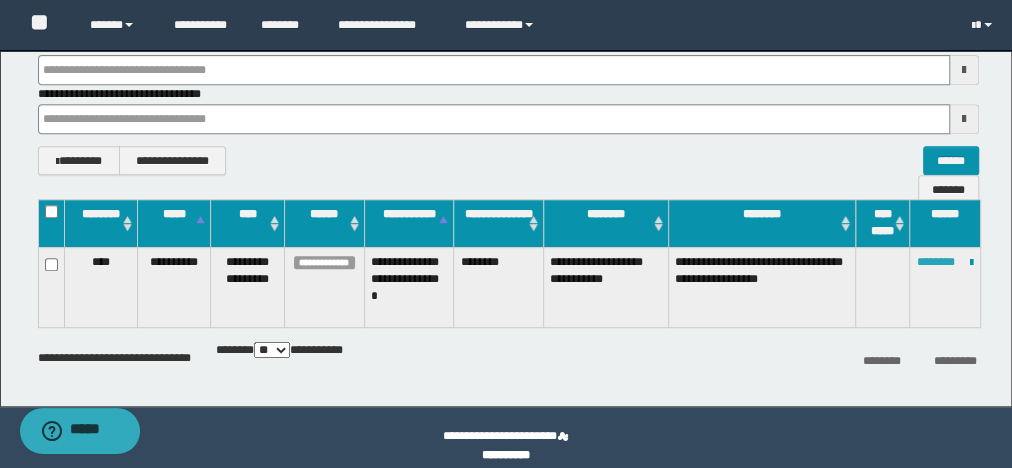 click on "********" at bounding box center [936, 262] 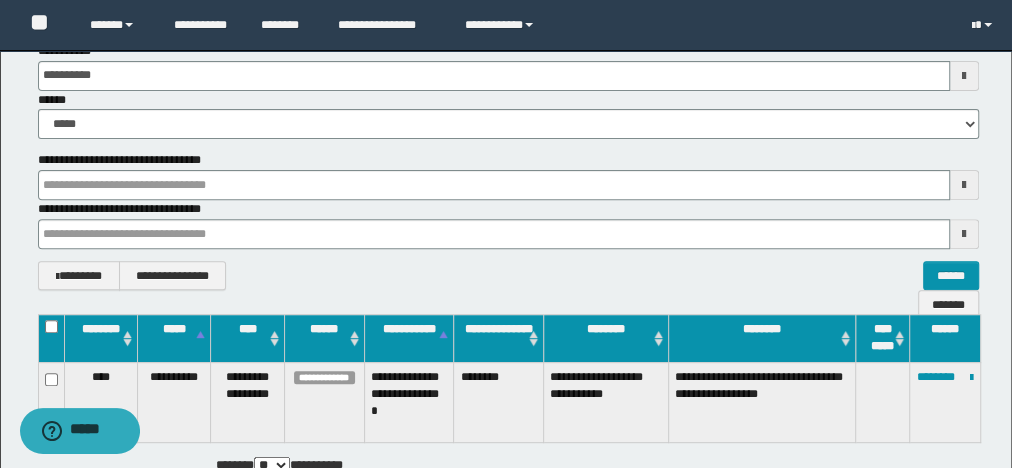 scroll, scrollTop: 160, scrollLeft: 0, axis: vertical 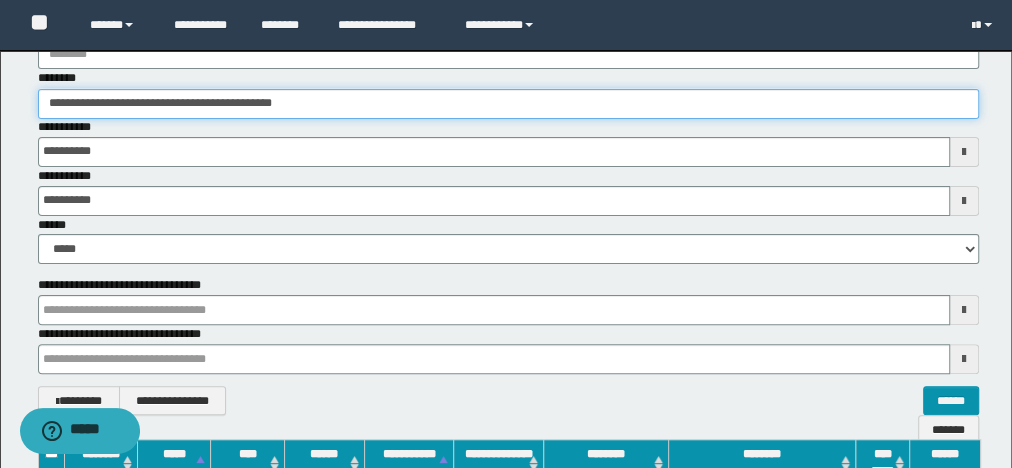 drag, startPoint x: 358, startPoint y: 103, endPoint x: 0, endPoint y: 91, distance: 358.20105 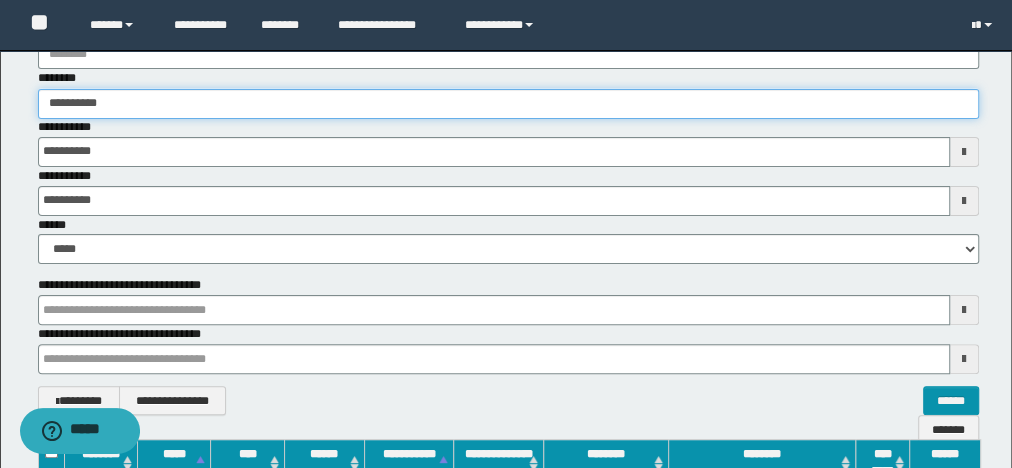 type on "**********" 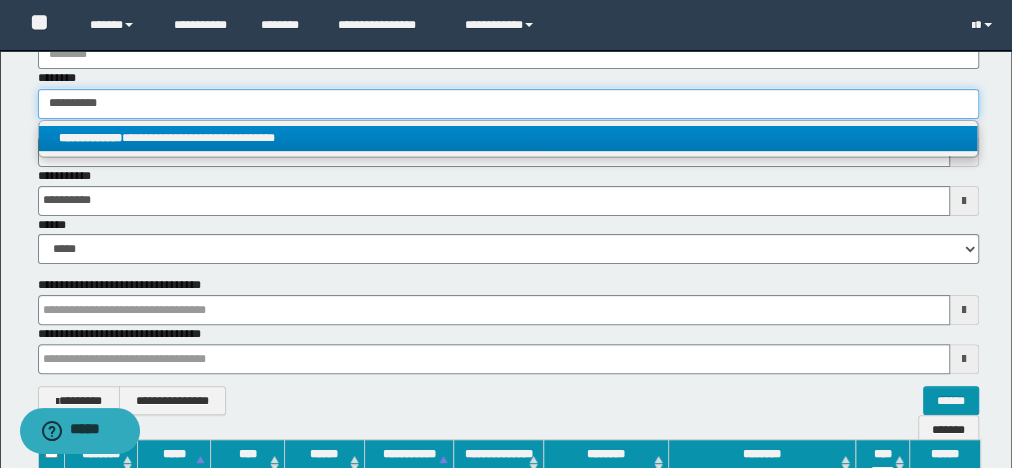 type on "**********" 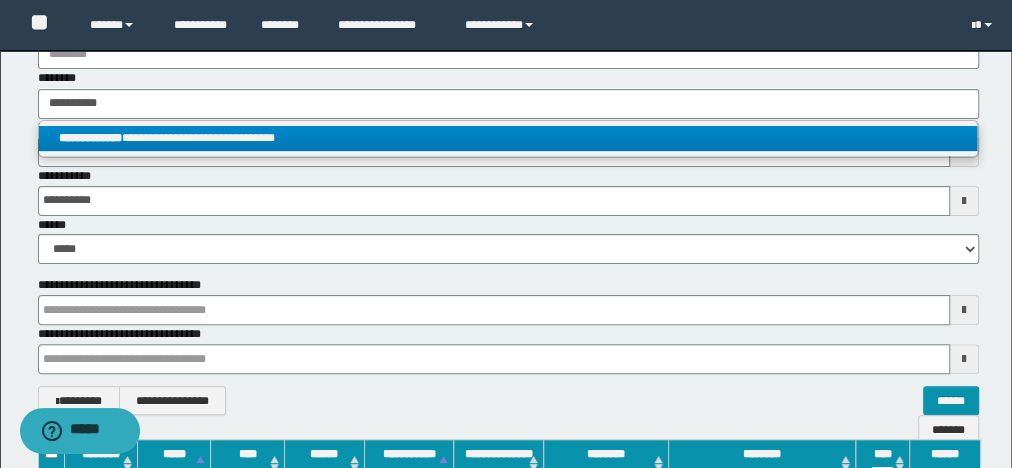 click on "**********" at bounding box center (508, 138) 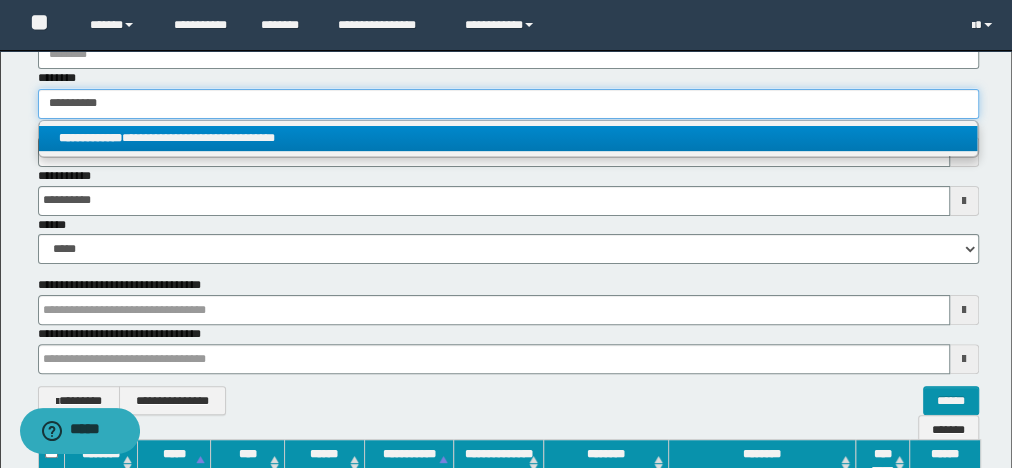 type 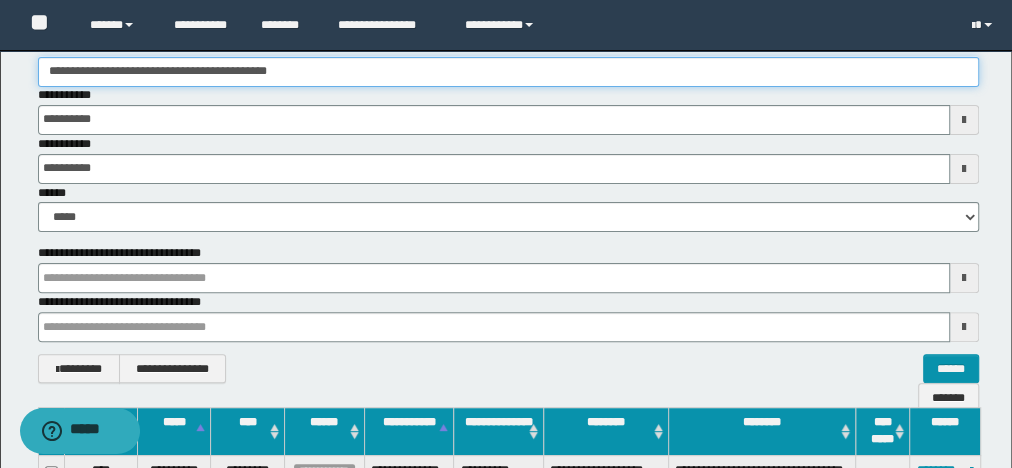 scroll, scrollTop: 320, scrollLeft: 0, axis: vertical 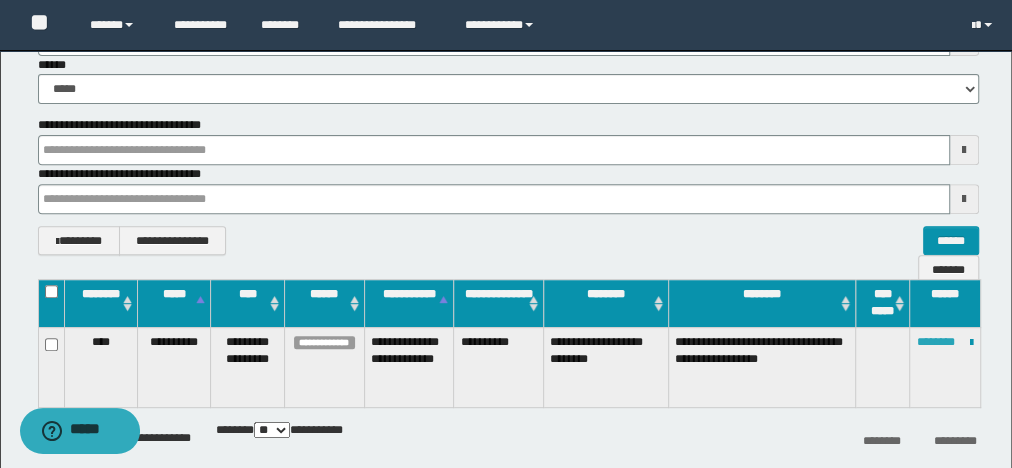 click on "********" at bounding box center (936, 342) 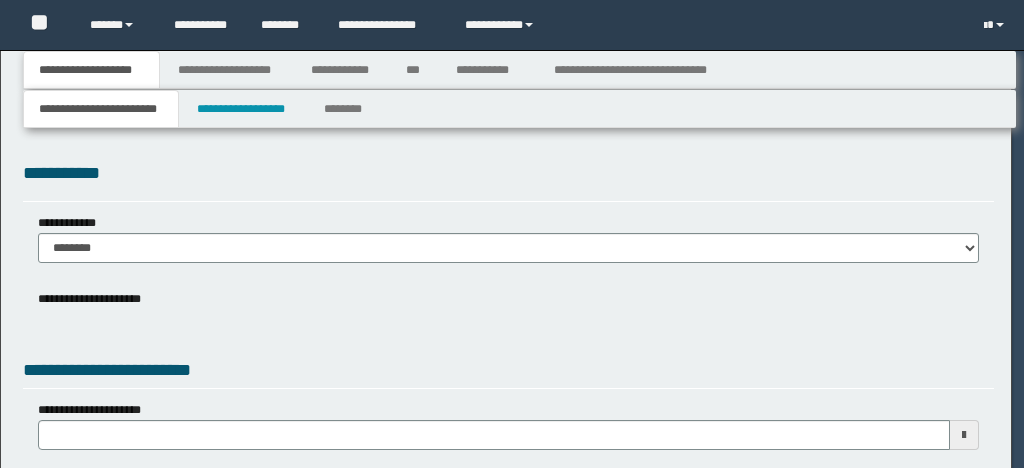 scroll, scrollTop: 0, scrollLeft: 0, axis: both 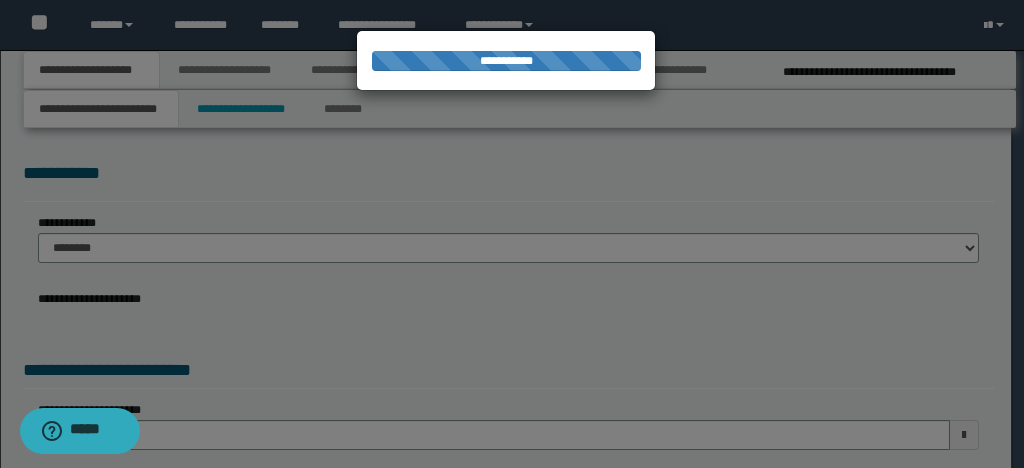 select on "**" 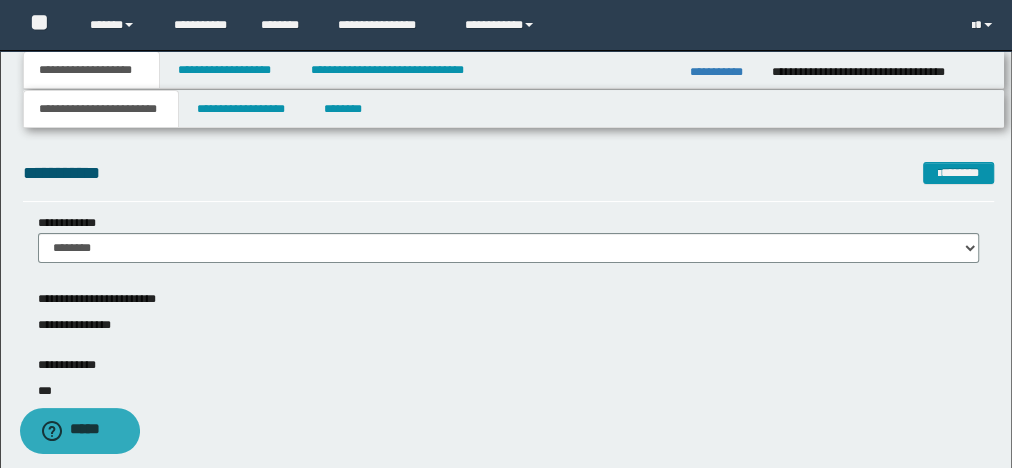click on "**********" at bounding box center [508, 246] 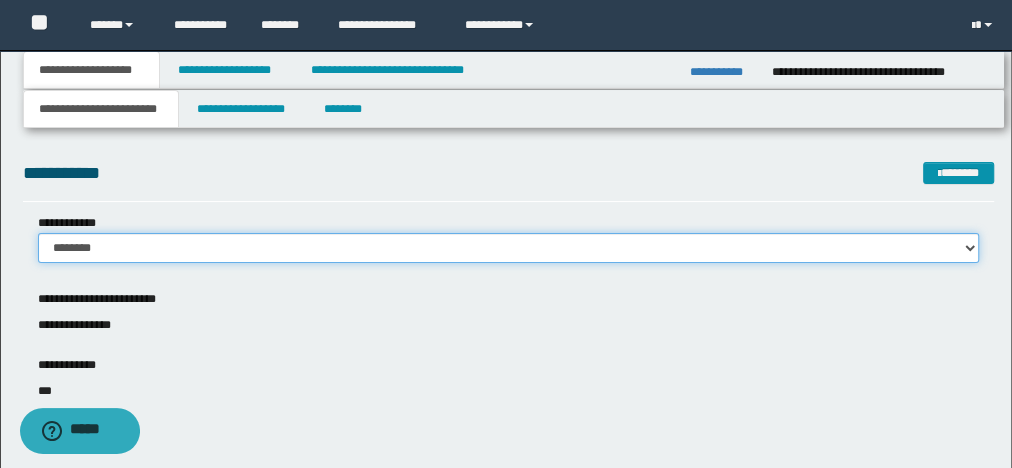 click on "********
*******" at bounding box center [508, 248] 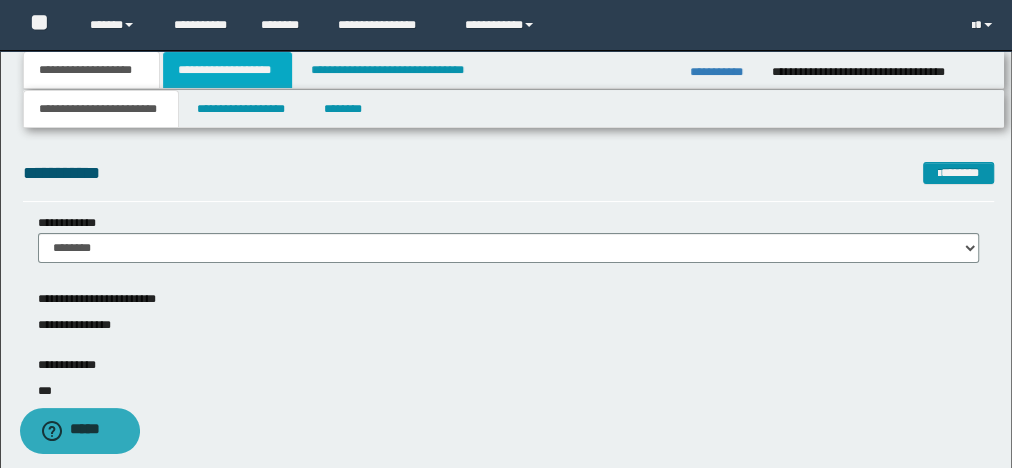 click on "**********" at bounding box center [227, 70] 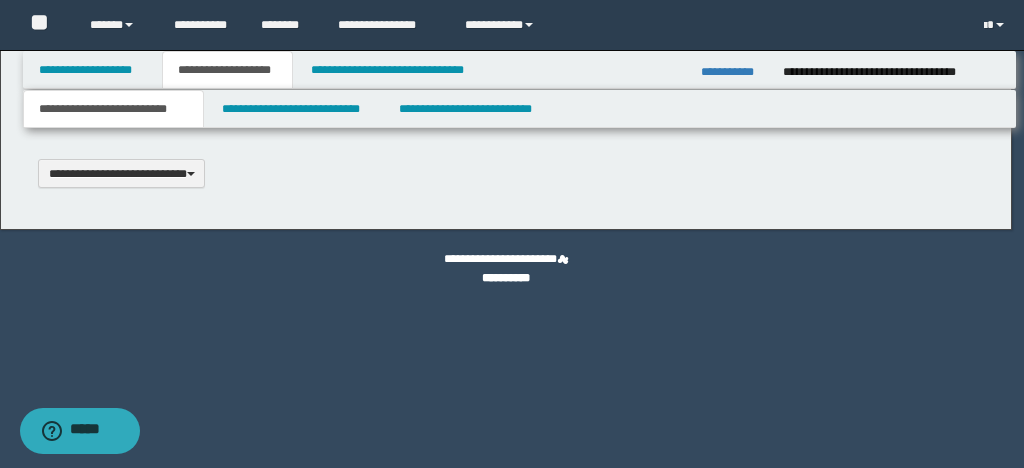 type 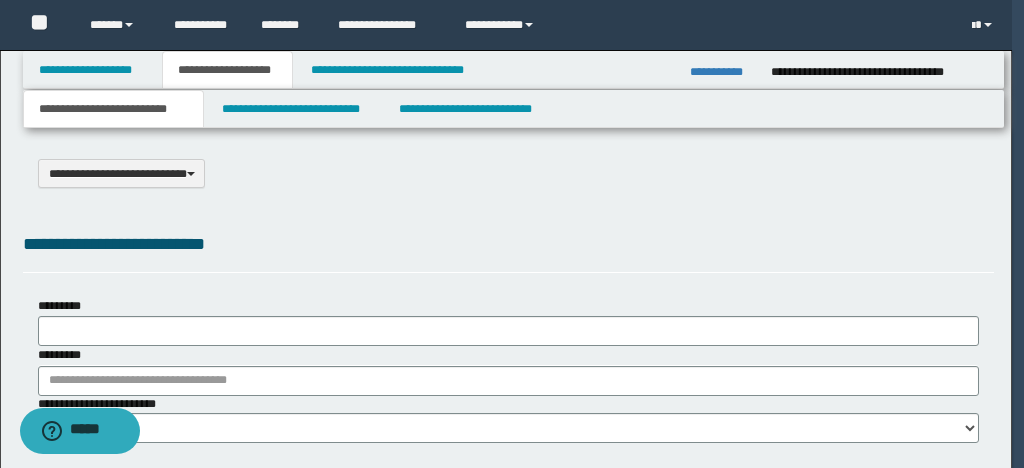 scroll, scrollTop: 0, scrollLeft: 0, axis: both 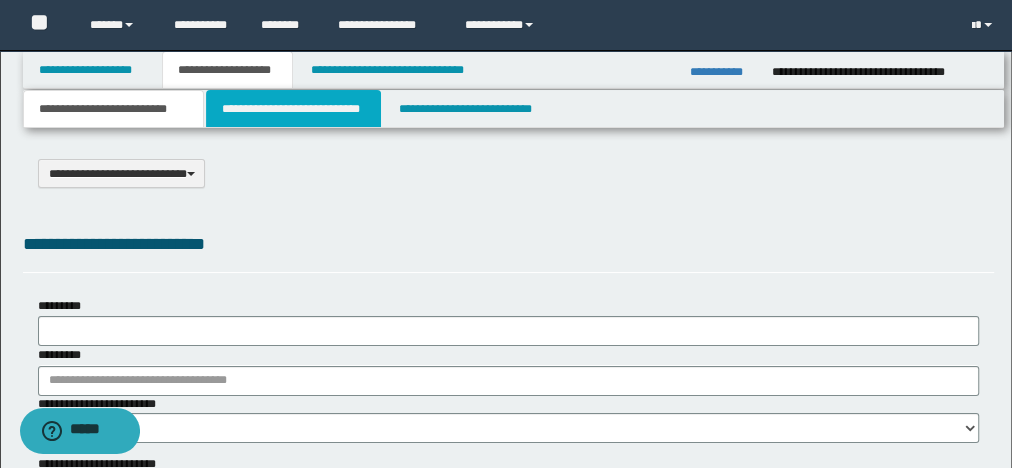 click on "**********" at bounding box center [293, 109] 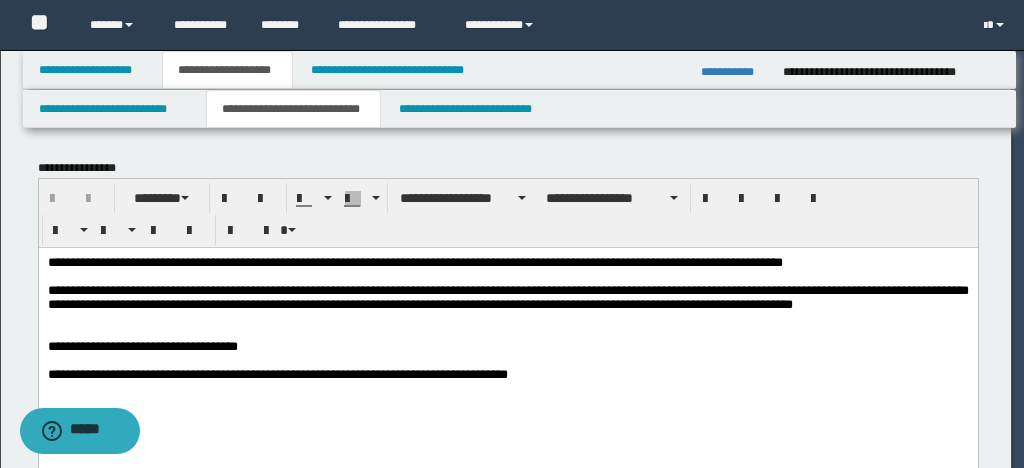 scroll, scrollTop: 0, scrollLeft: 0, axis: both 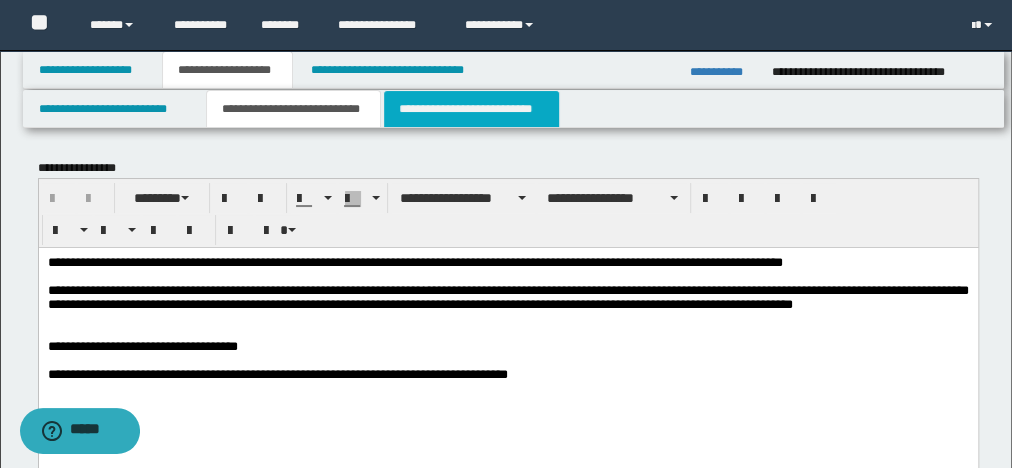 click on "**********" at bounding box center [471, 109] 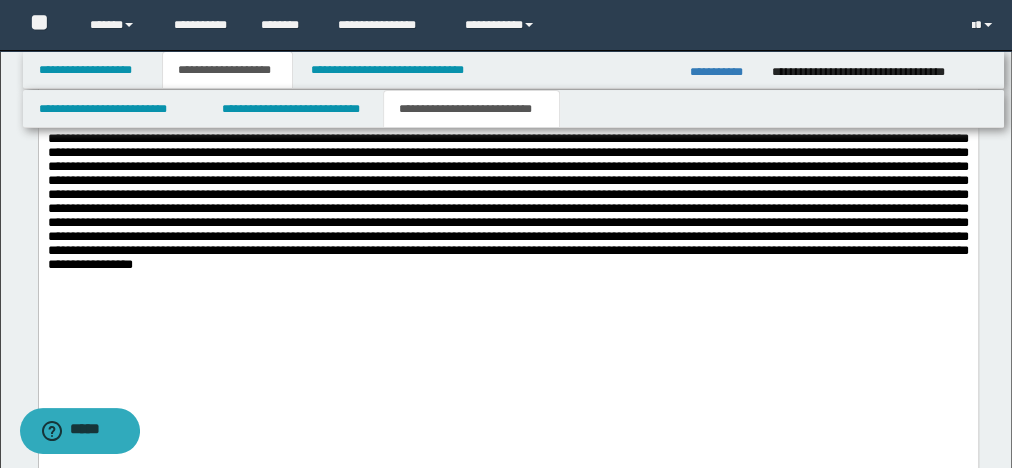 scroll, scrollTop: 1600, scrollLeft: 0, axis: vertical 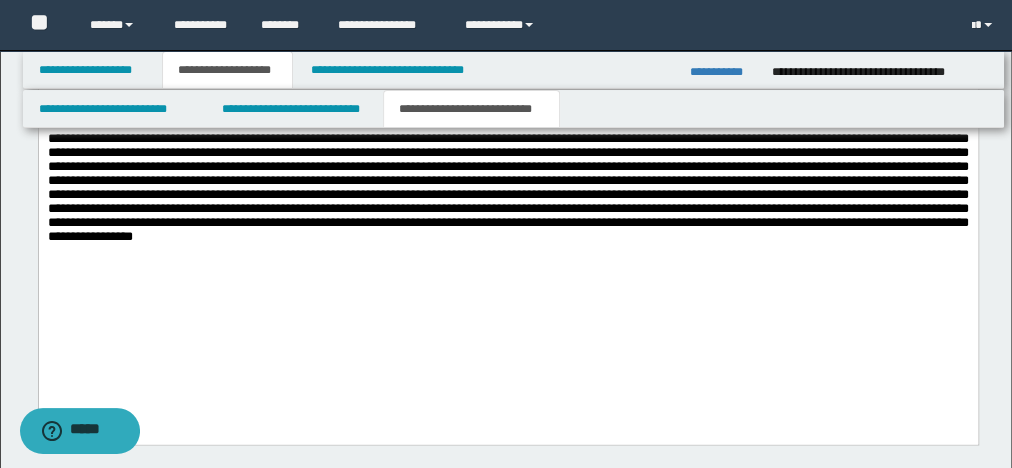 click at bounding box center [508, 251] 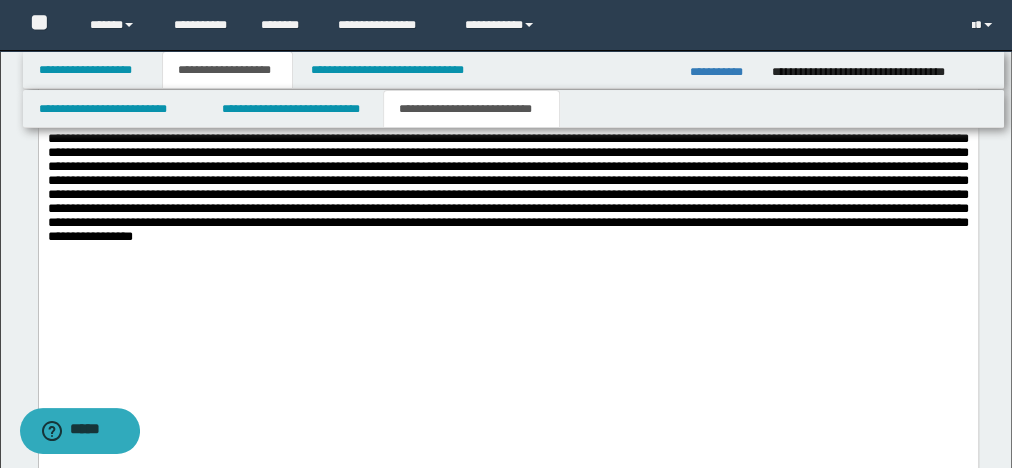 type 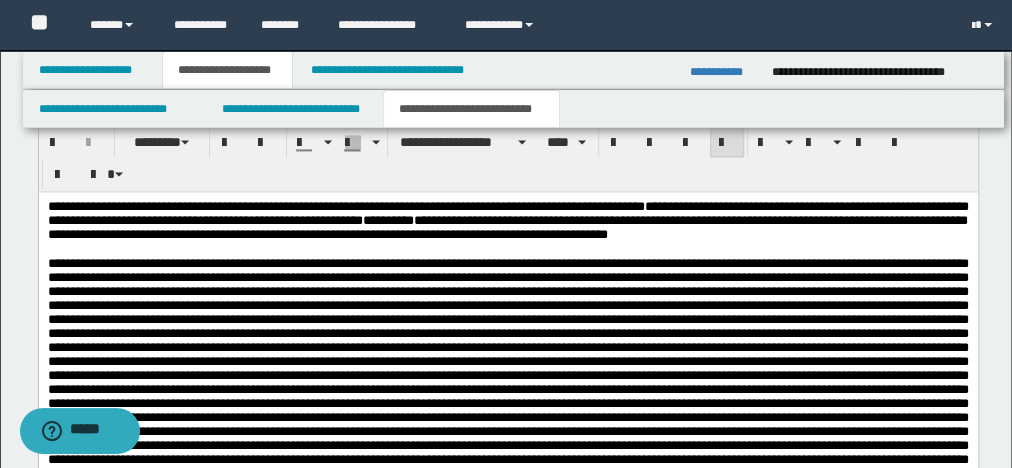 scroll, scrollTop: 1360, scrollLeft: 0, axis: vertical 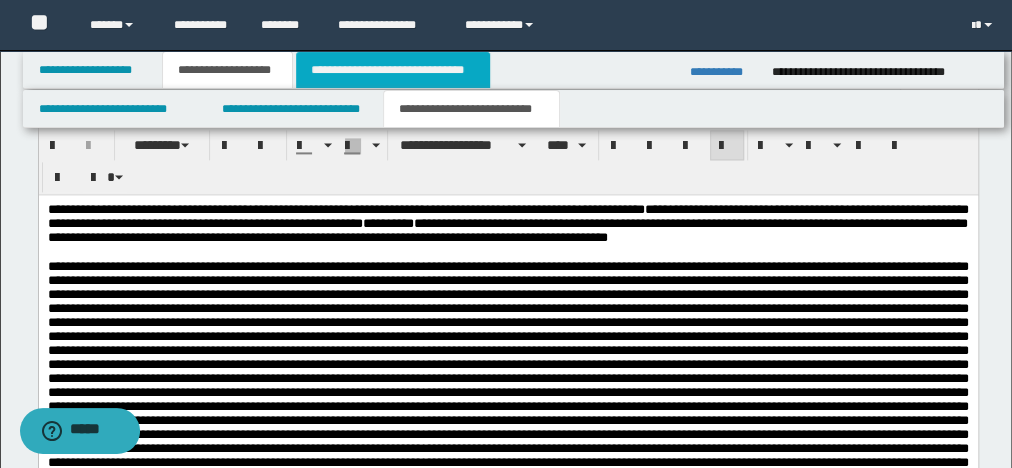 click on "**********" at bounding box center (393, 70) 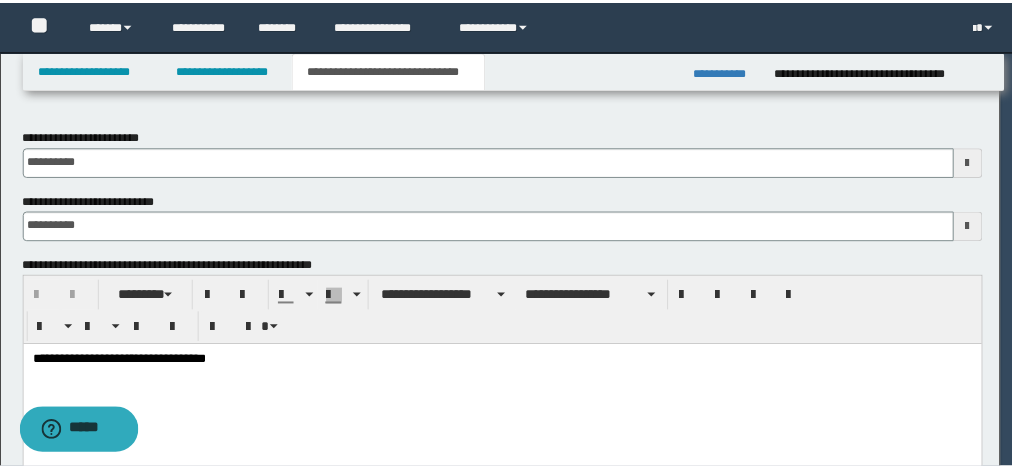 scroll, scrollTop: 0, scrollLeft: 0, axis: both 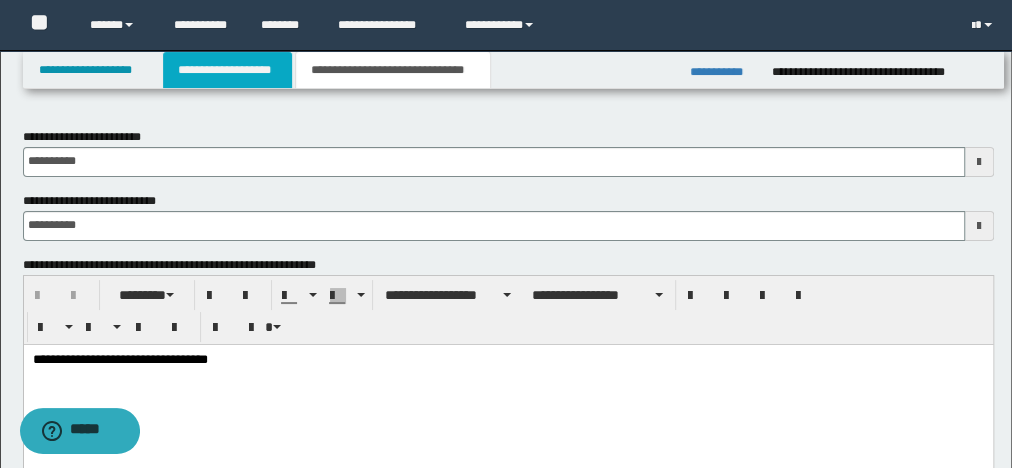 click on "**********" at bounding box center (227, 70) 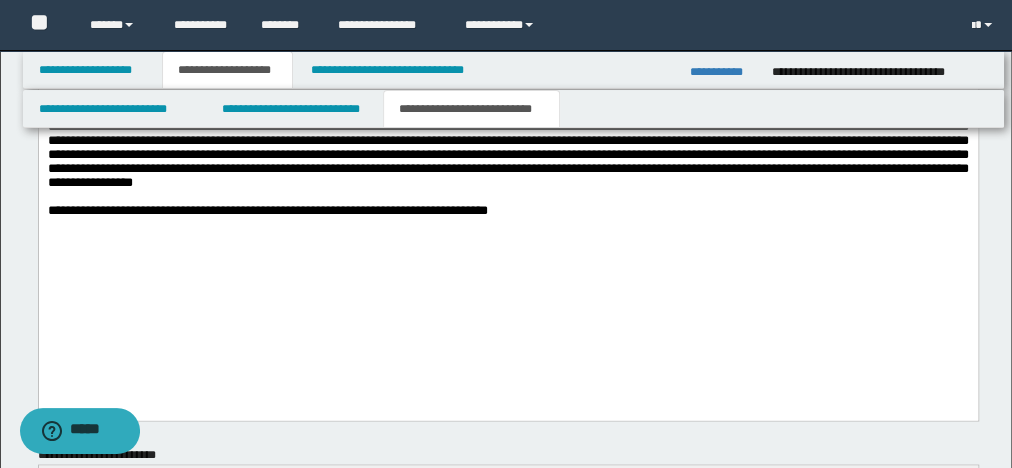 scroll, scrollTop: 1680, scrollLeft: 0, axis: vertical 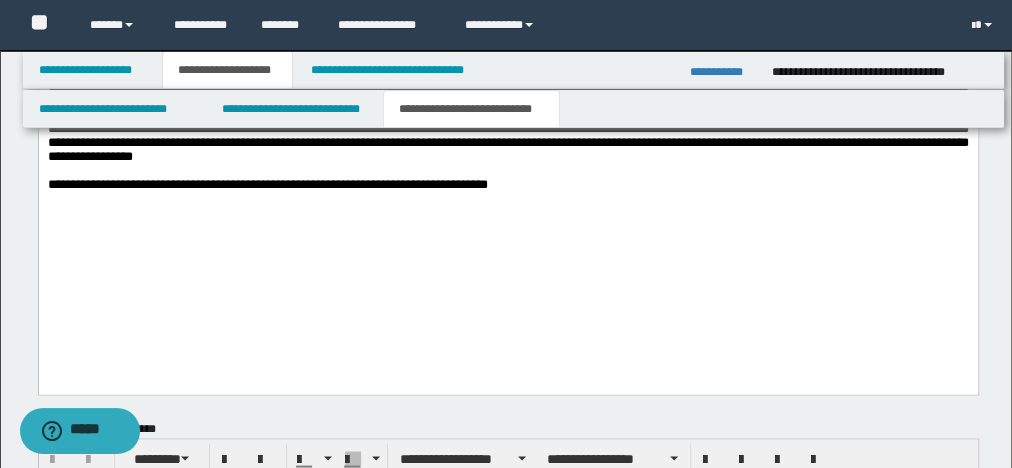 click on "**********" at bounding box center (507, 185) 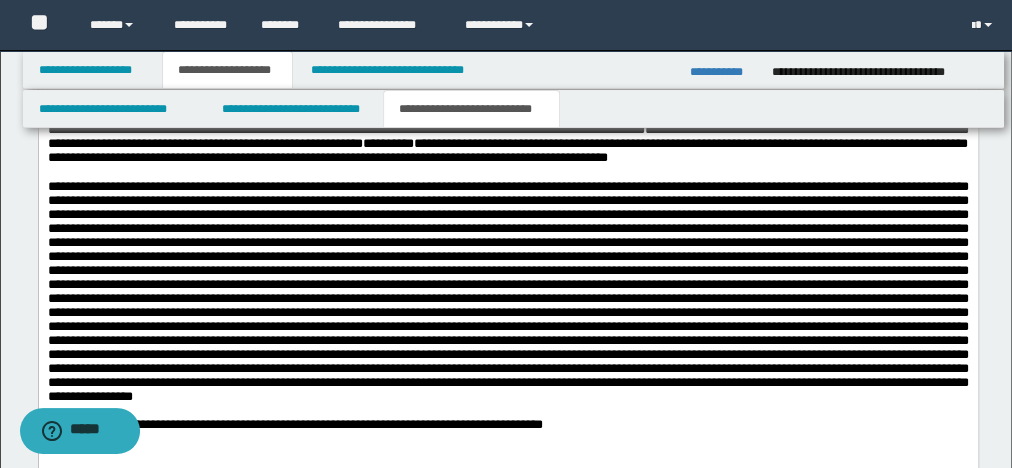 scroll, scrollTop: 1600, scrollLeft: 0, axis: vertical 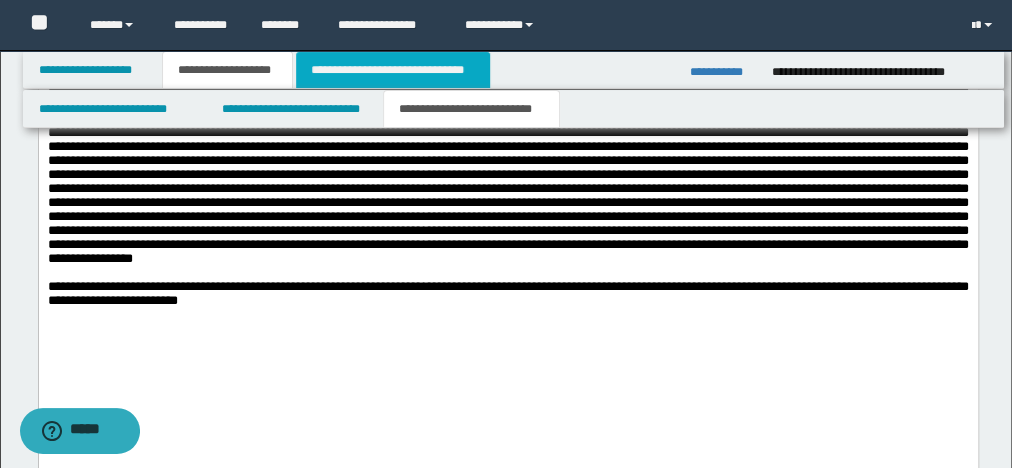 click on "**********" at bounding box center (393, 70) 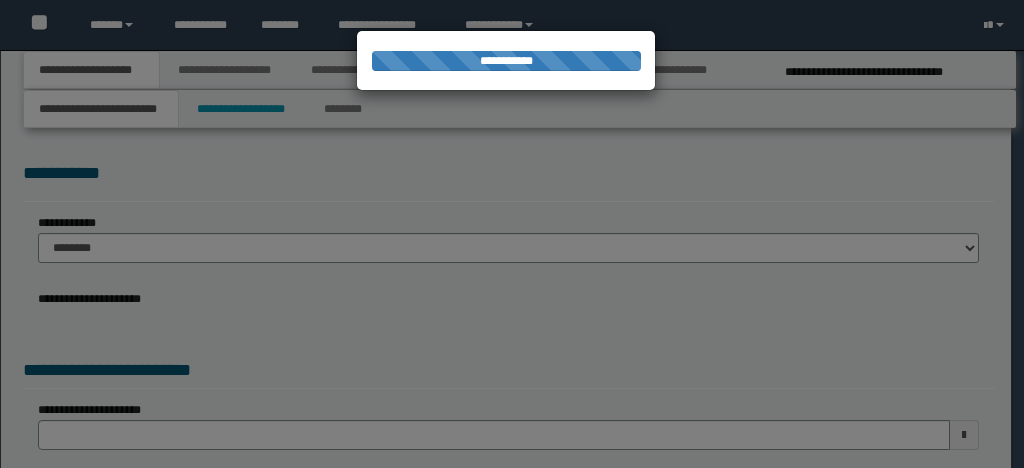select on "**" 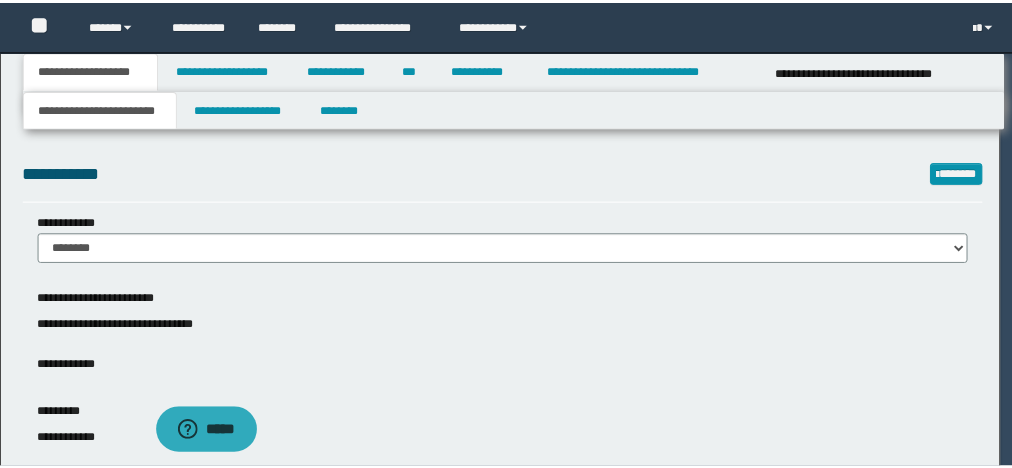 scroll, scrollTop: 0, scrollLeft: 0, axis: both 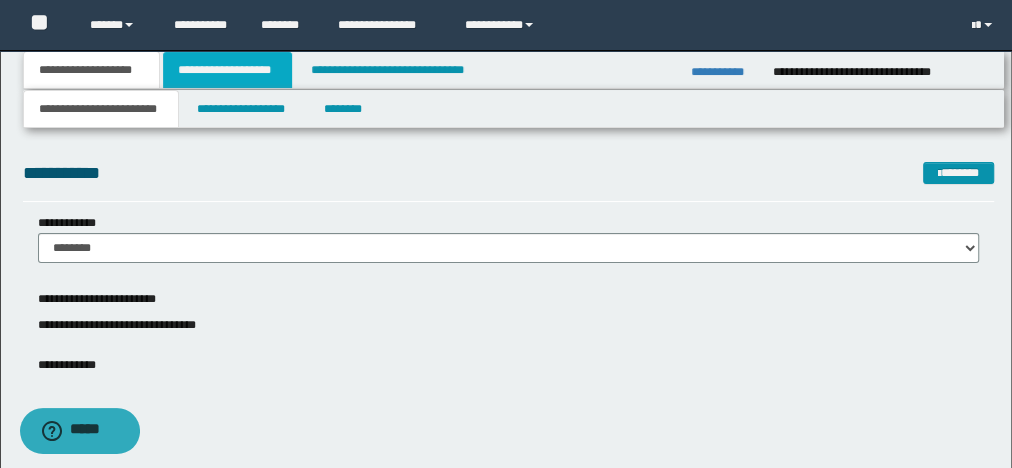 click on "**********" at bounding box center [227, 70] 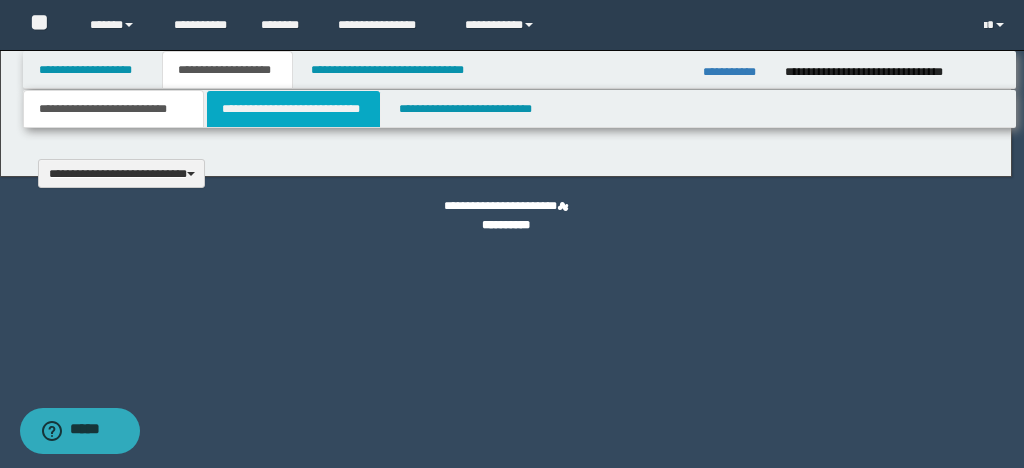 type 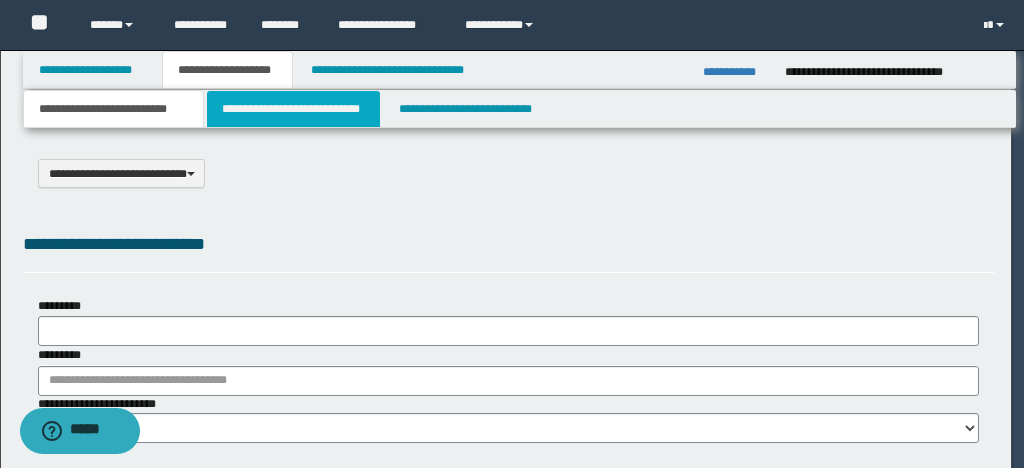 select on "*" 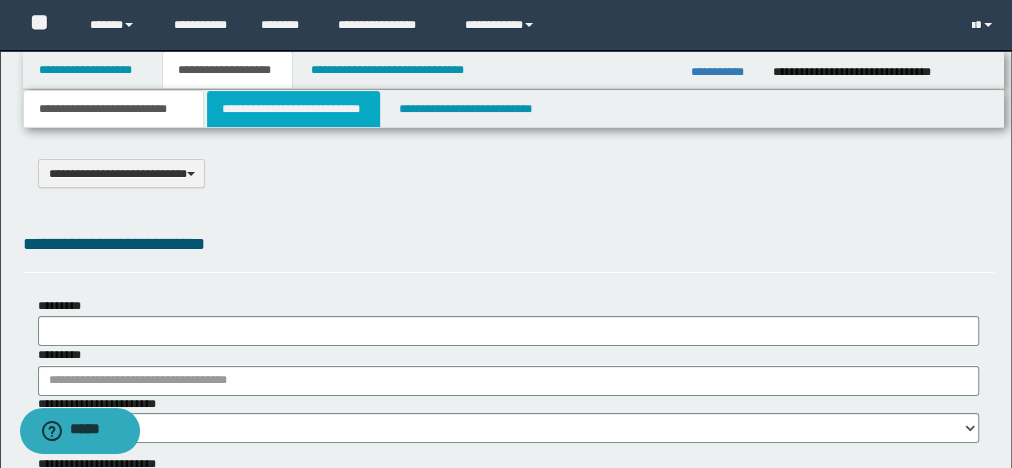 click on "**********" at bounding box center (293, 109) 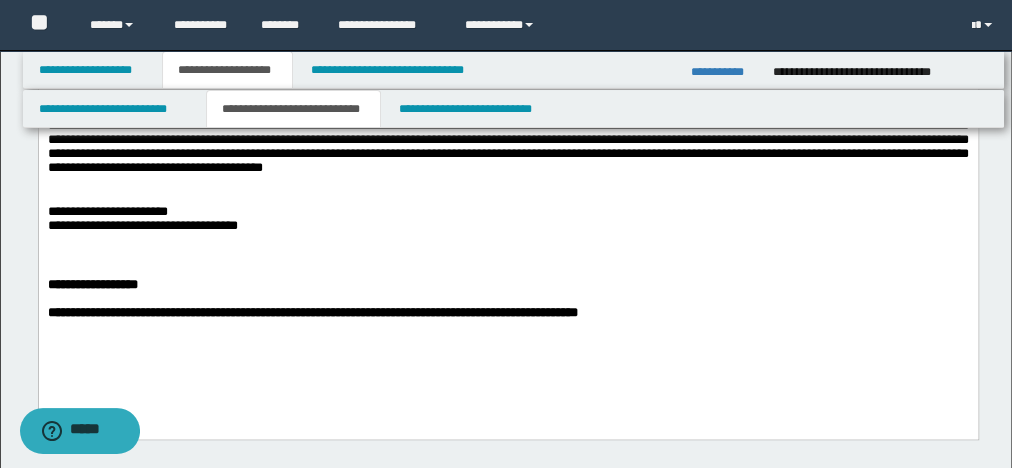 scroll, scrollTop: 800, scrollLeft: 0, axis: vertical 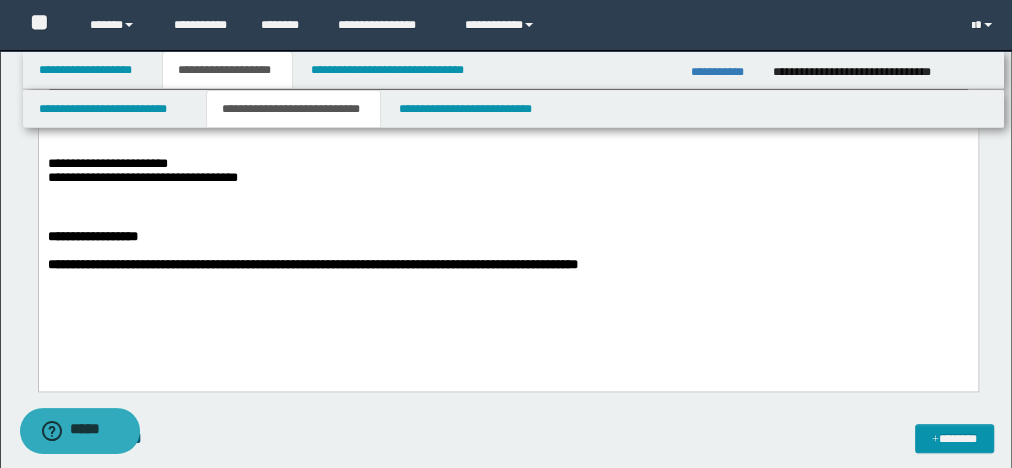 click on "**********" at bounding box center [724, 72] 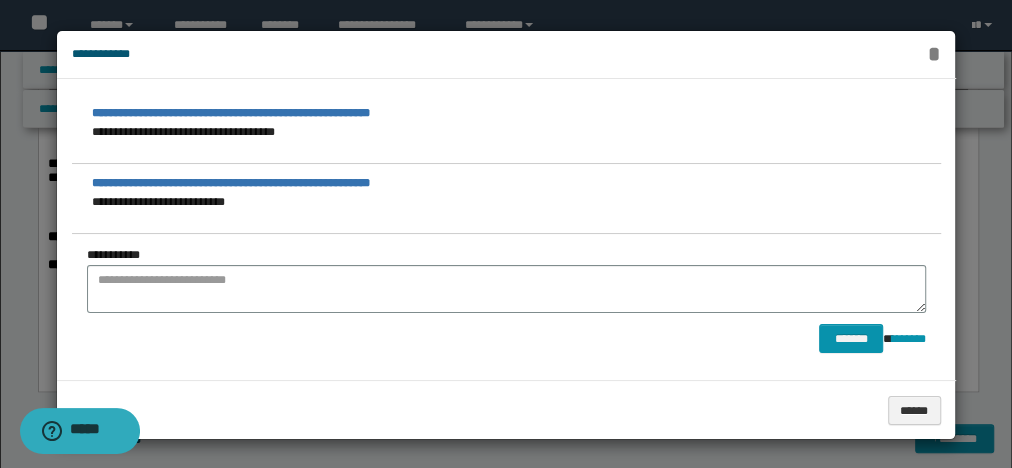 click on "*" at bounding box center [933, 54] 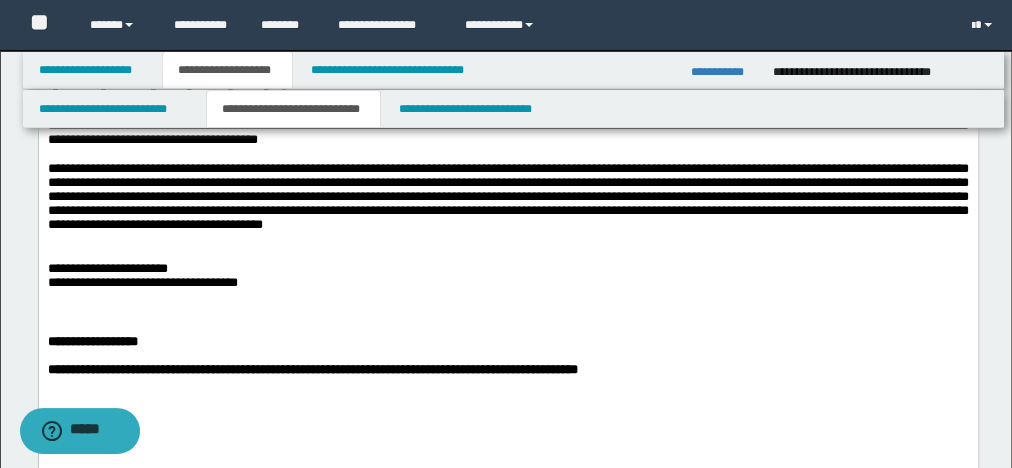 scroll, scrollTop: 720, scrollLeft: 0, axis: vertical 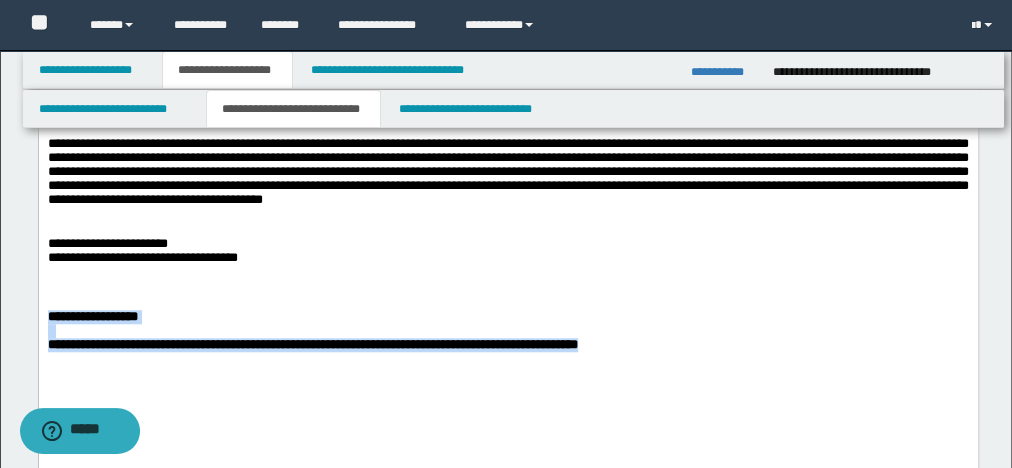 drag, startPoint x: 47, startPoint y: 320, endPoint x: 747, endPoint y: 396, distance: 704.11365 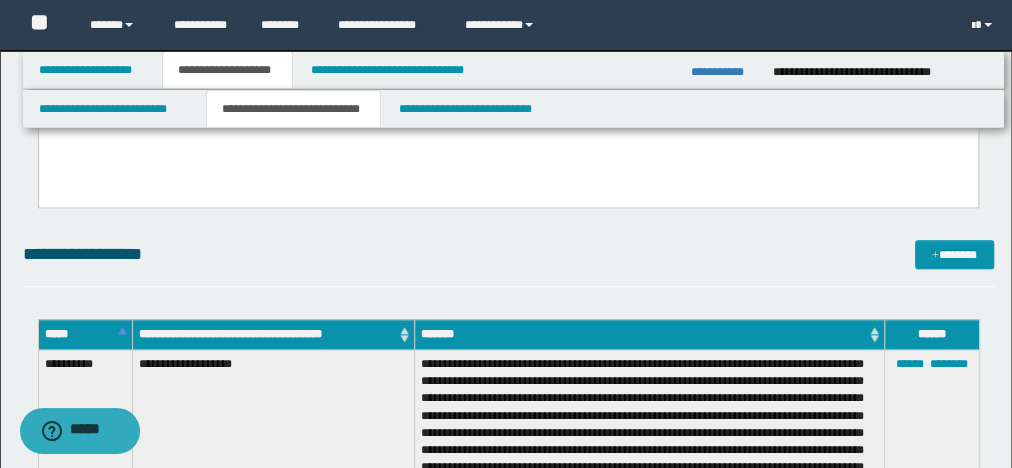 scroll, scrollTop: 1040, scrollLeft: 0, axis: vertical 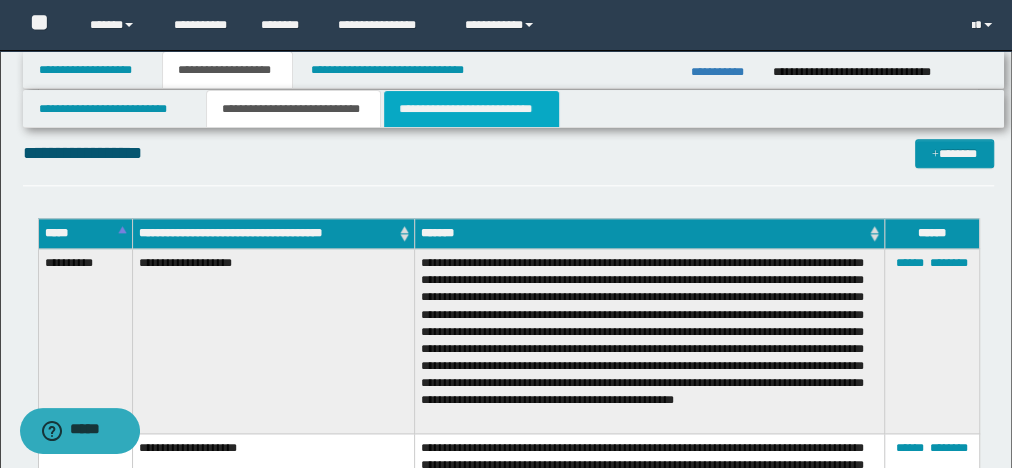 click on "**********" at bounding box center (471, 109) 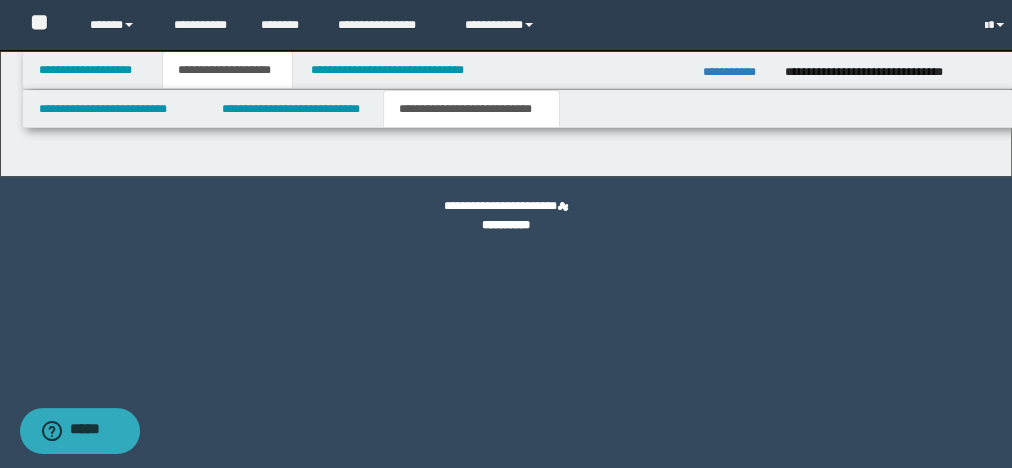 scroll, scrollTop: 0, scrollLeft: 0, axis: both 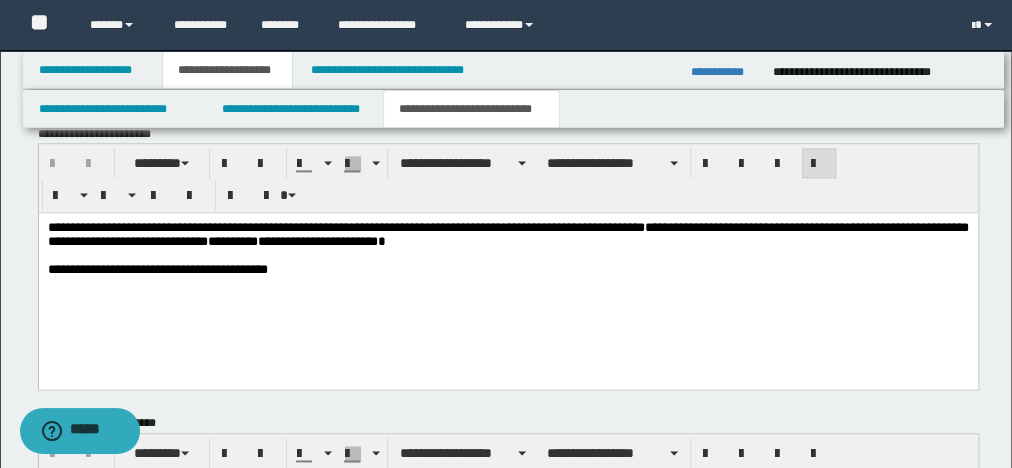 click on "**********" at bounding box center [507, 235] 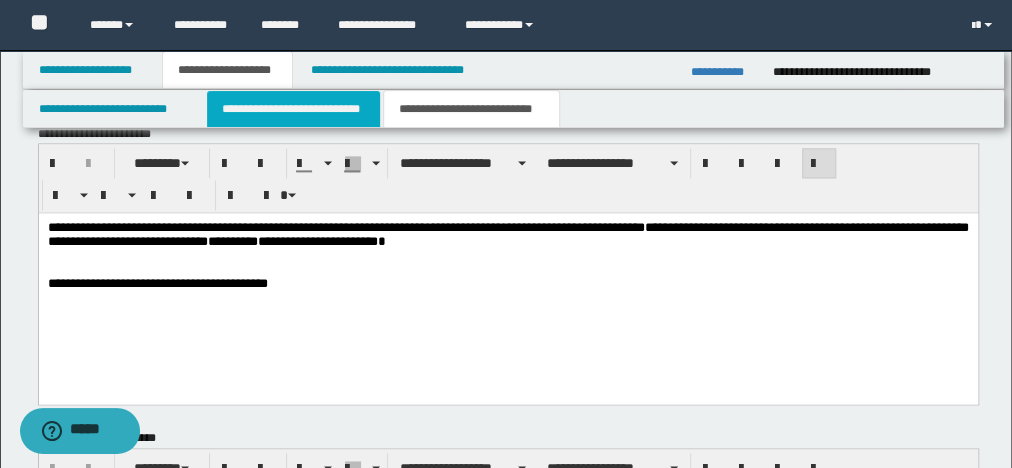 click on "**********" at bounding box center (293, 109) 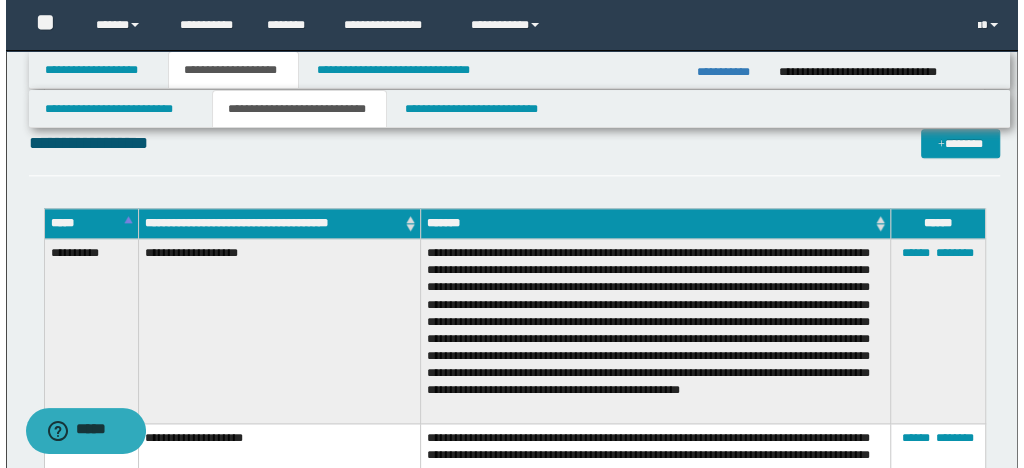 scroll, scrollTop: 1120, scrollLeft: 0, axis: vertical 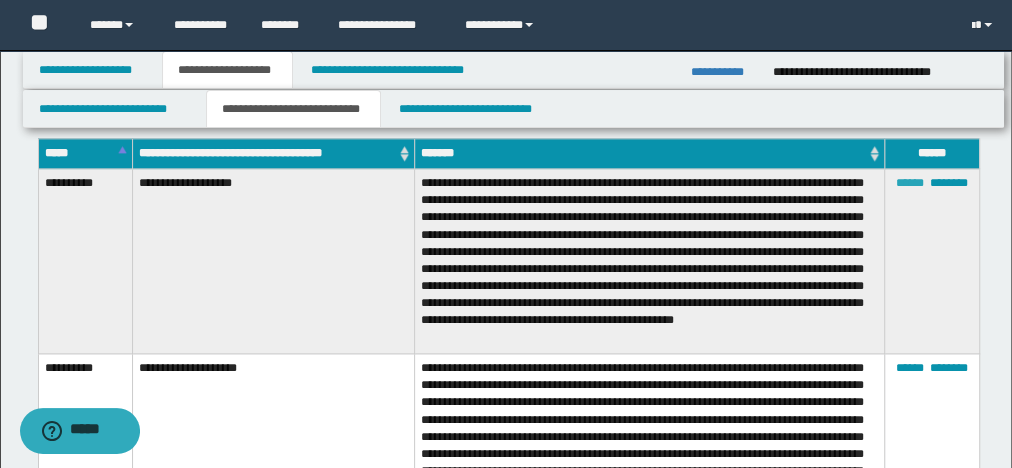 click on "******" at bounding box center (910, 183) 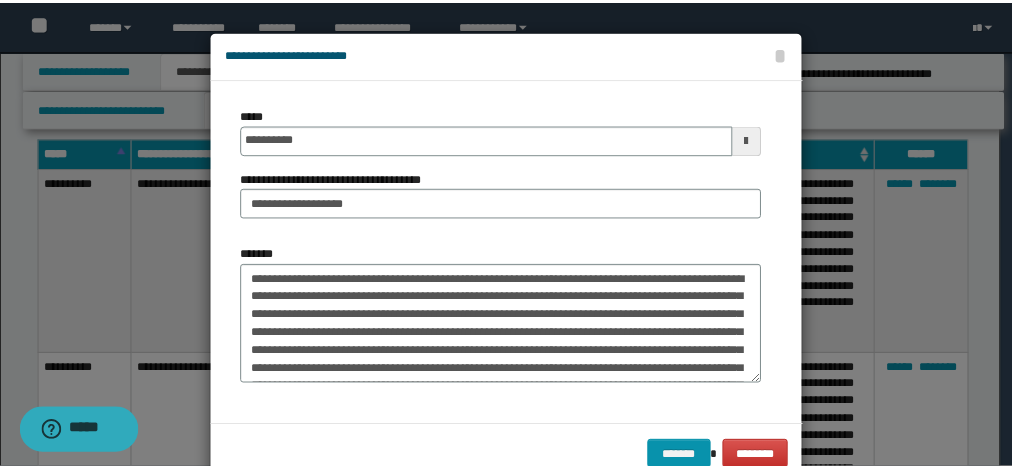scroll, scrollTop: 53, scrollLeft: 0, axis: vertical 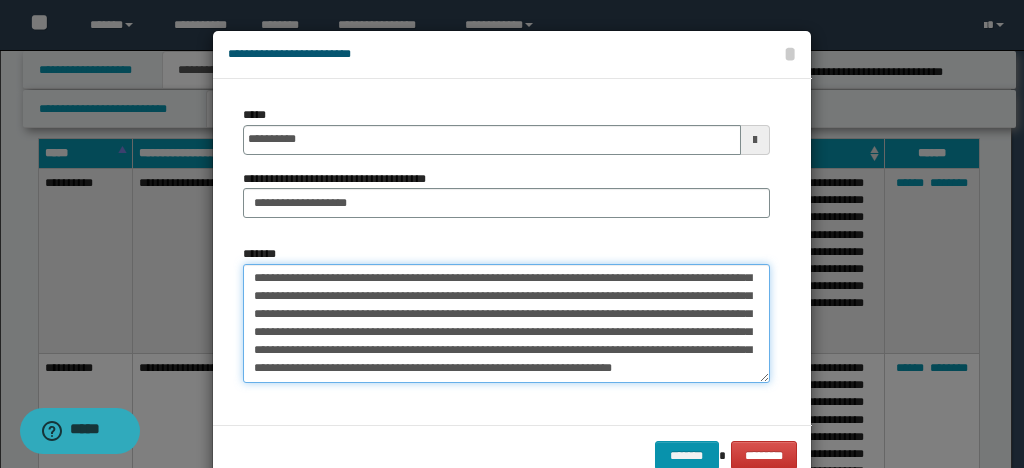 click on "**********" at bounding box center [506, 323] 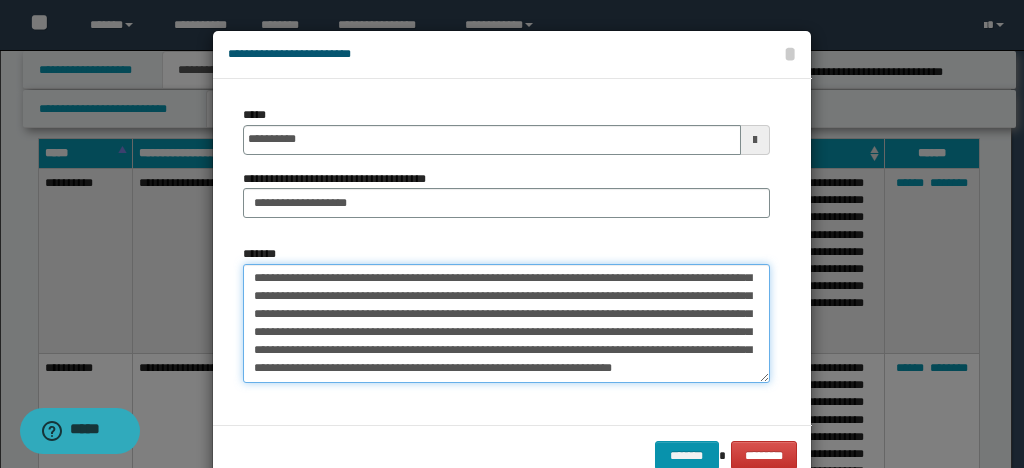 drag, startPoint x: 338, startPoint y: 319, endPoint x: 314, endPoint y: 312, distance: 25 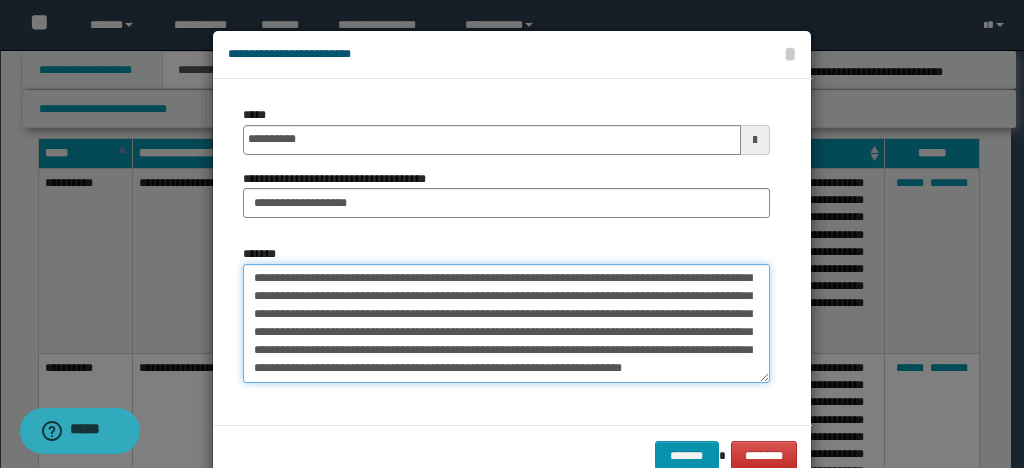 click on "**********" at bounding box center (506, 323) 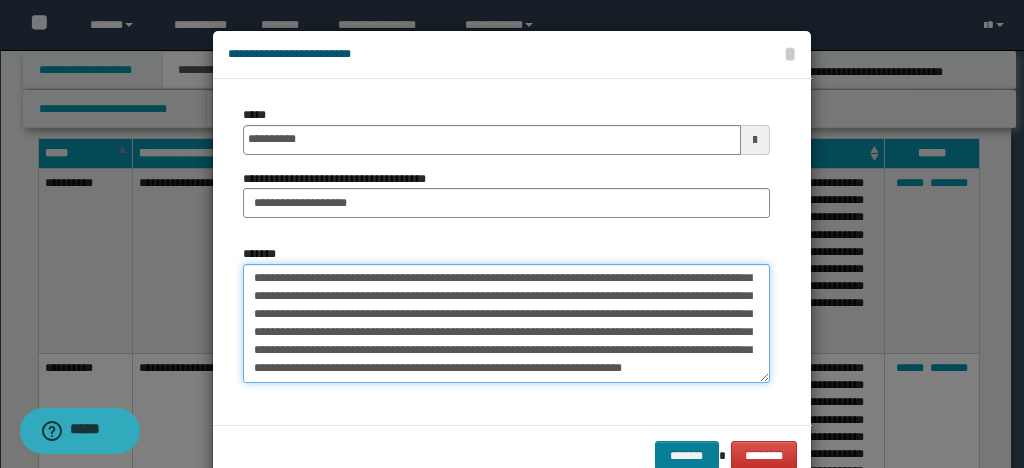 type on "**********" 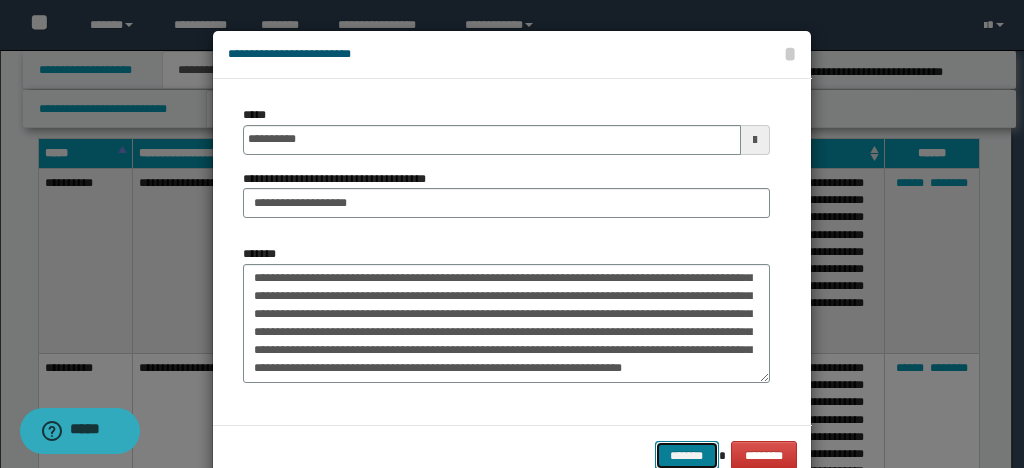 click on "*******" at bounding box center (687, 455) 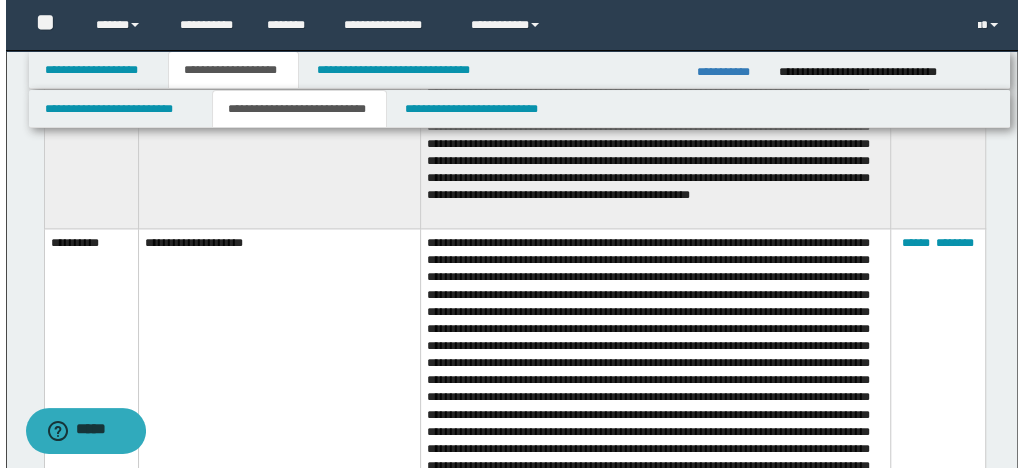 scroll, scrollTop: 1280, scrollLeft: 0, axis: vertical 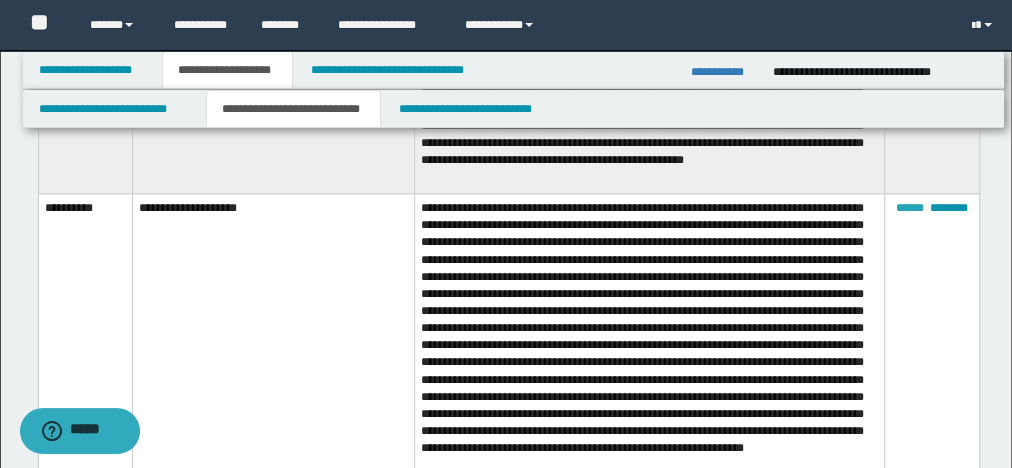 click on "******" at bounding box center (910, 208) 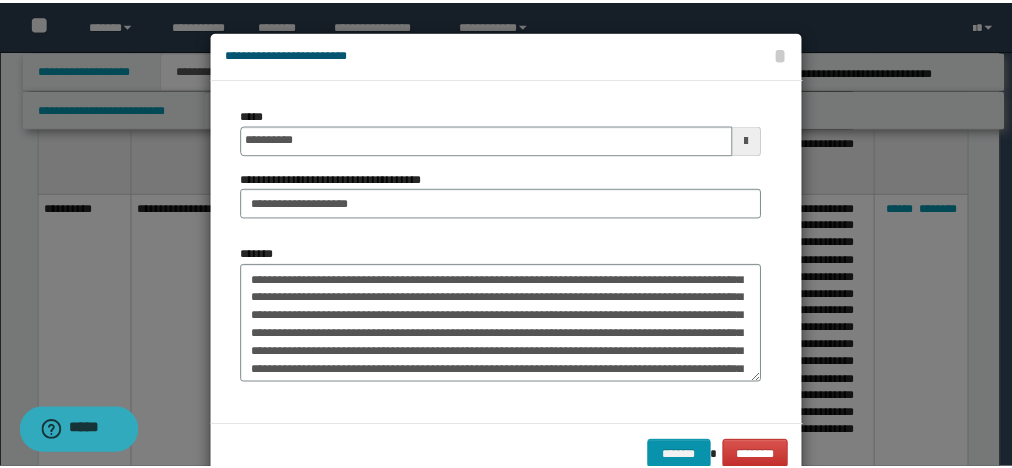 scroll, scrollTop: 0, scrollLeft: 0, axis: both 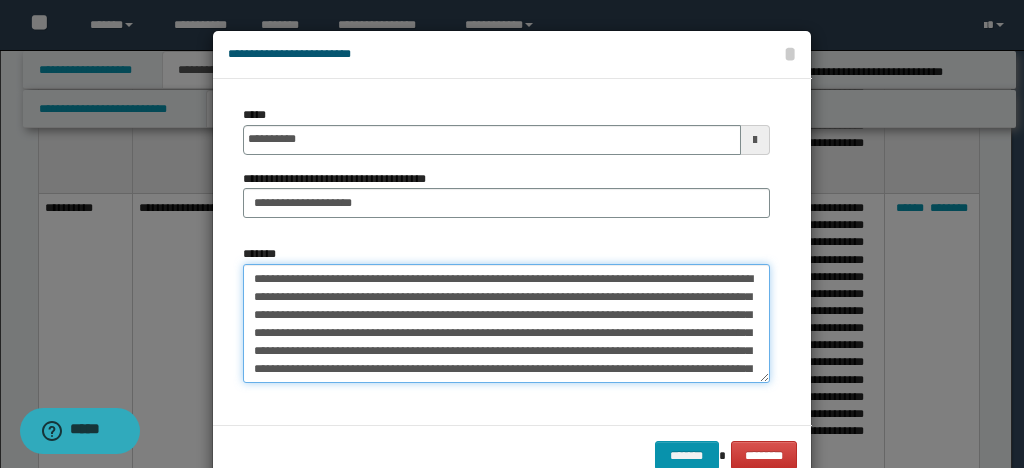 click on "*******" at bounding box center [506, 323] 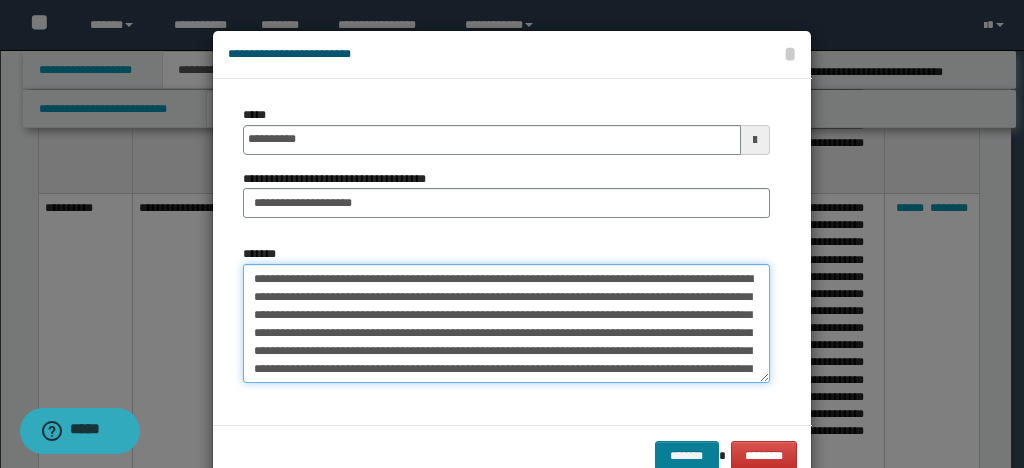 type on "**********" 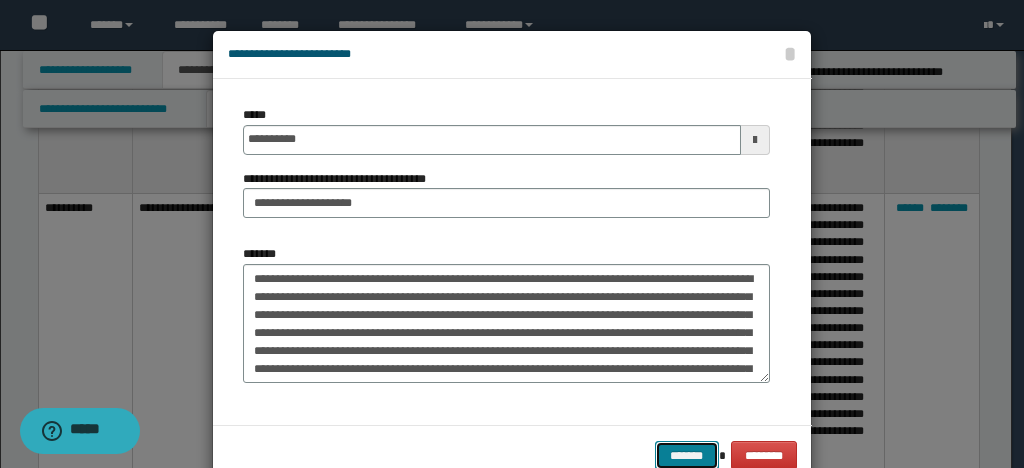 click on "*******" at bounding box center [687, 455] 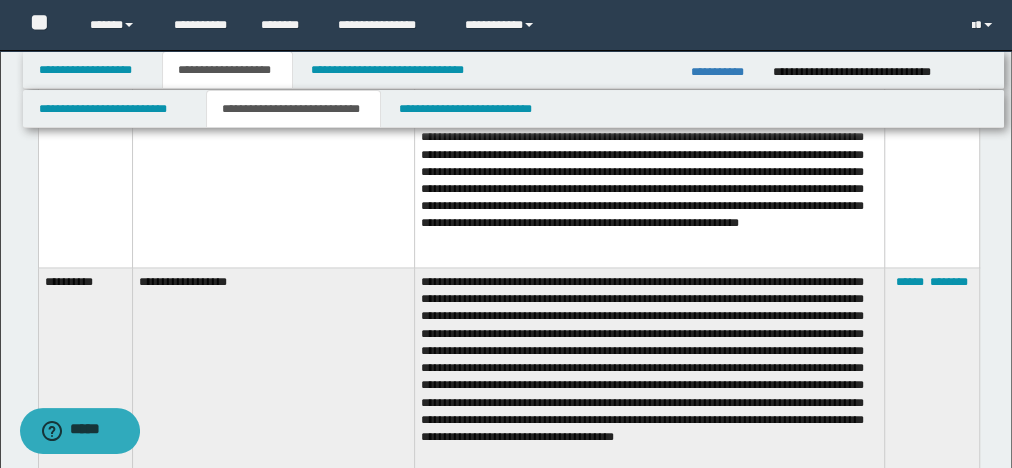 scroll, scrollTop: 1520, scrollLeft: 0, axis: vertical 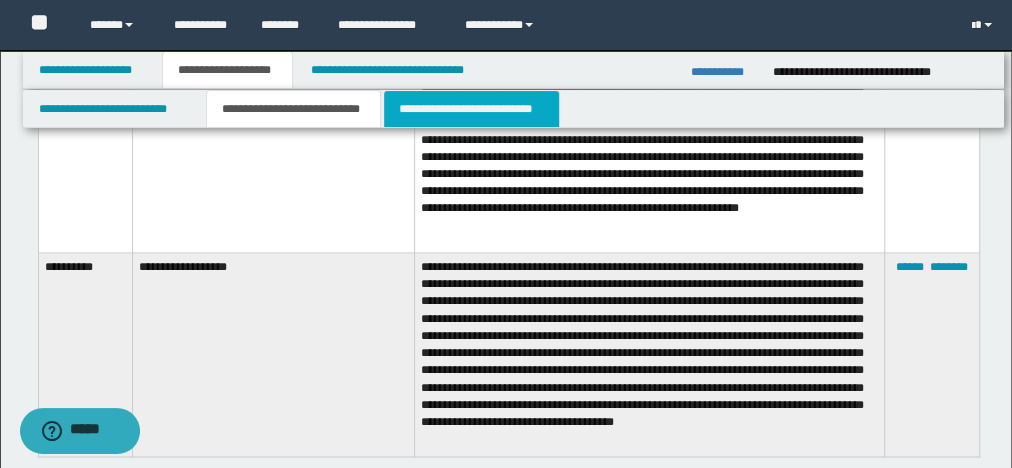 click on "**********" at bounding box center [471, 109] 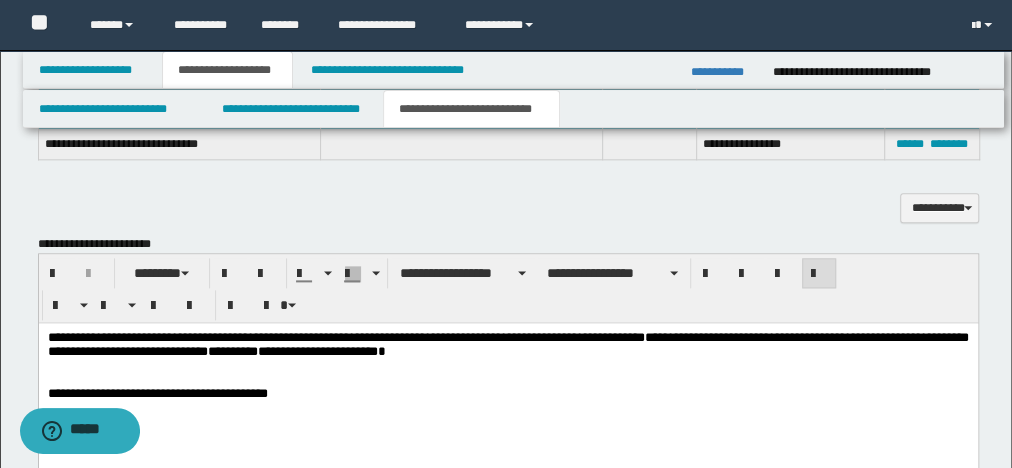 scroll, scrollTop: 1280, scrollLeft: 0, axis: vertical 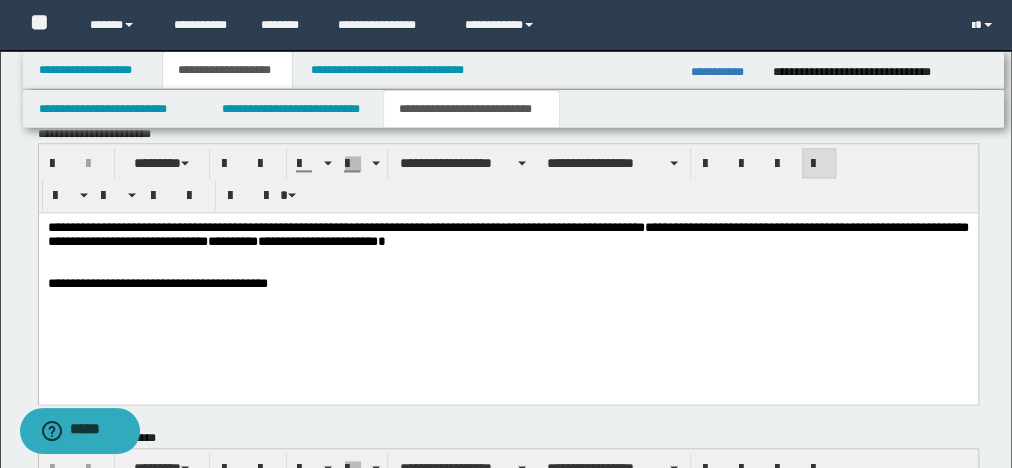 click on "**********" at bounding box center [507, 235] 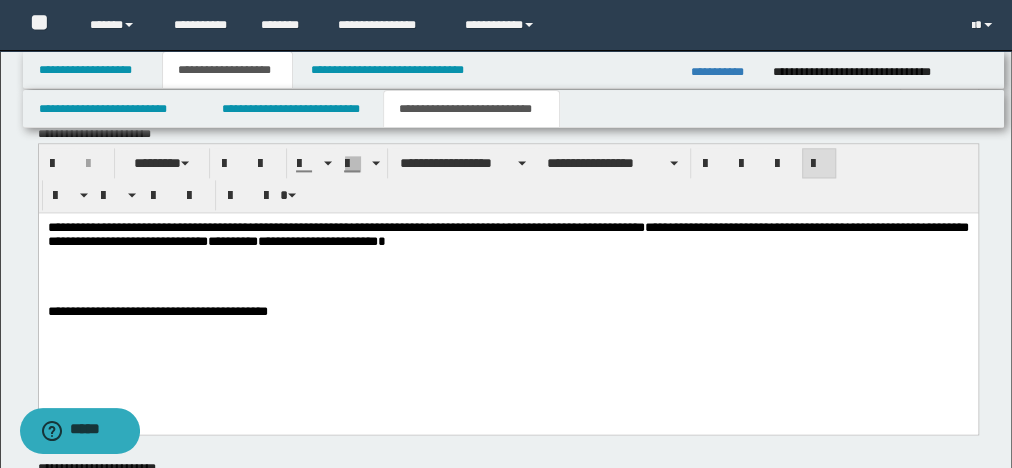 type 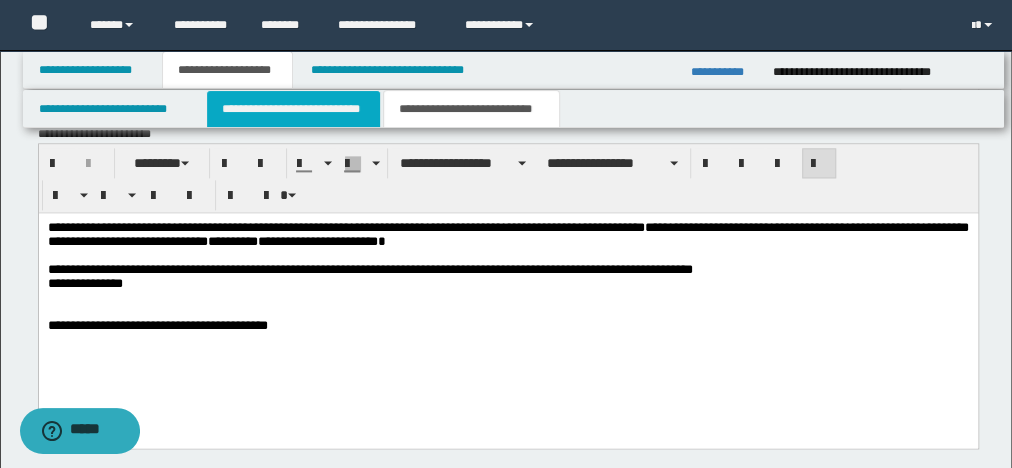 click on "**********" at bounding box center [293, 109] 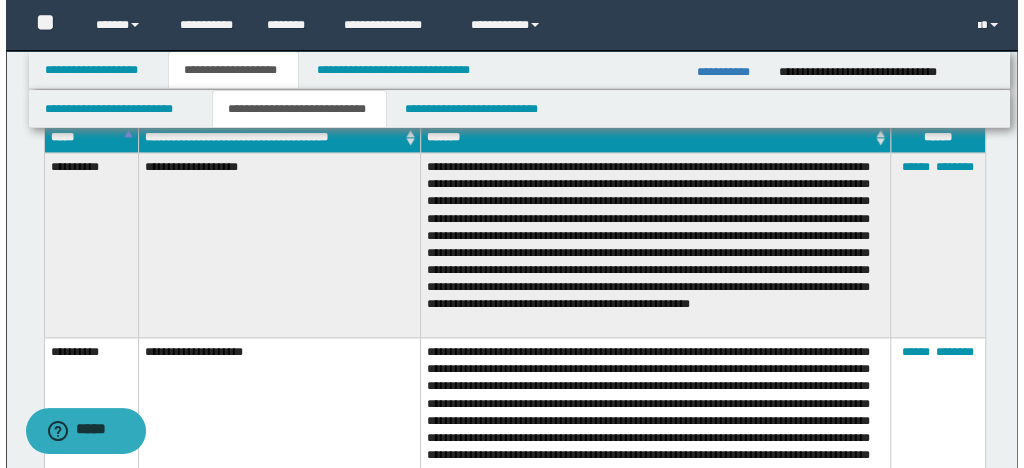 scroll, scrollTop: 1120, scrollLeft: 0, axis: vertical 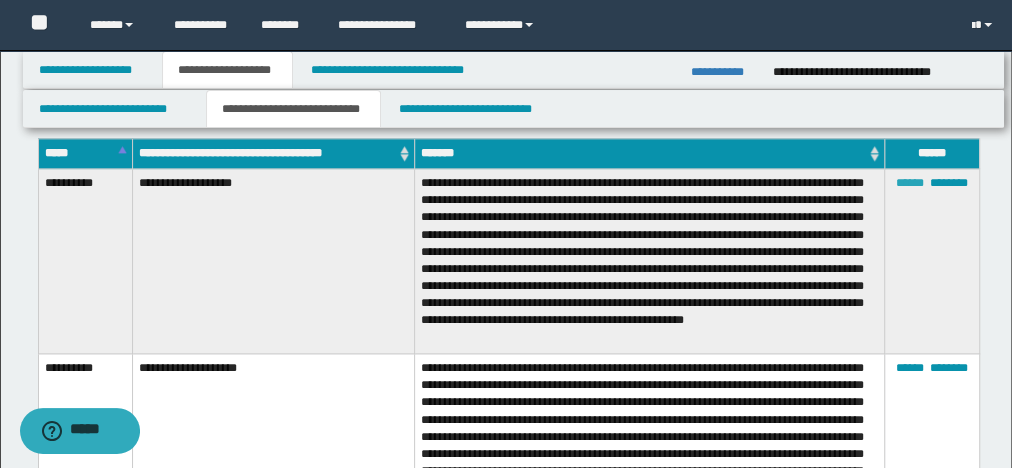click on "******" at bounding box center [910, 183] 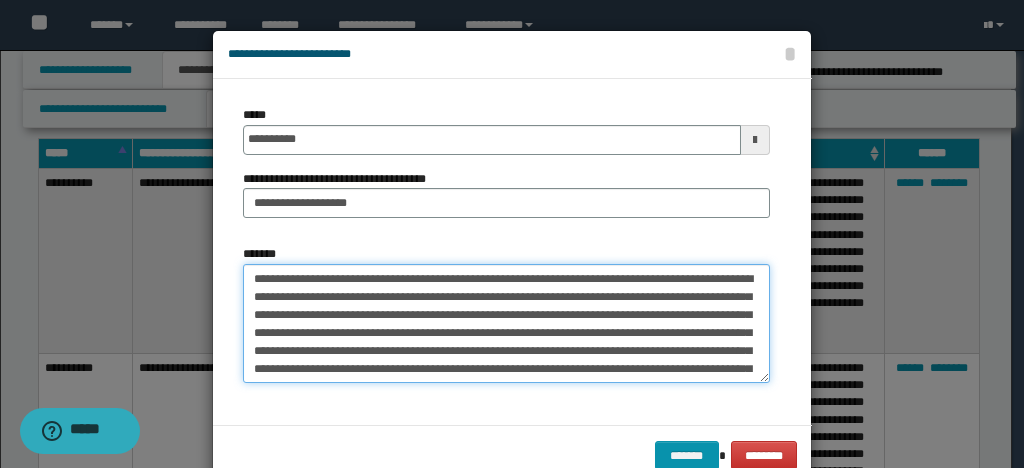 click on "**********" at bounding box center [506, 323] 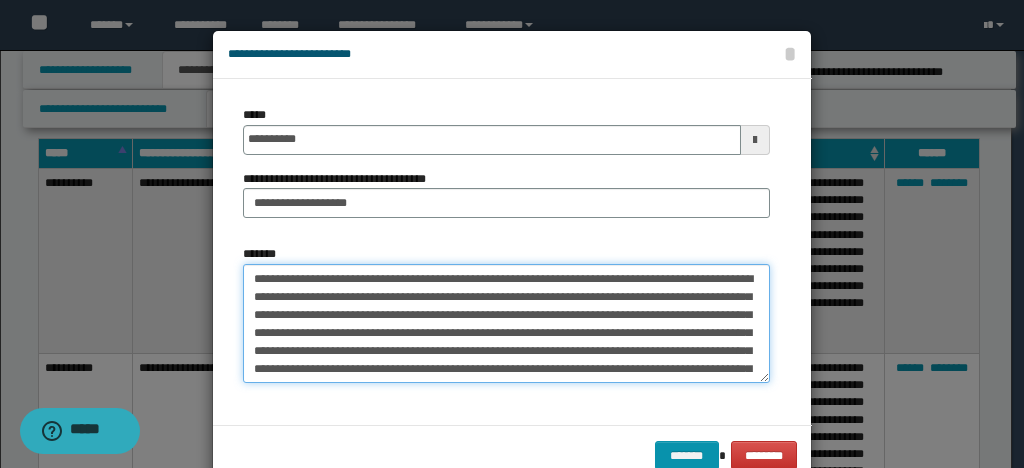 click on "**********" at bounding box center (506, 323) 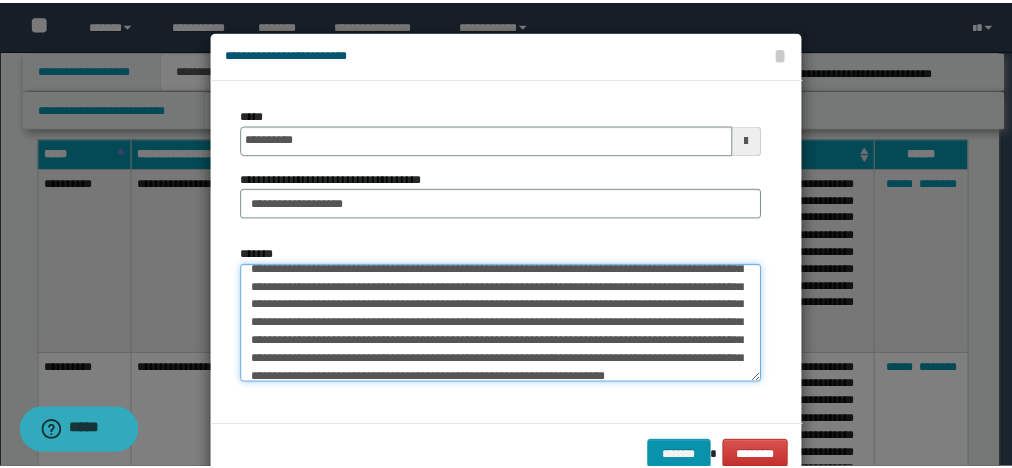 scroll, scrollTop: 53, scrollLeft: 0, axis: vertical 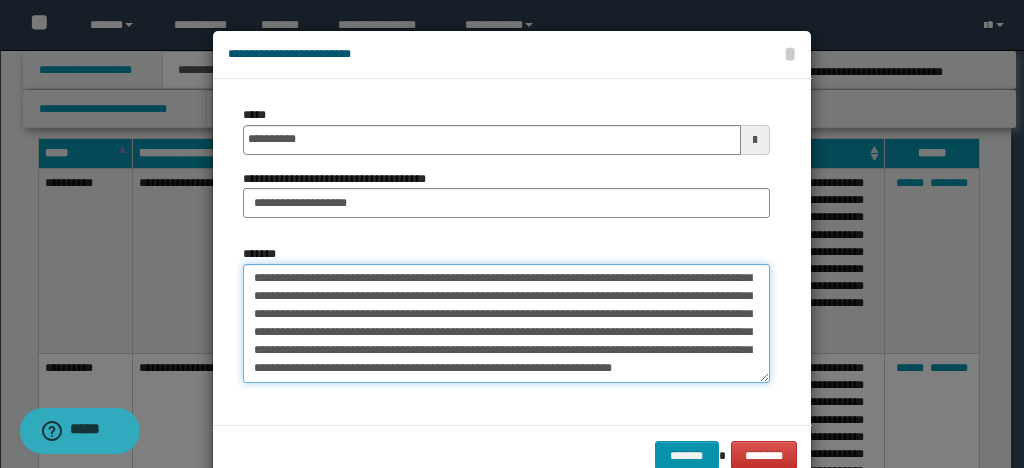 drag, startPoint x: 621, startPoint y: 313, endPoint x: 643, endPoint y: 366, distance: 57.384666 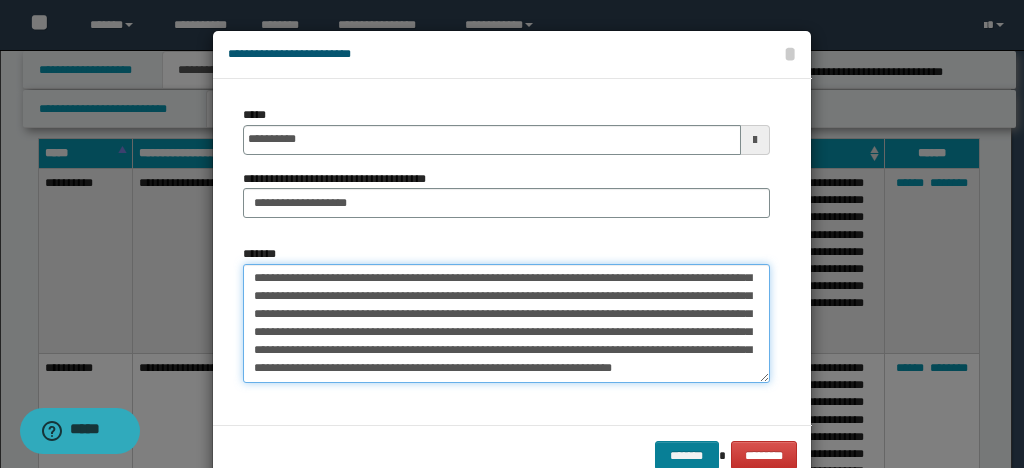 type on "**********" 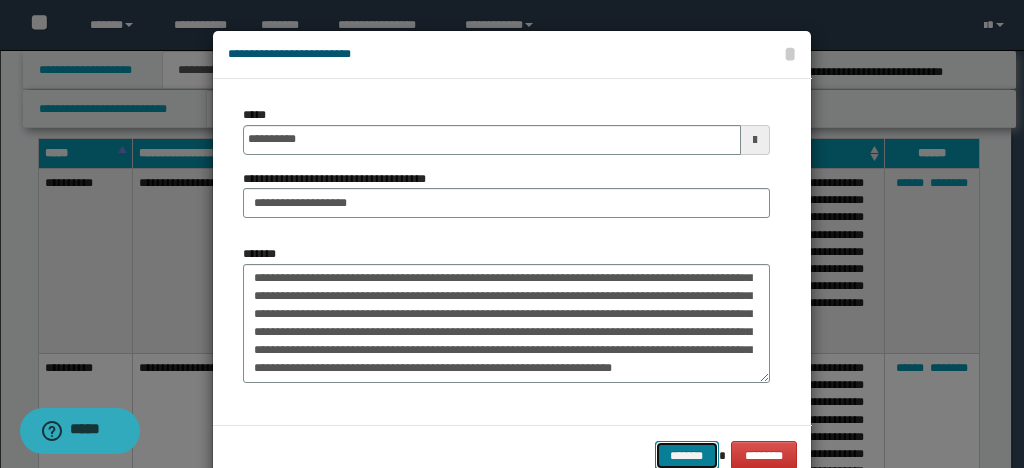click on "*******" at bounding box center [687, 455] 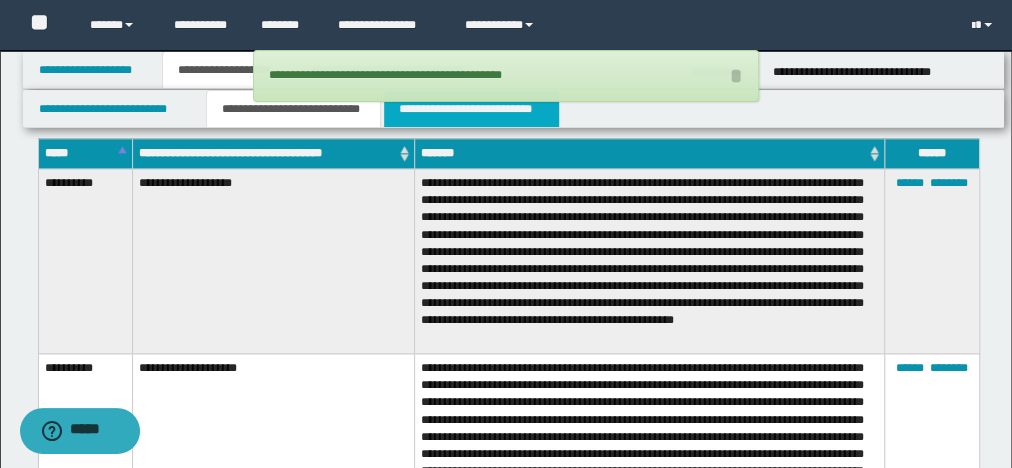 click on "**********" at bounding box center (471, 109) 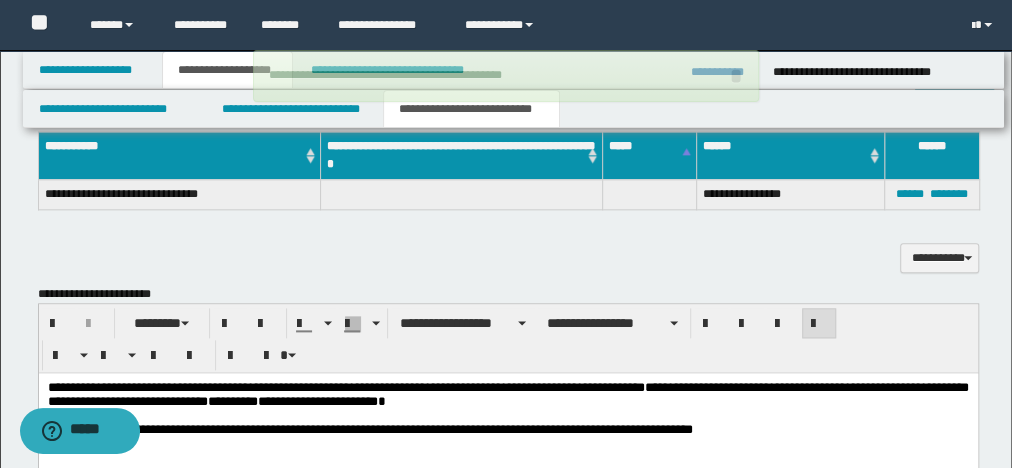 scroll, scrollTop: 1280, scrollLeft: 0, axis: vertical 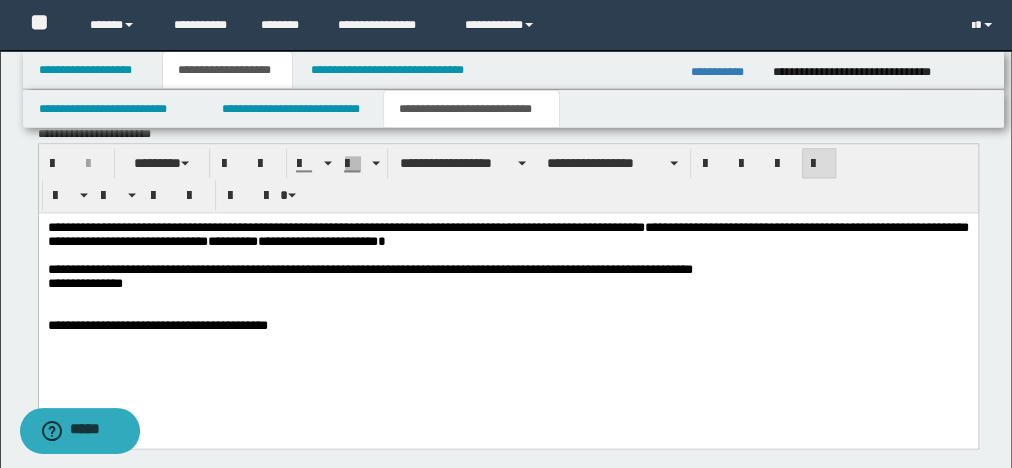 click at bounding box center (507, 298) 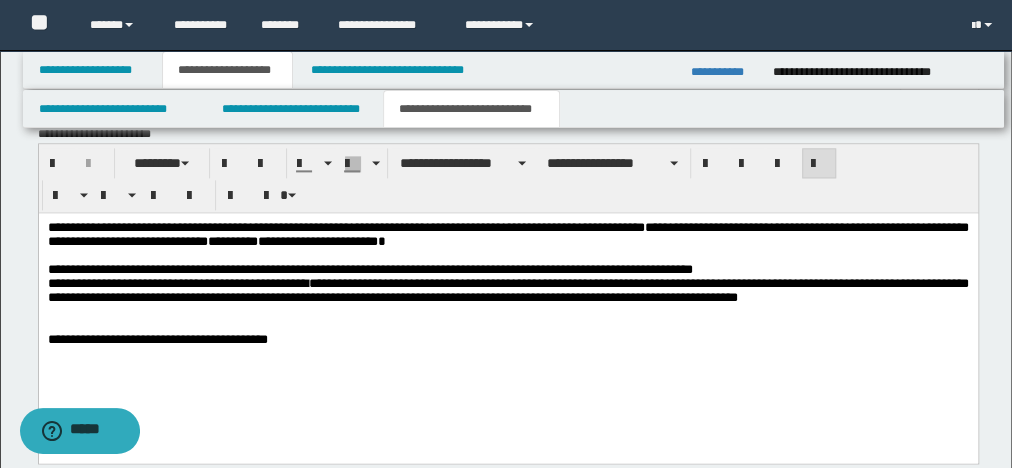 click on "**********" at bounding box center (507, 290) 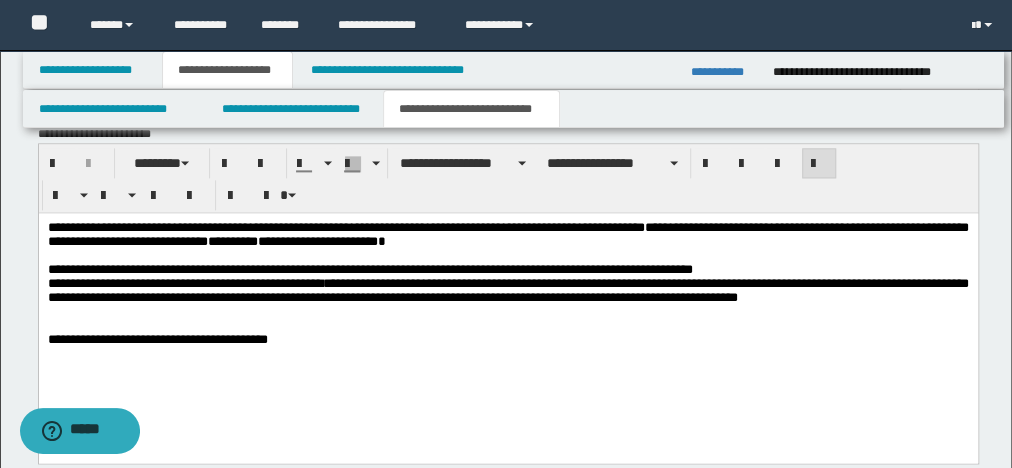 click on "**********" at bounding box center [507, 291] 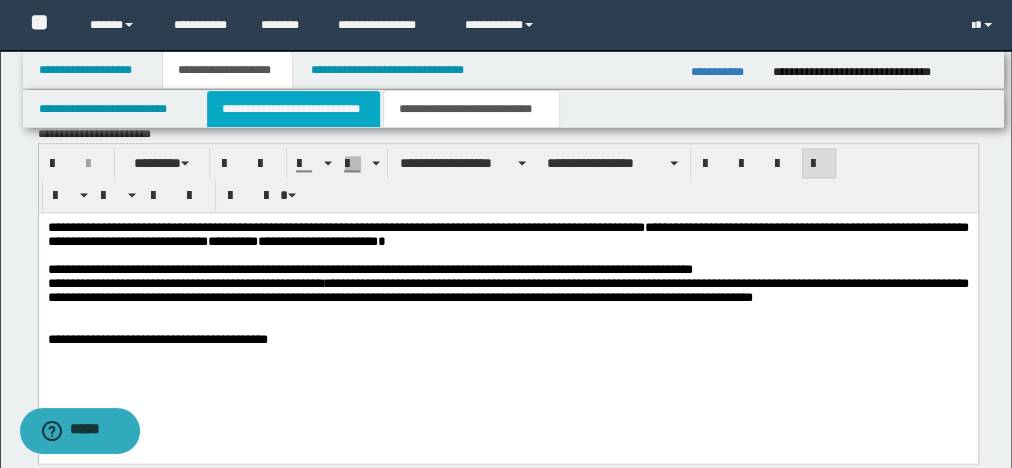 click on "**********" at bounding box center [293, 109] 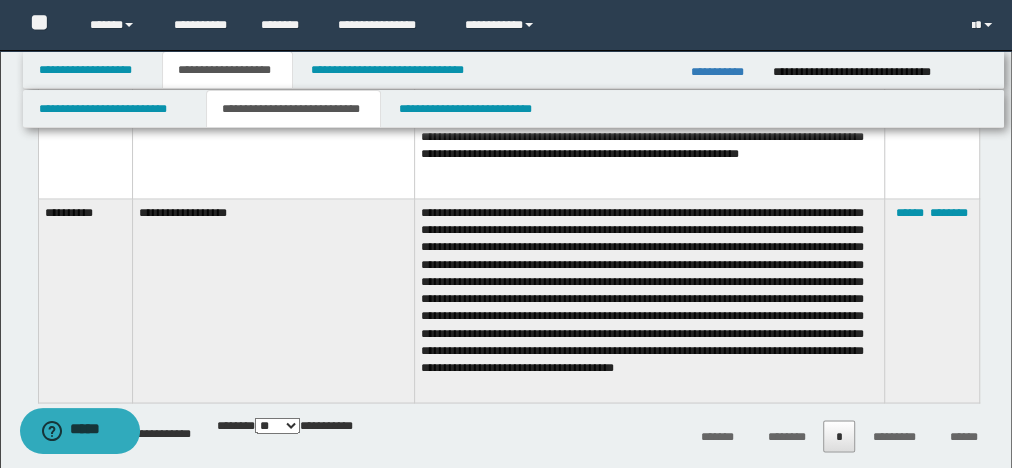 scroll, scrollTop: 1600, scrollLeft: 0, axis: vertical 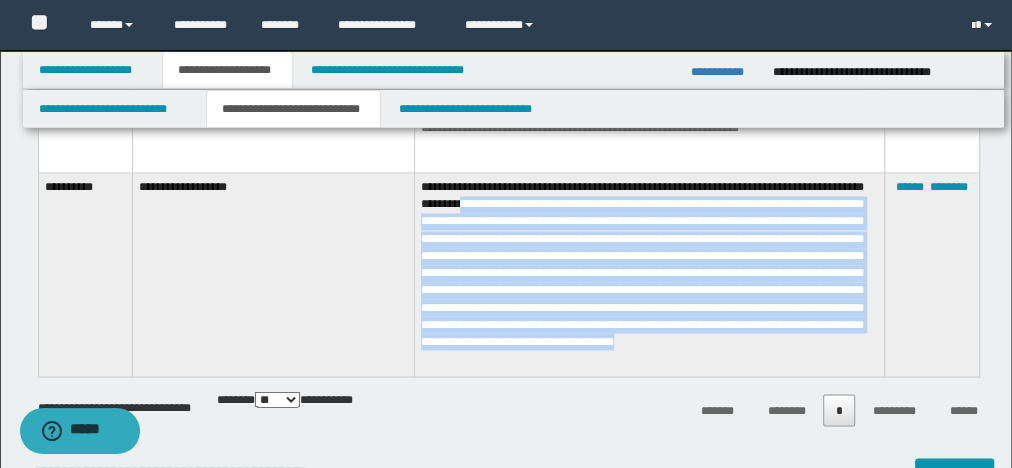 drag, startPoint x: 526, startPoint y: 206, endPoint x: 696, endPoint y: 357, distance: 227.37854 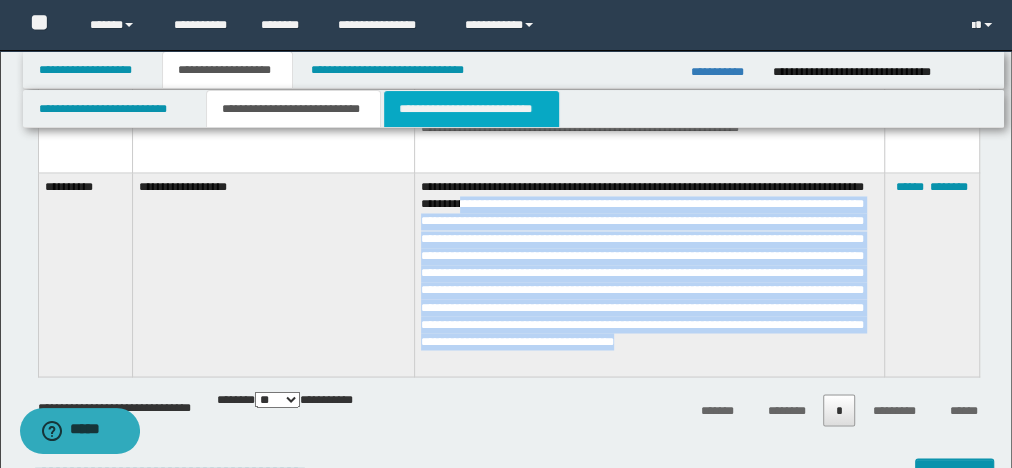 click on "**********" at bounding box center [471, 109] 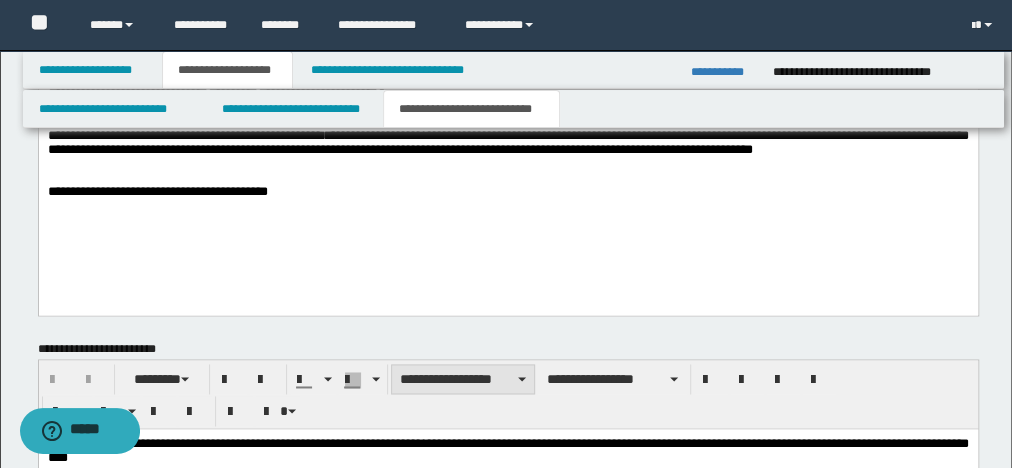scroll, scrollTop: 1280, scrollLeft: 0, axis: vertical 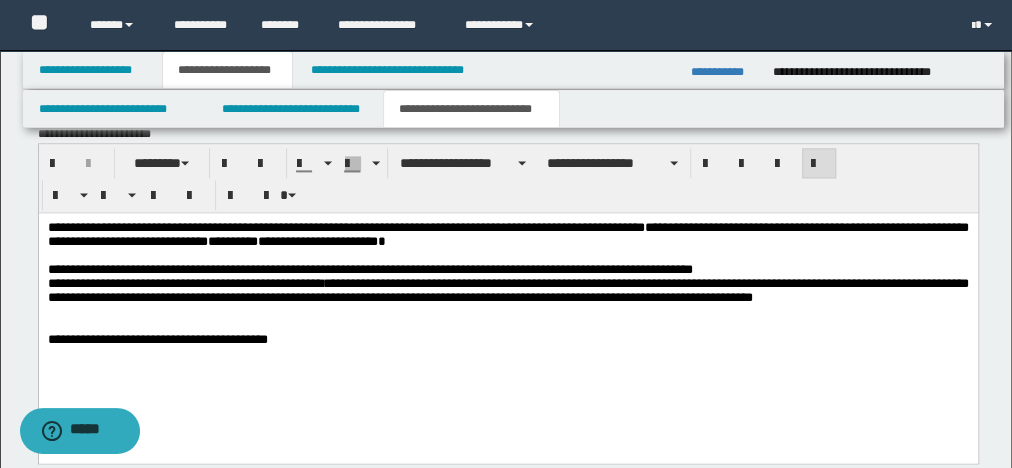 click on "**********" at bounding box center (507, 291) 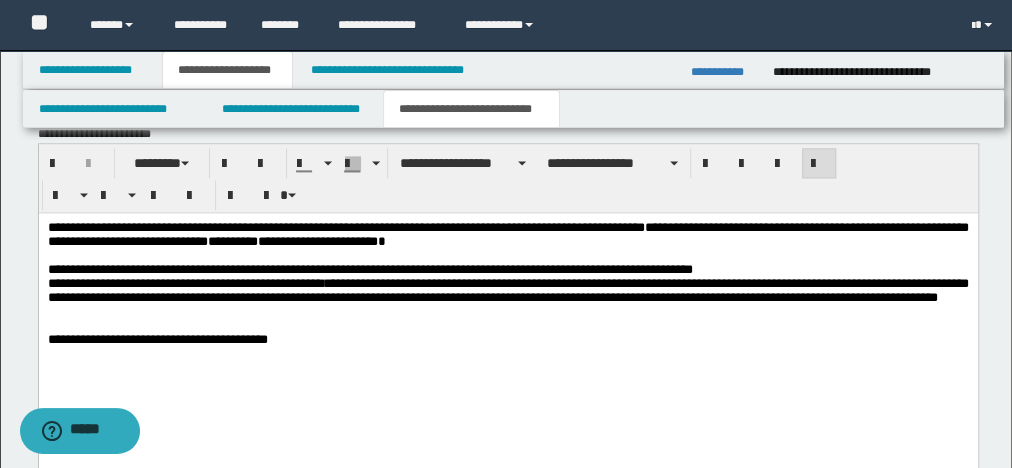 click on "**********" at bounding box center (507, 290) 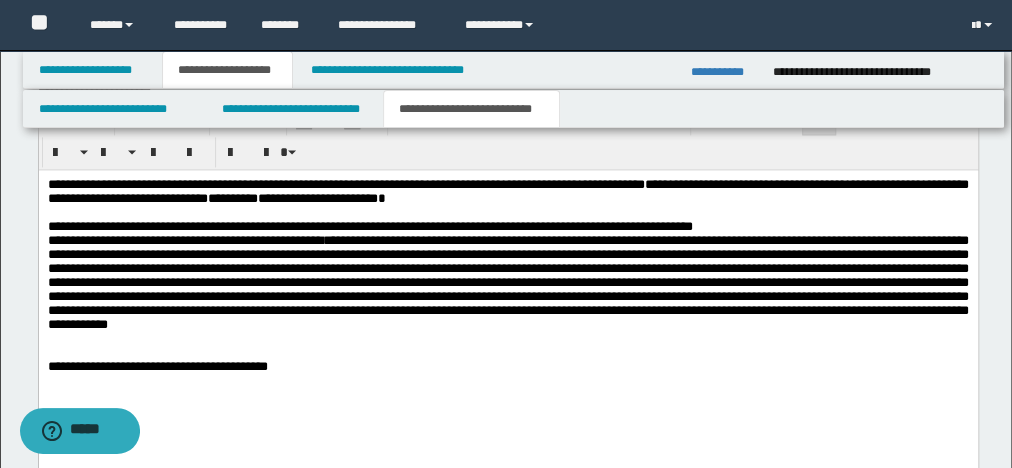scroll, scrollTop: 1360, scrollLeft: 0, axis: vertical 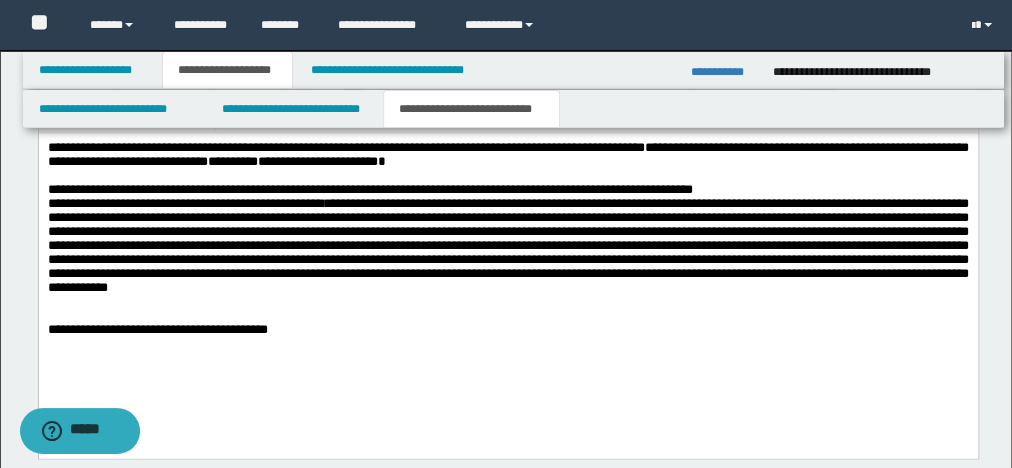 click on "**********" at bounding box center (507, 245) 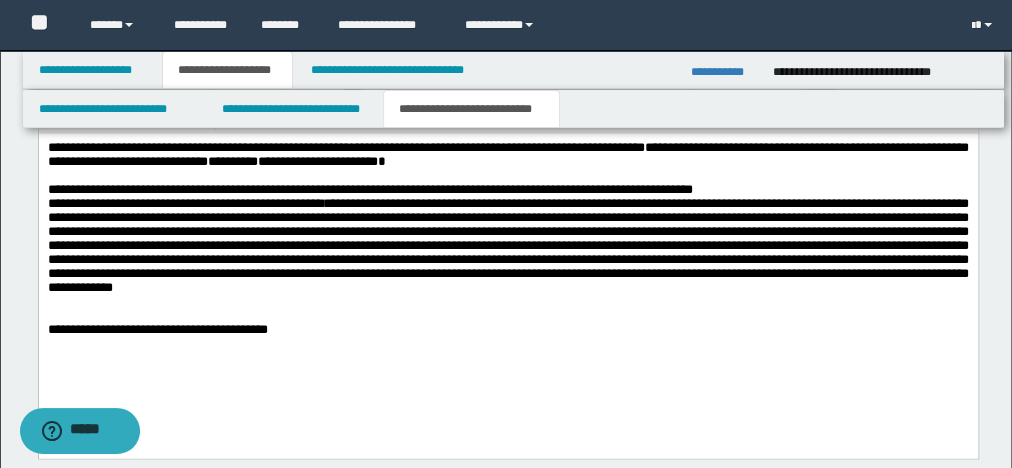 scroll, scrollTop: 1280, scrollLeft: 0, axis: vertical 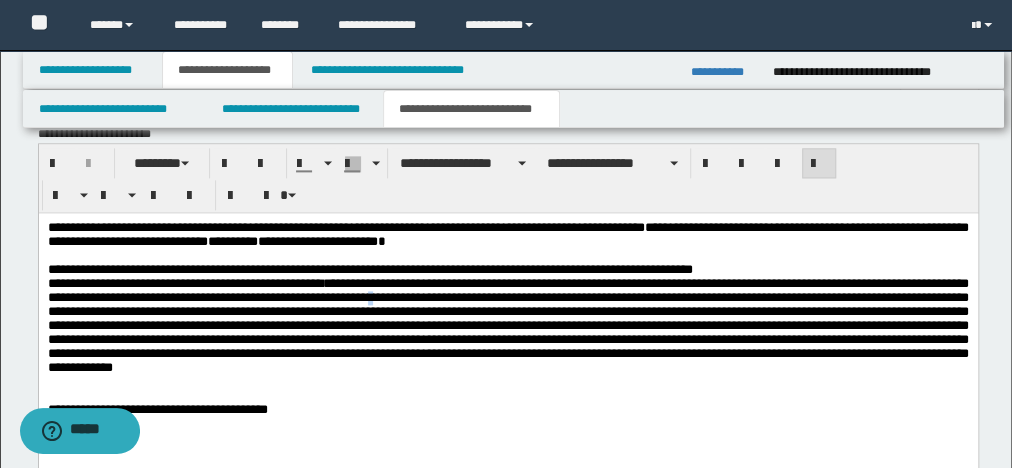 click on "**********" at bounding box center (507, 325) 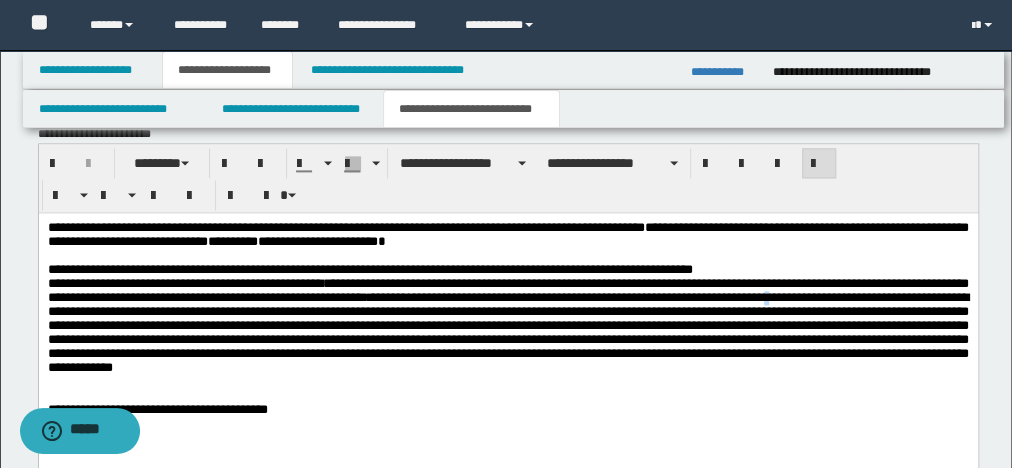 click on "**********" at bounding box center (507, 325) 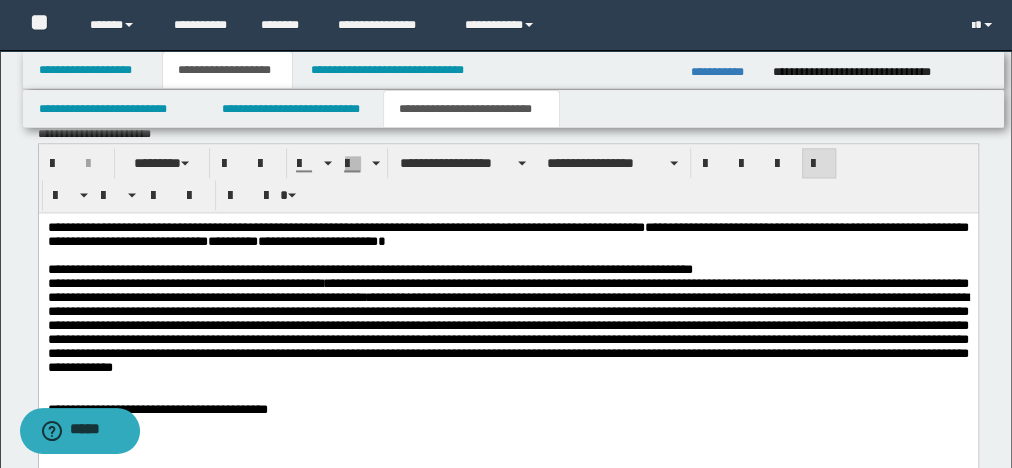 click on "**********" at bounding box center [507, 325] 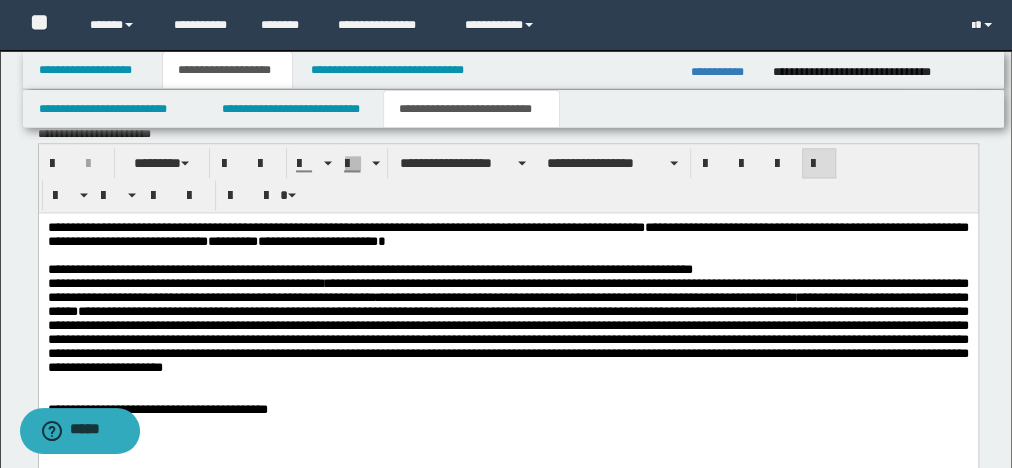 scroll, scrollTop: 1360, scrollLeft: 0, axis: vertical 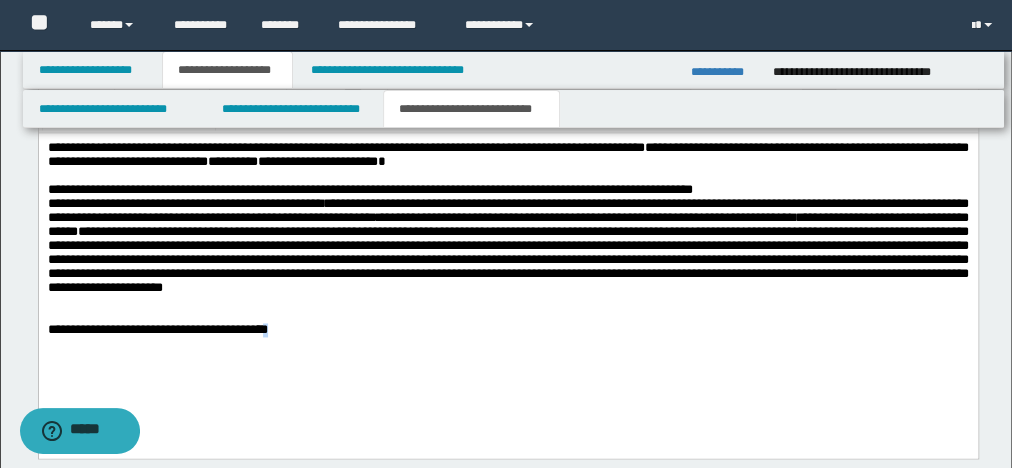 drag, startPoint x: 268, startPoint y: 342, endPoint x: 287, endPoint y: 342, distance: 19 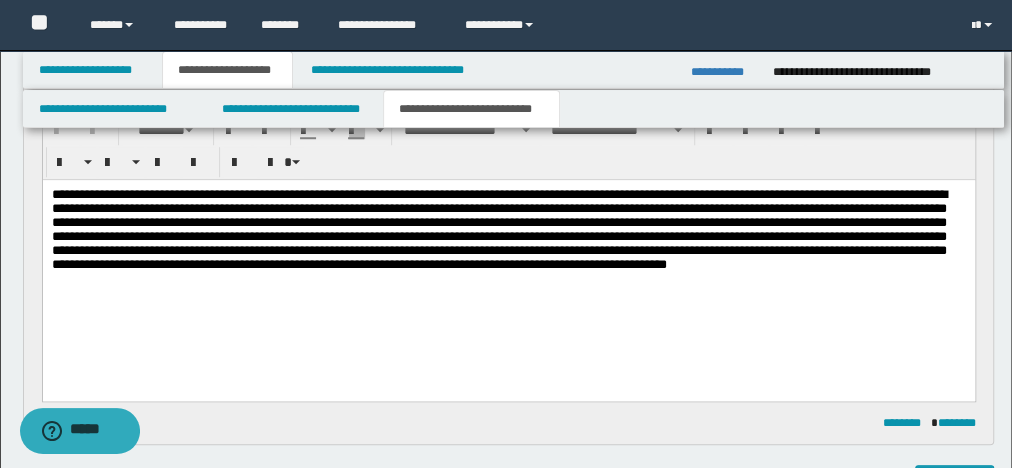 scroll, scrollTop: 400, scrollLeft: 0, axis: vertical 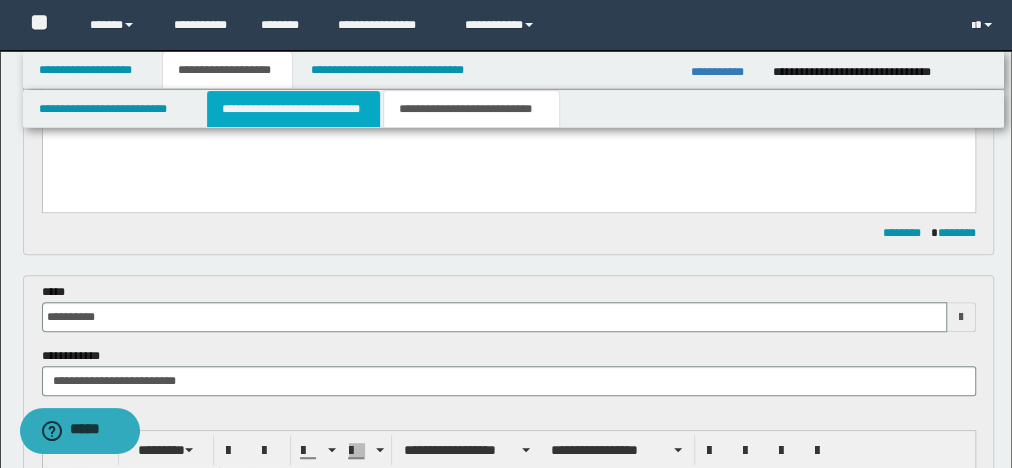 click on "**********" at bounding box center [293, 109] 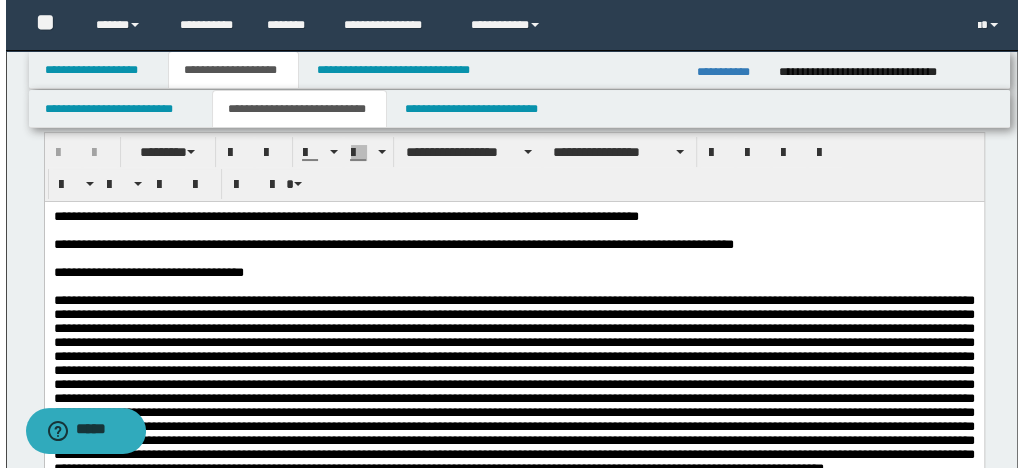 scroll, scrollTop: 0, scrollLeft: 0, axis: both 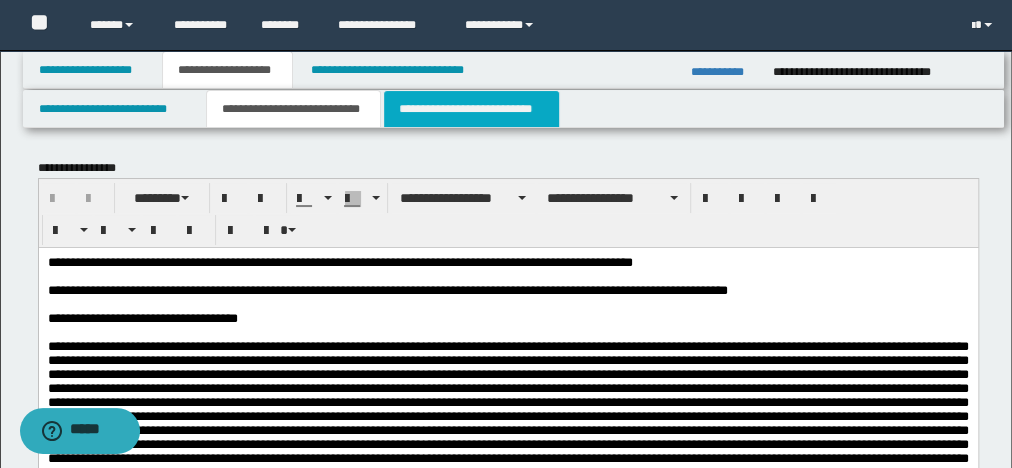 click on "**********" at bounding box center (471, 109) 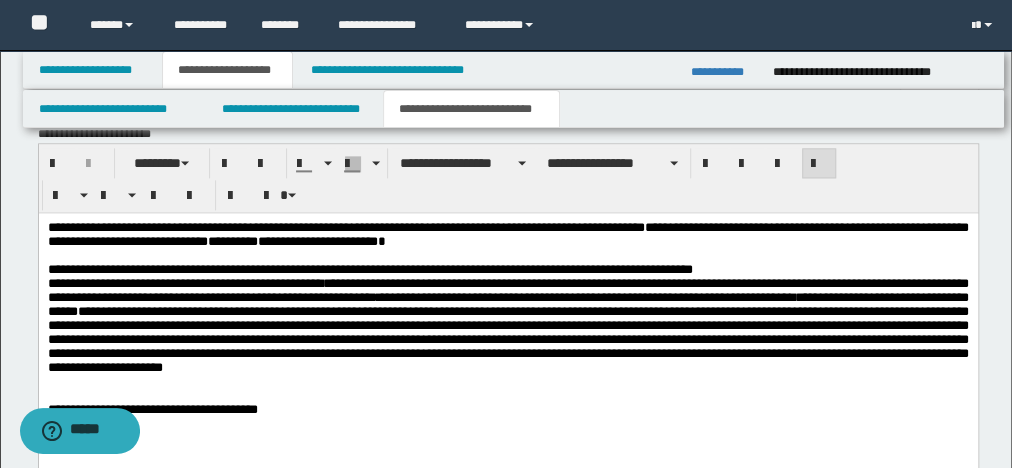 scroll, scrollTop: 1360, scrollLeft: 0, axis: vertical 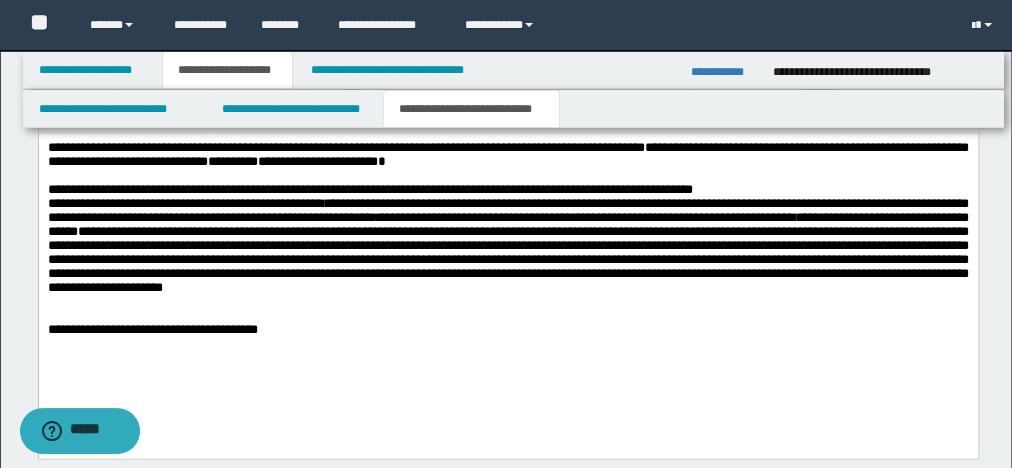 click on "**********" at bounding box center (507, 330) 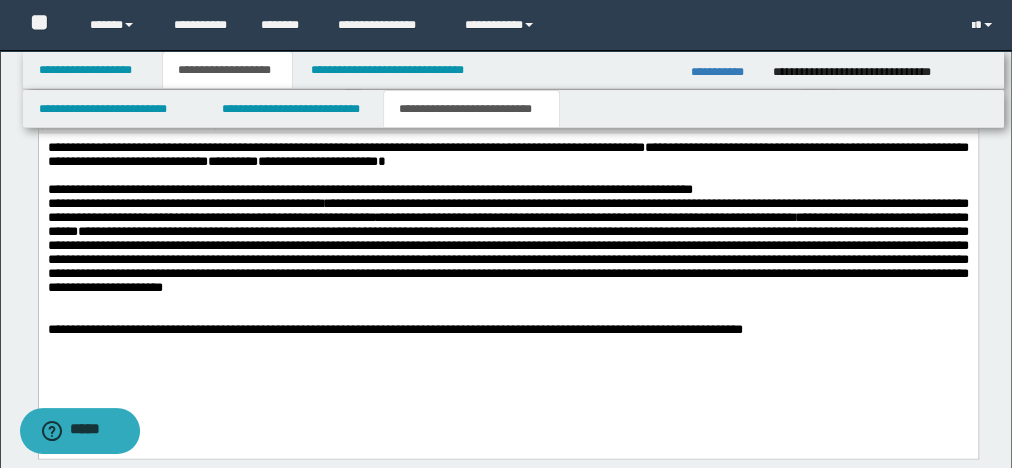 click on "**********" at bounding box center [507, 330] 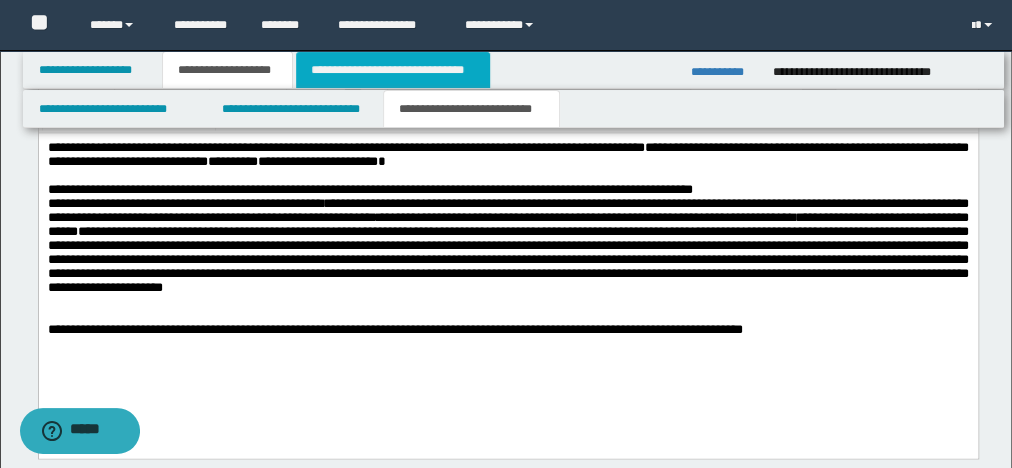 click on "**********" at bounding box center (393, 70) 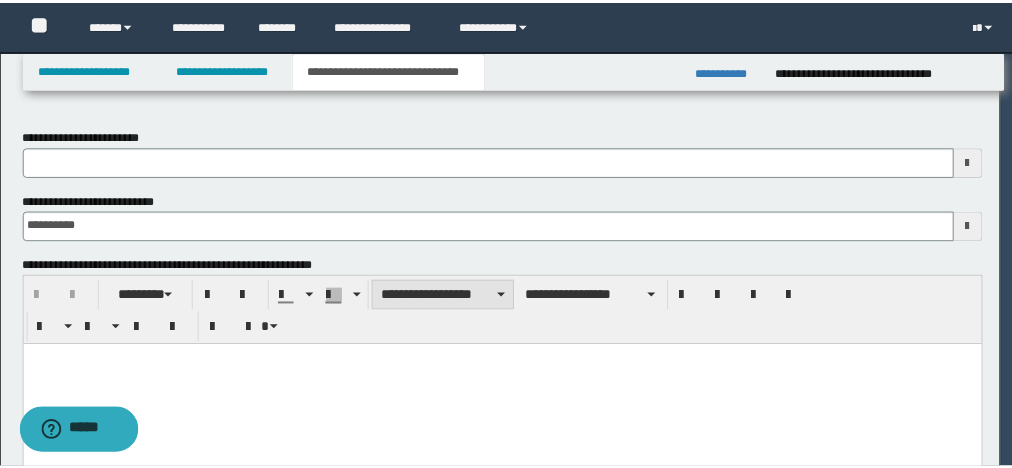 scroll, scrollTop: 0, scrollLeft: 0, axis: both 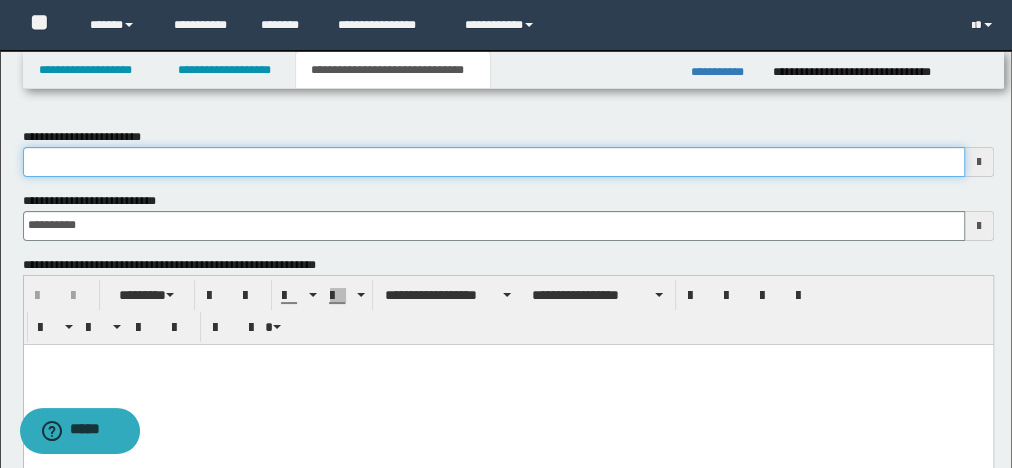 click on "**********" at bounding box center [494, 162] 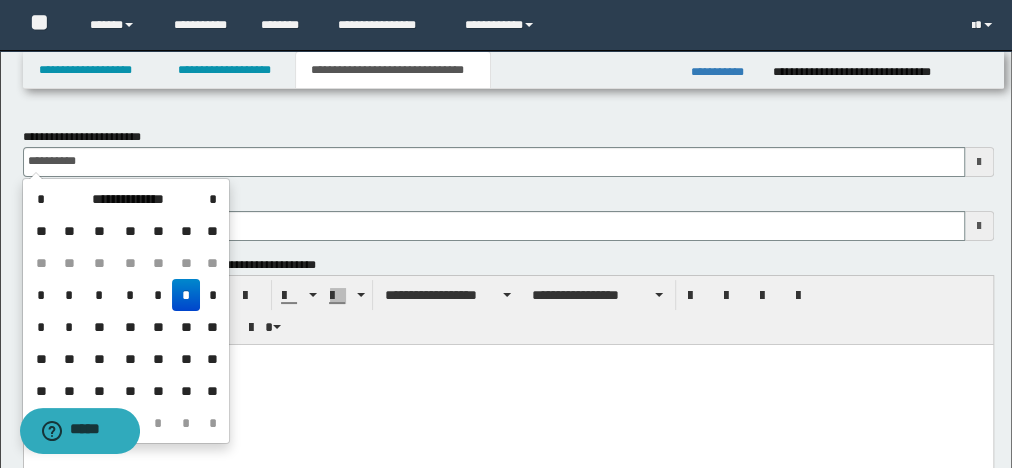 type on "**********" 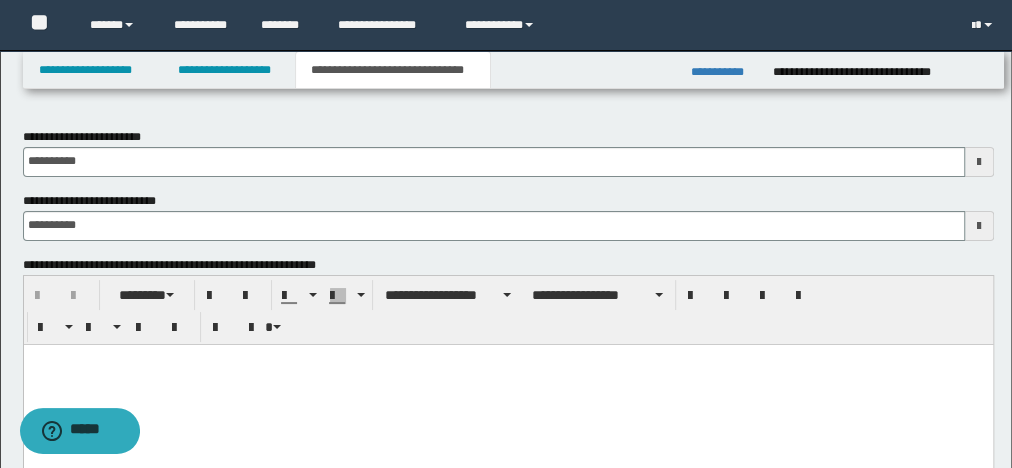 click at bounding box center [507, 359] 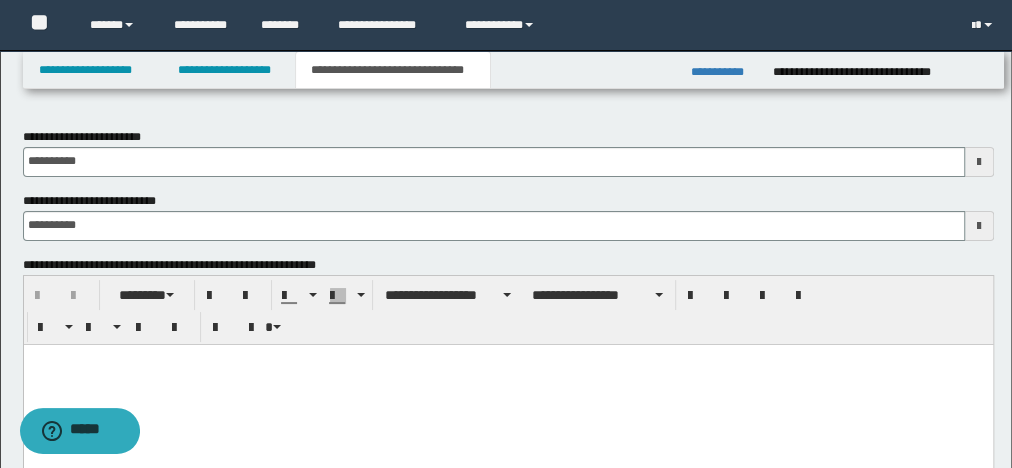 click at bounding box center (507, 359) 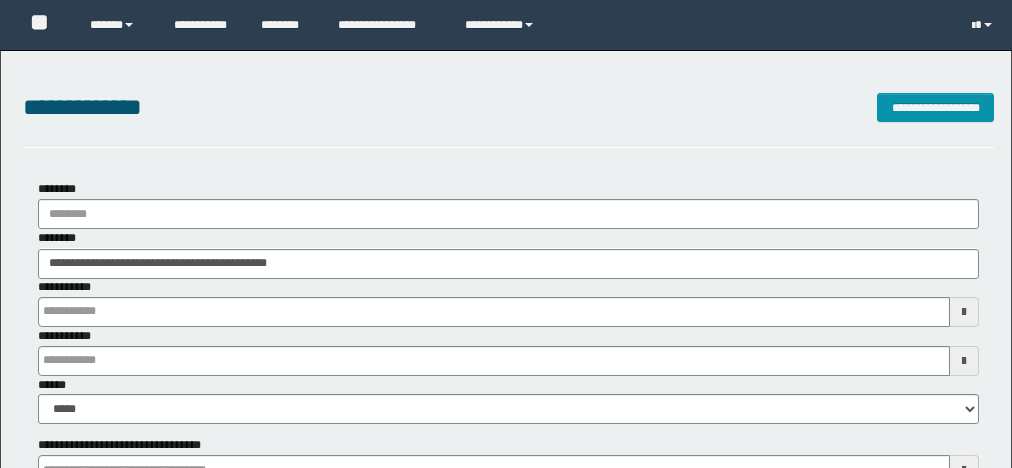 scroll, scrollTop: 320, scrollLeft: 0, axis: vertical 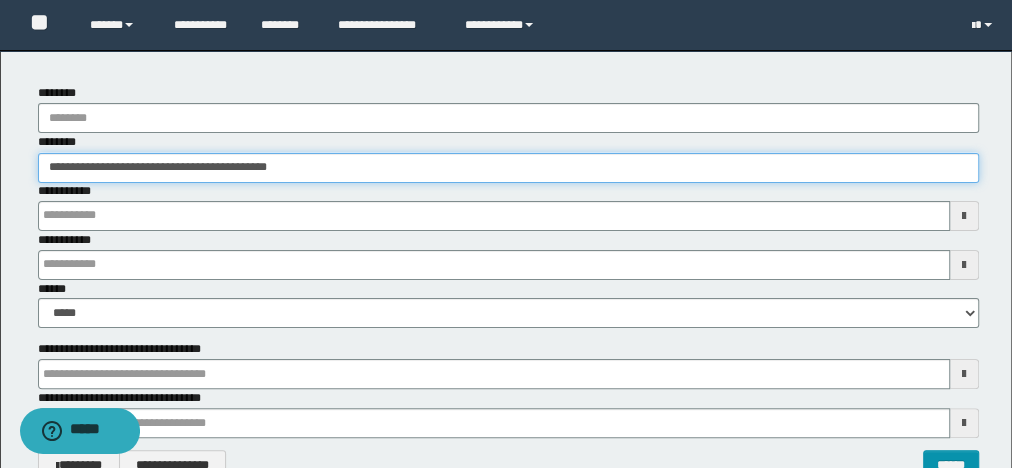 drag, startPoint x: 377, startPoint y: 173, endPoint x: 0, endPoint y: 177, distance: 377.0212 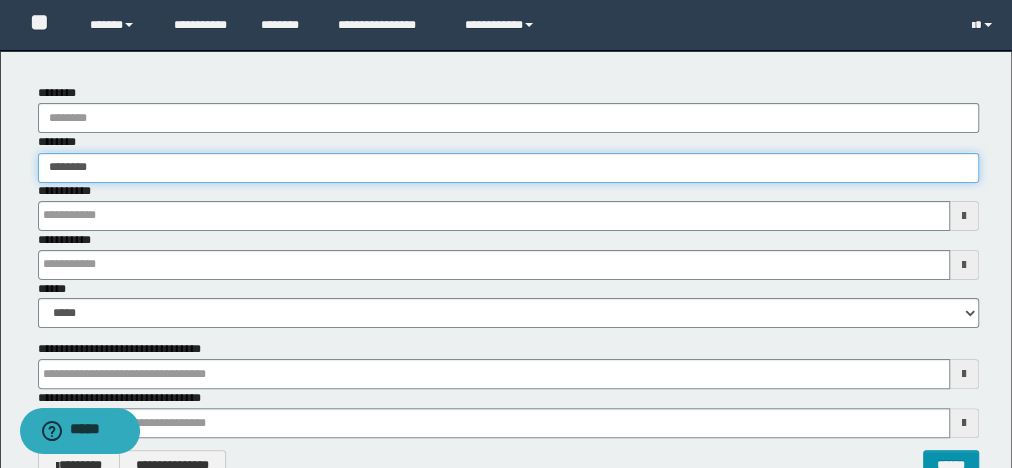 type on "********" 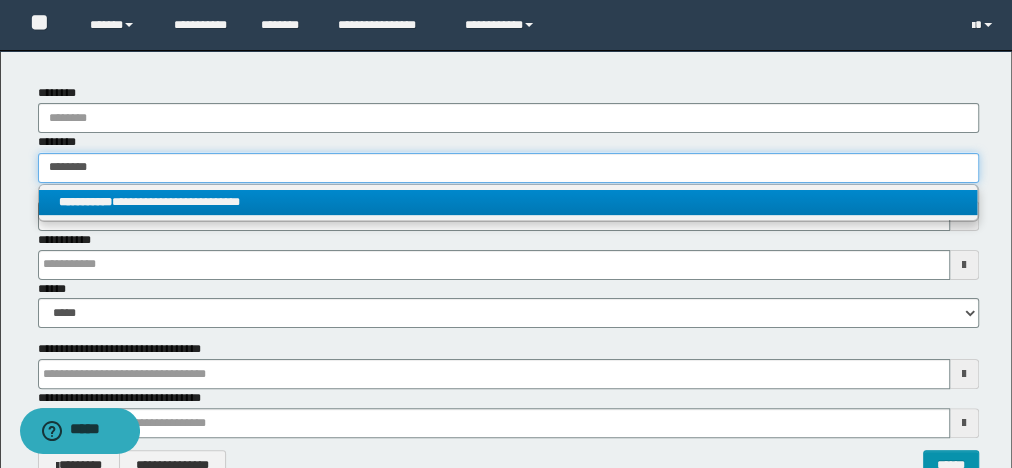 type on "********" 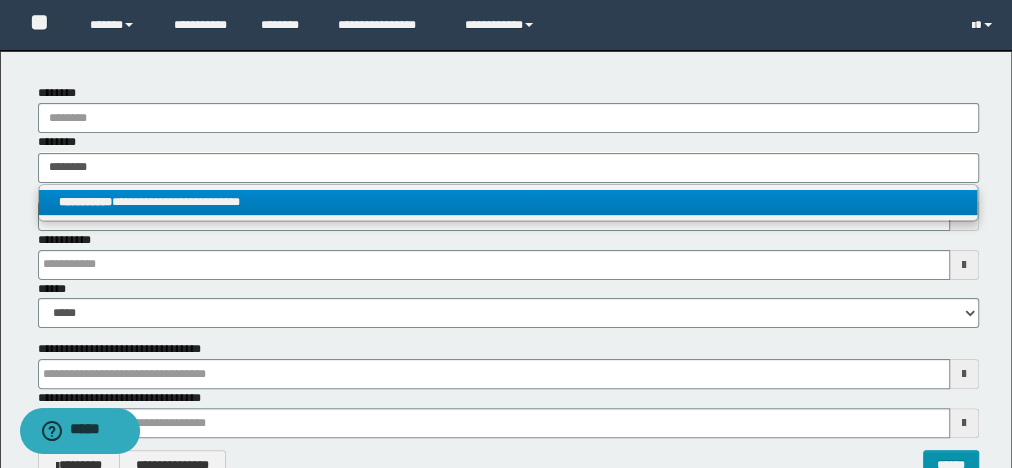 click on "**********" at bounding box center (508, 202) 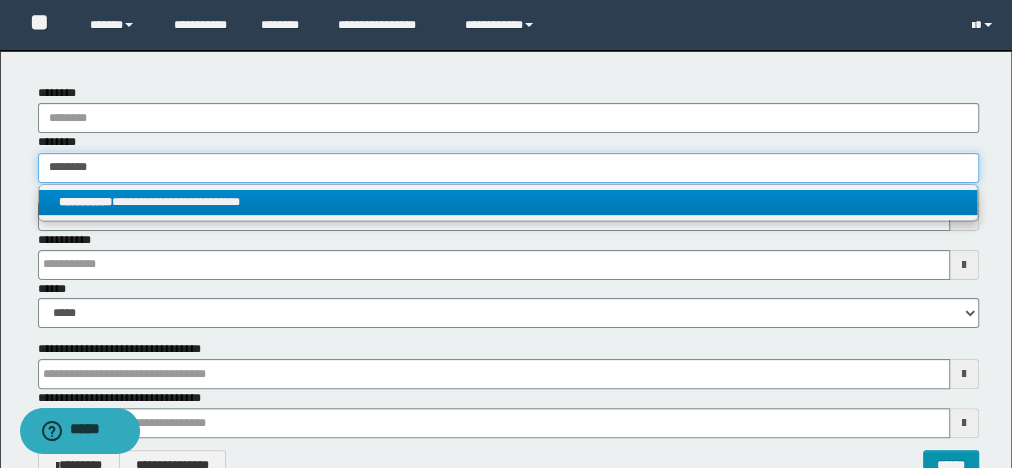 type 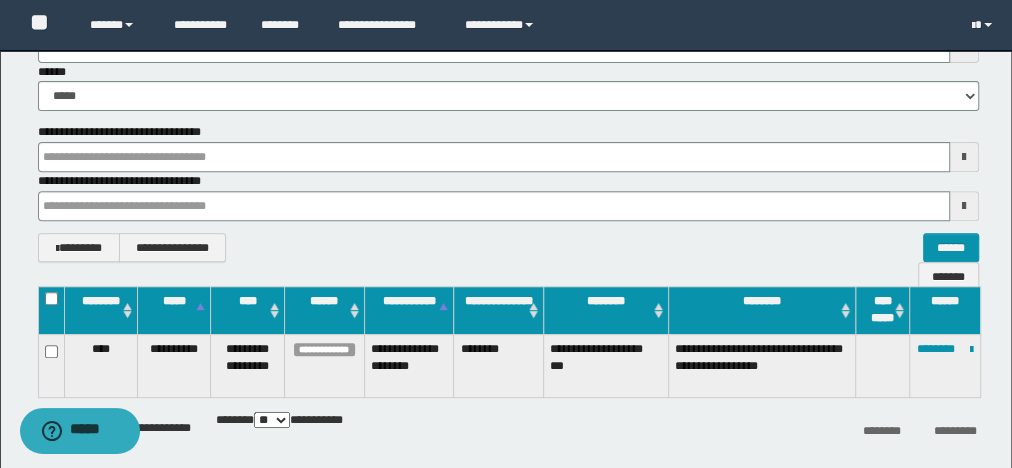 scroll, scrollTop: 336, scrollLeft: 0, axis: vertical 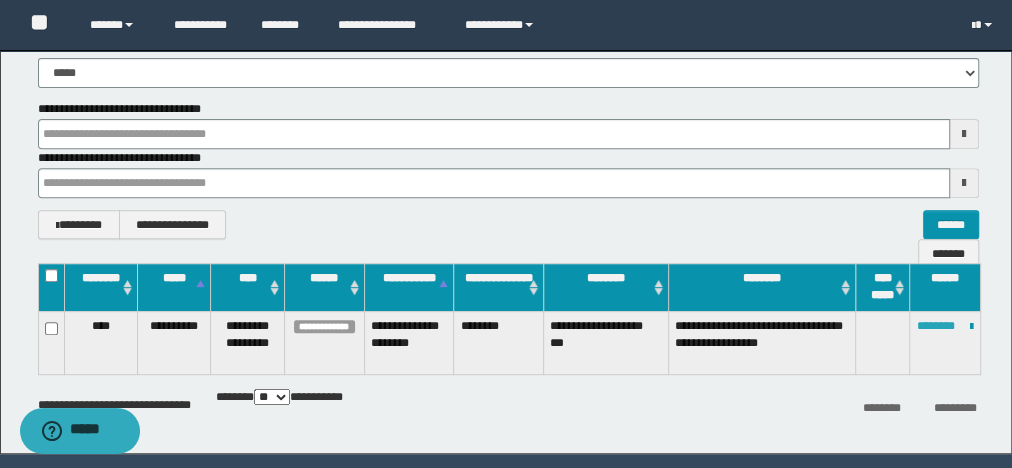click on "********" at bounding box center [936, 326] 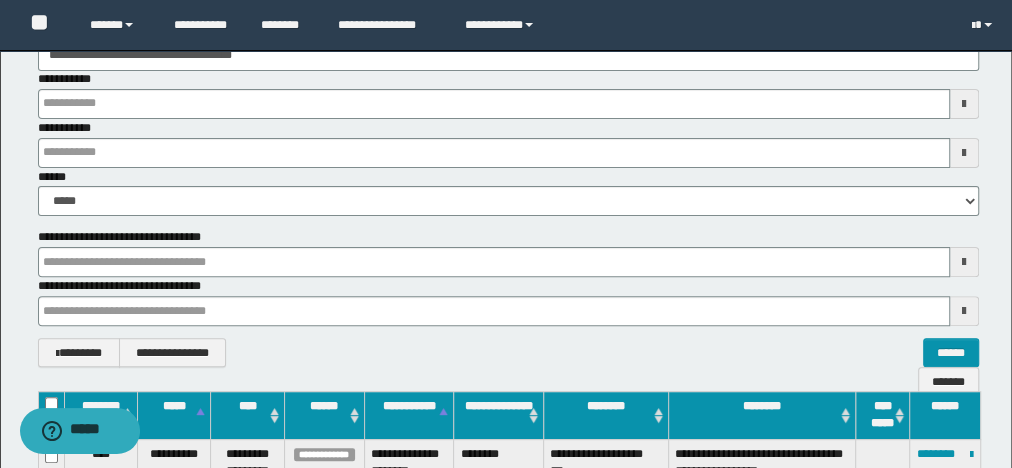 scroll, scrollTop: 0, scrollLeft: 0, axis: both 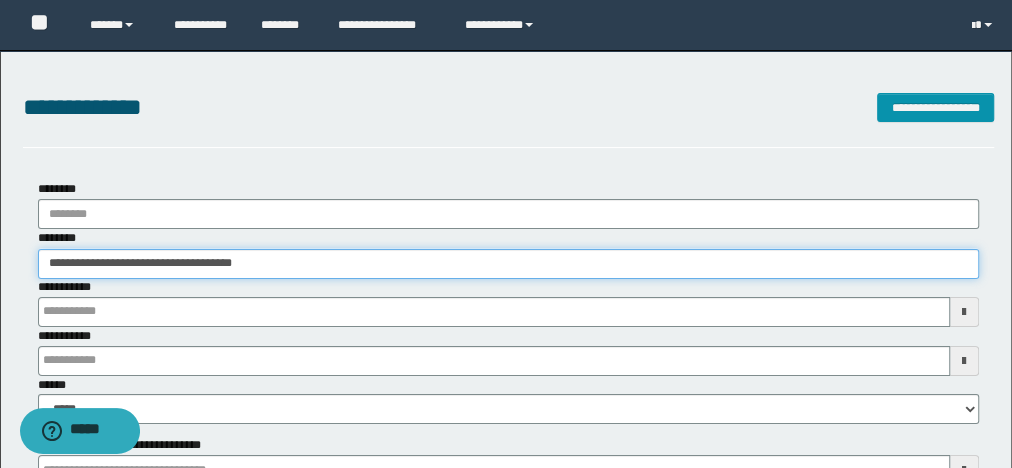 drag, startPoint x: 290, startPoint y: 272, endPoint x: 0, endPoint y: 233, distance: 292.61066 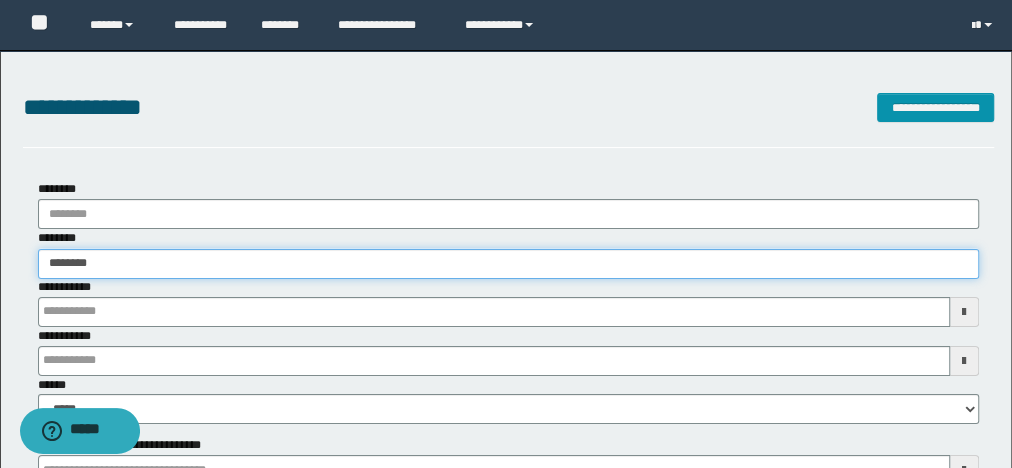 type on "********" 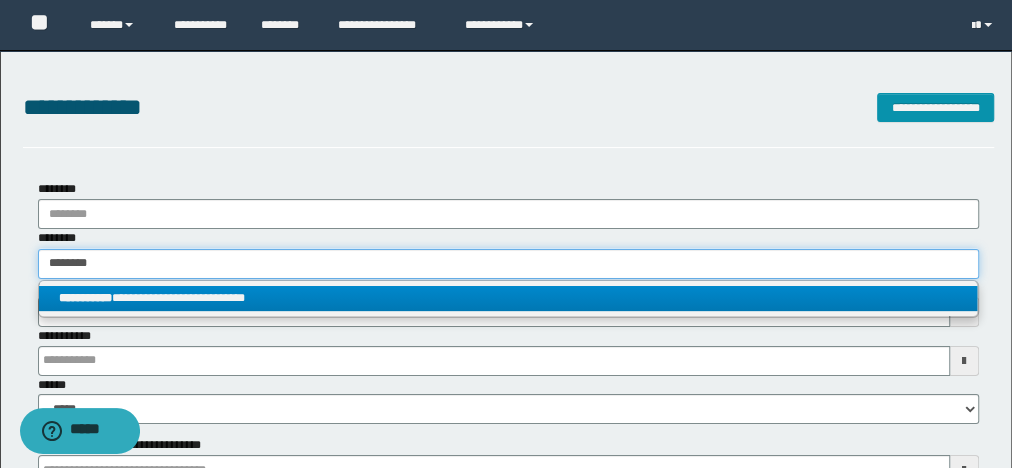type on "********" 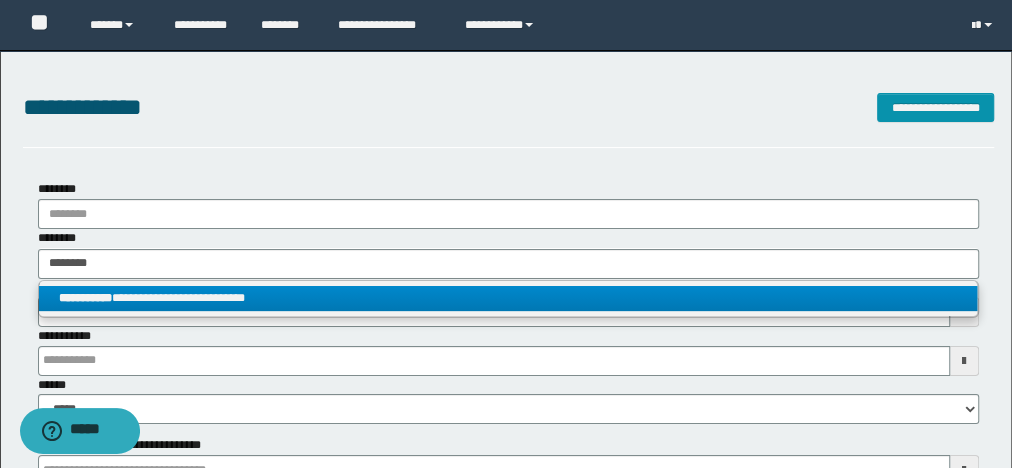 click on "**********" at bounding box center [508, 298] 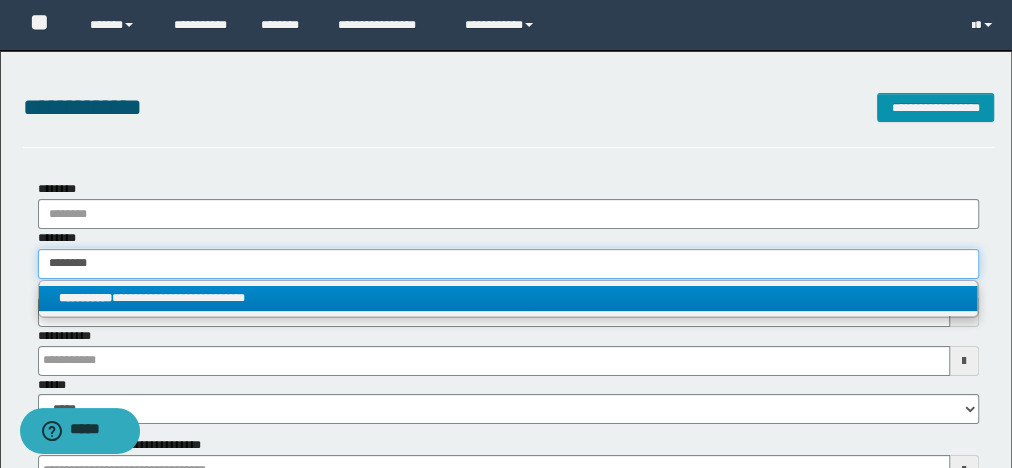 type 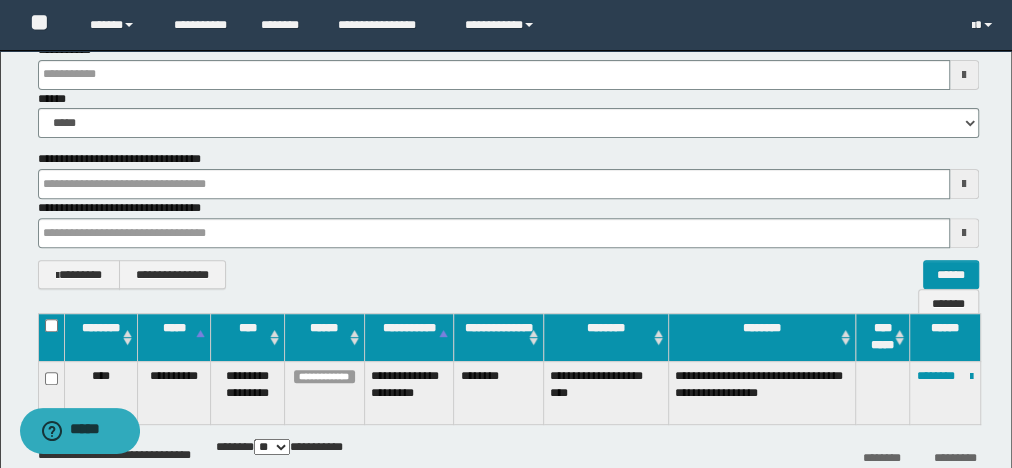 scroll, scrollTop: 320, scrollLeft: 0, axis: vertical 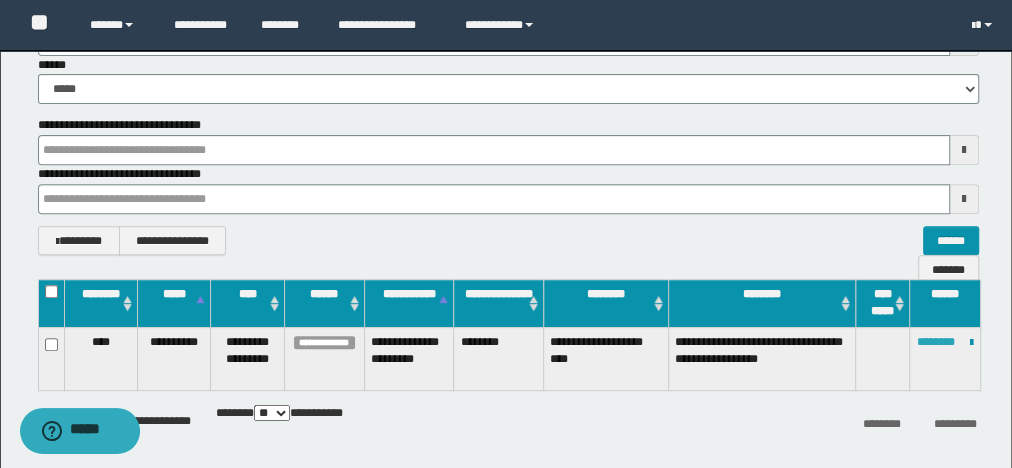 click on "********" at bounding box center (936, 342) 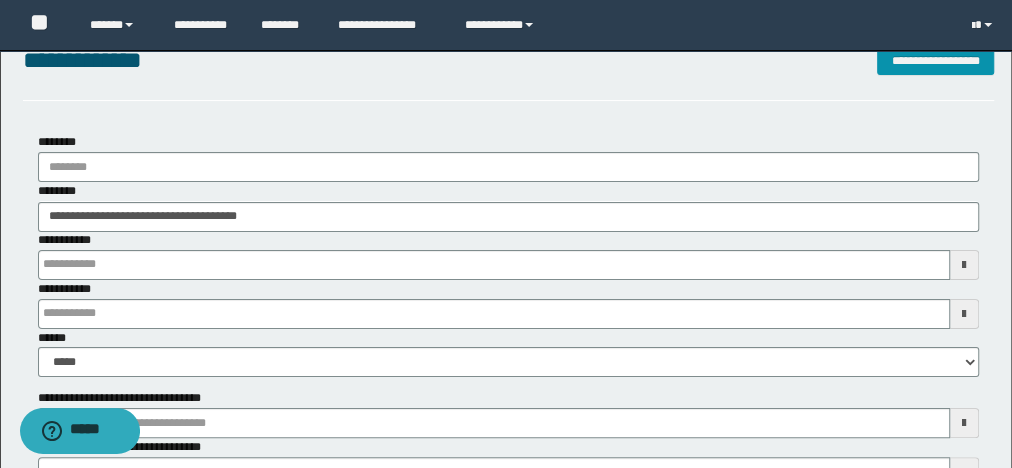 scroll, scrollTop: 0, scrollLeft: 0, axis: both 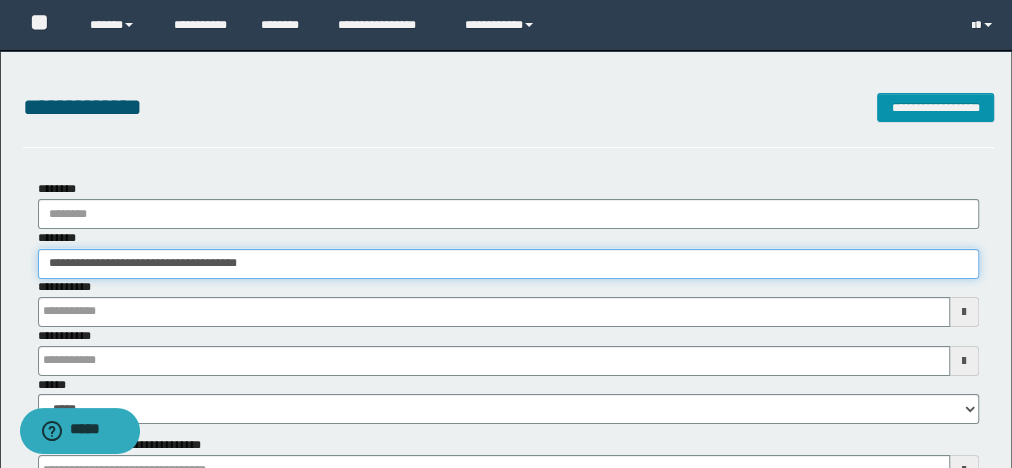 drag, startPoint x: 320, startPoint y: 268, endPoint x: 0, endPoint y: 199, distance: 327.35455 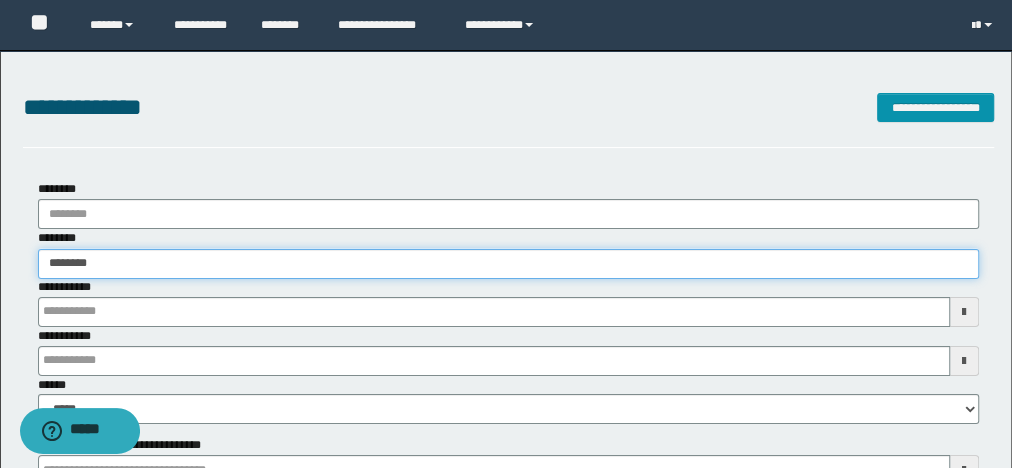 type on "********" 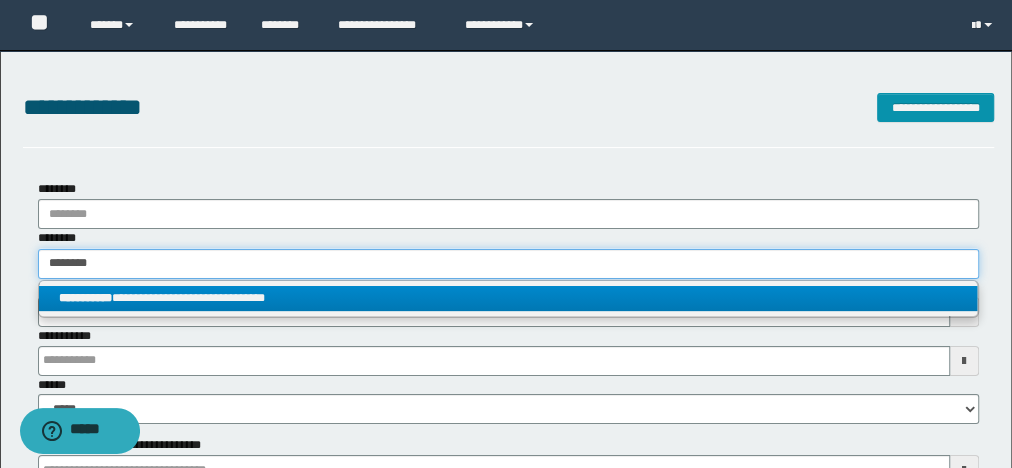 type on "********" 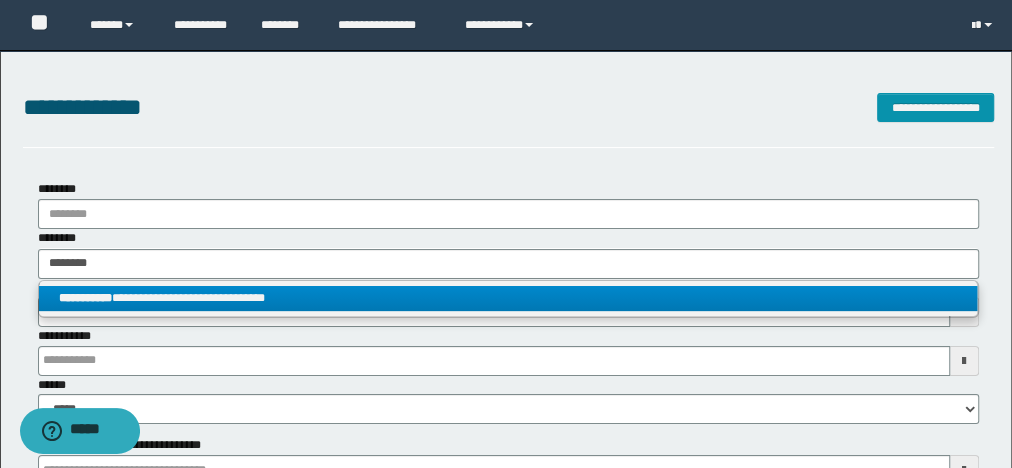 click on "**********" at bounding box center [508, 298] 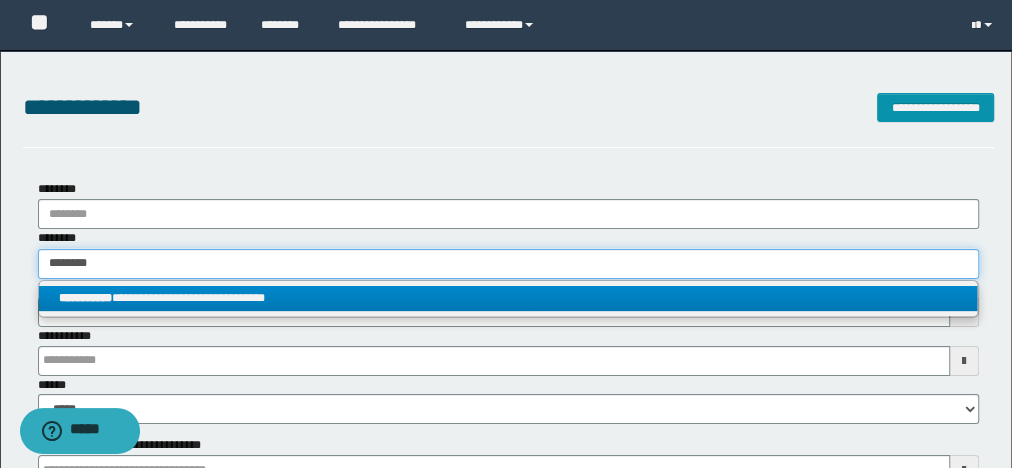 type 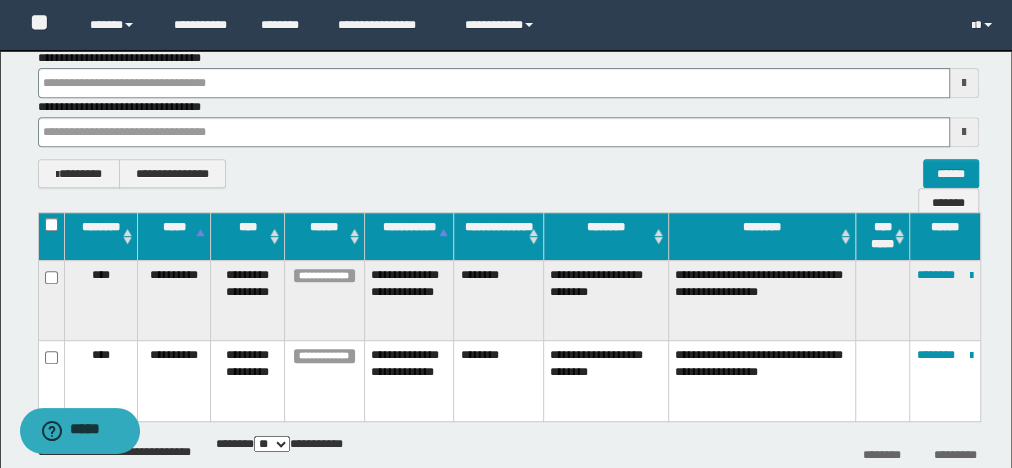 scroll, scrollTop: 480, scrollLeft: 0, axis: vertical 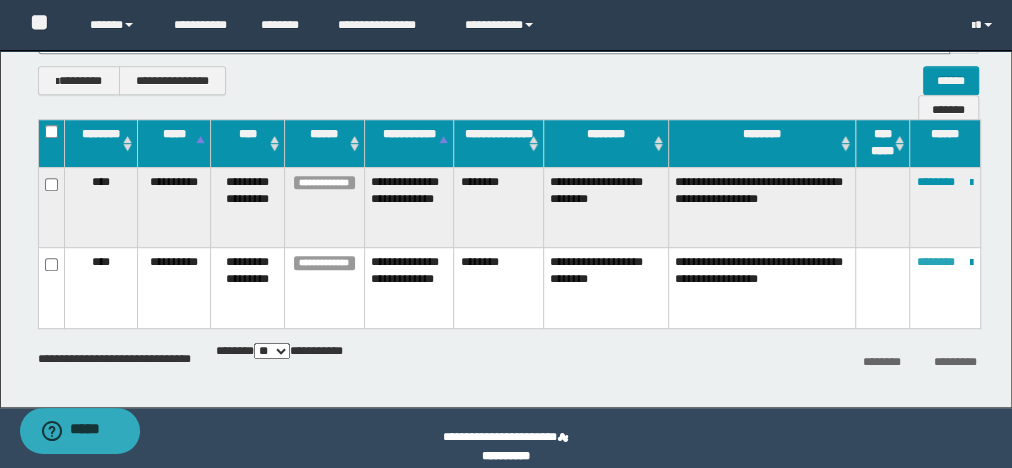 click on "********" at bounding box center (936, 262) 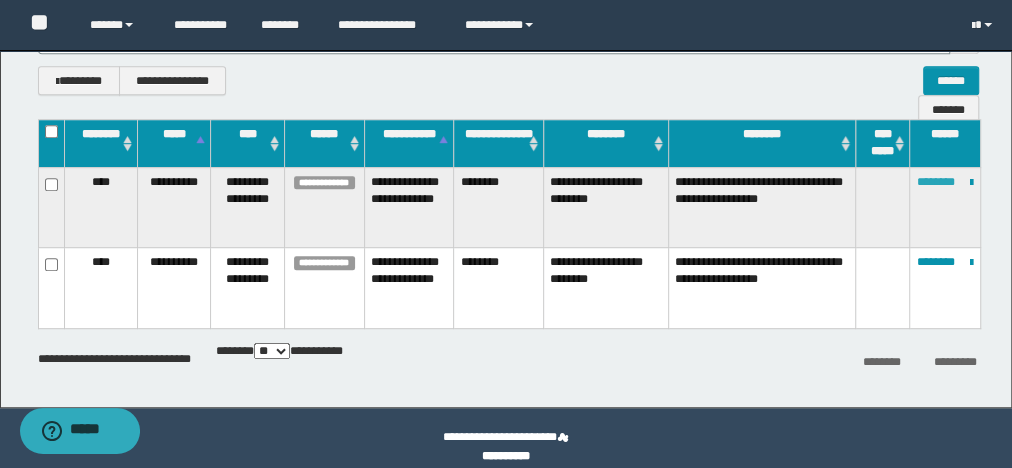 click on "********" at bounding box center [936, 182] 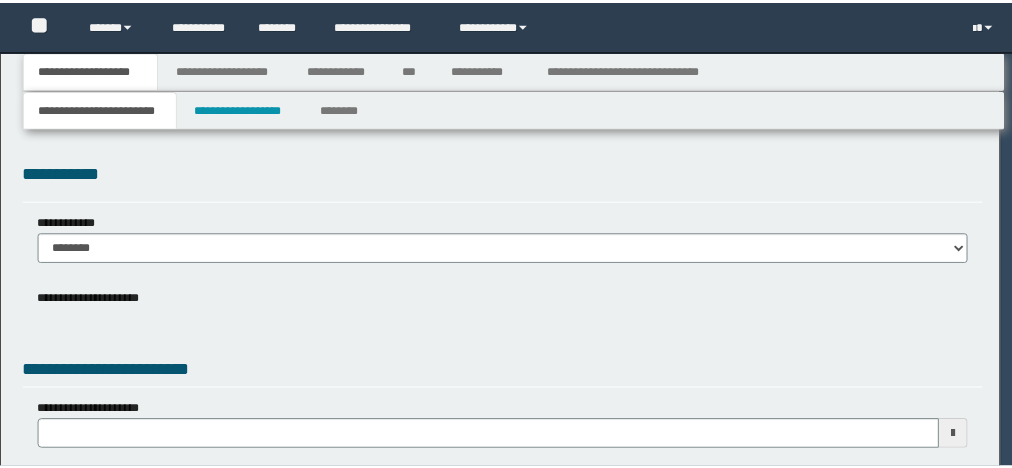 scroll, scrollTop: 0, scrollLeft: 0, axis: both 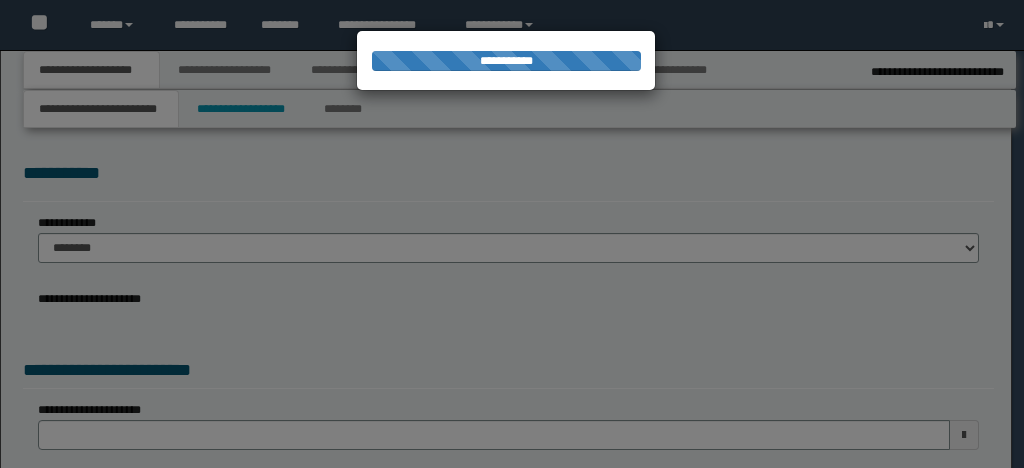 select on "**" 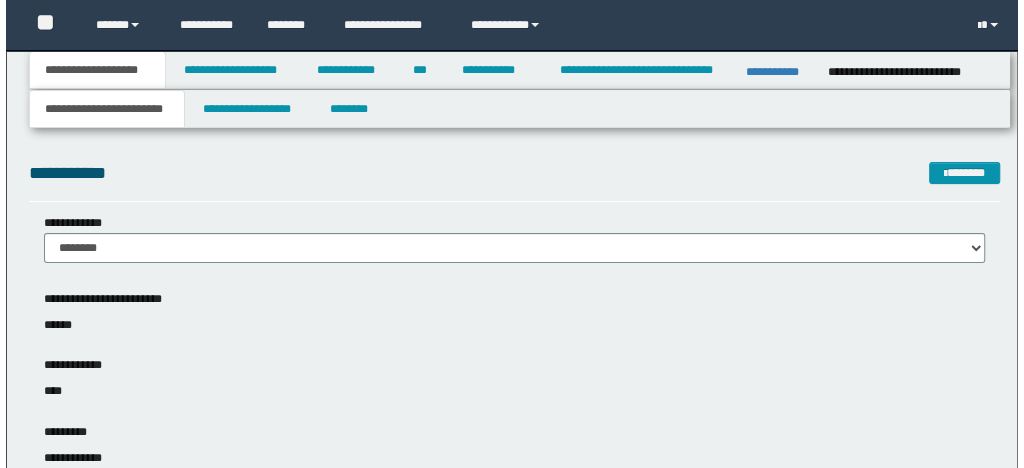 scroll, scrollTop: 0, scrollLeft: 0, axis: both 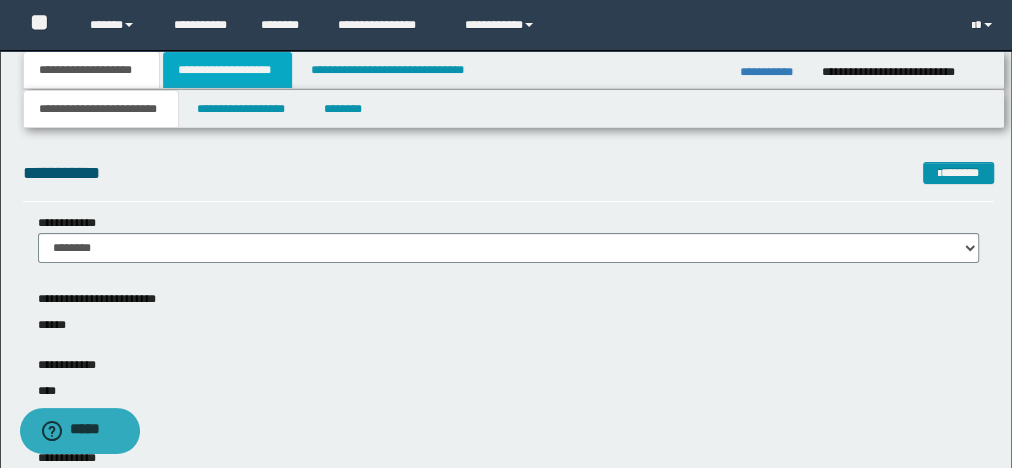 click on "**********" at bounding box center [227, 70] 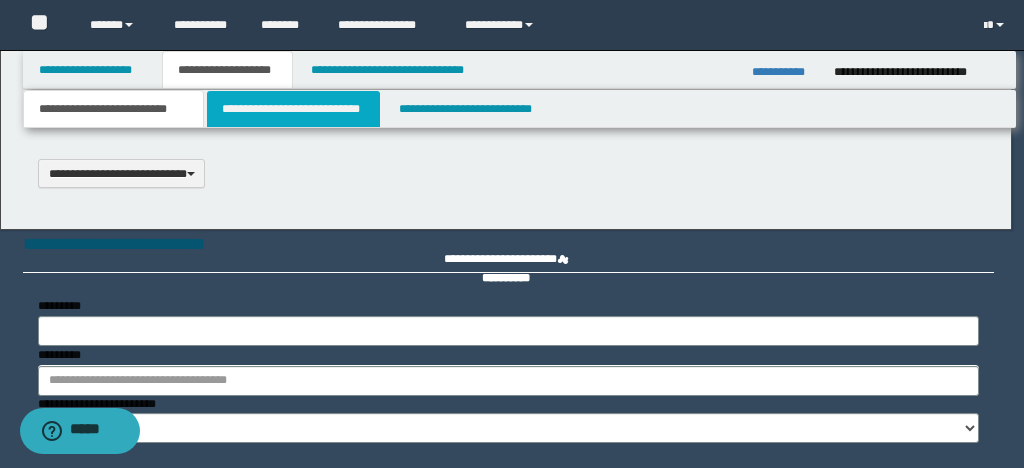 select on "*" 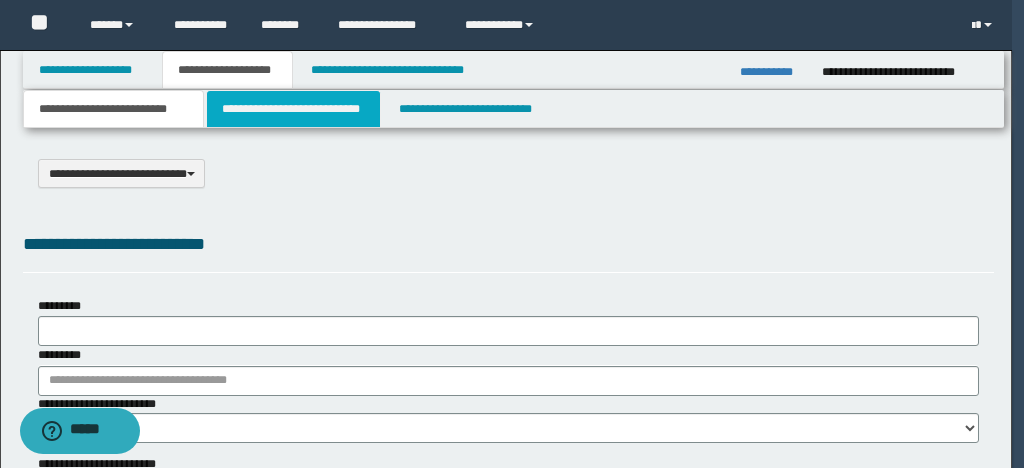 scroll, scrollTop: 0, scrollLeft: 0, axis: both 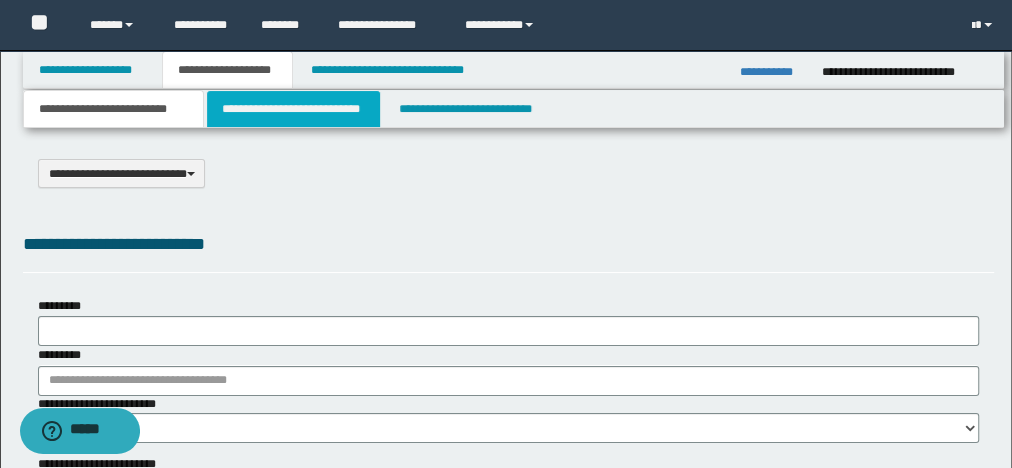click on "**********" at bounding box center [293, 109] 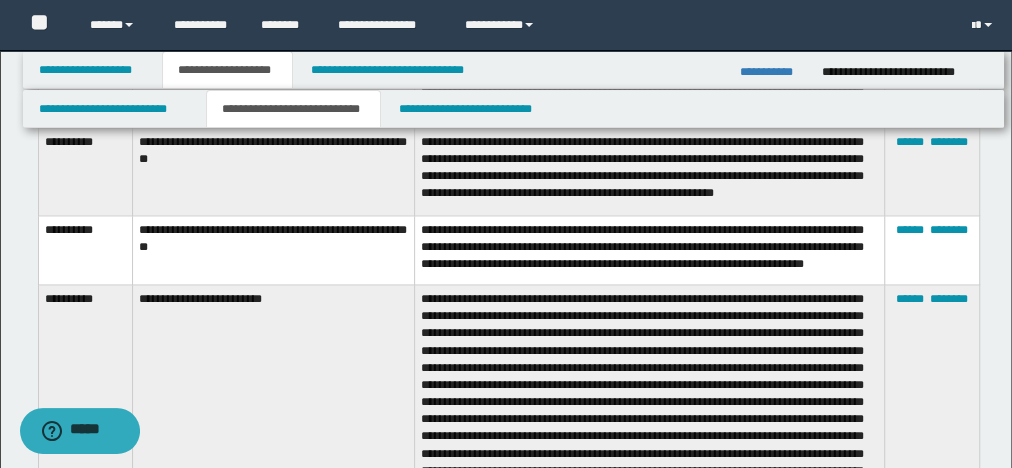scroll, scrollTop: 1440, scrollLeft: 0, axis: vertical 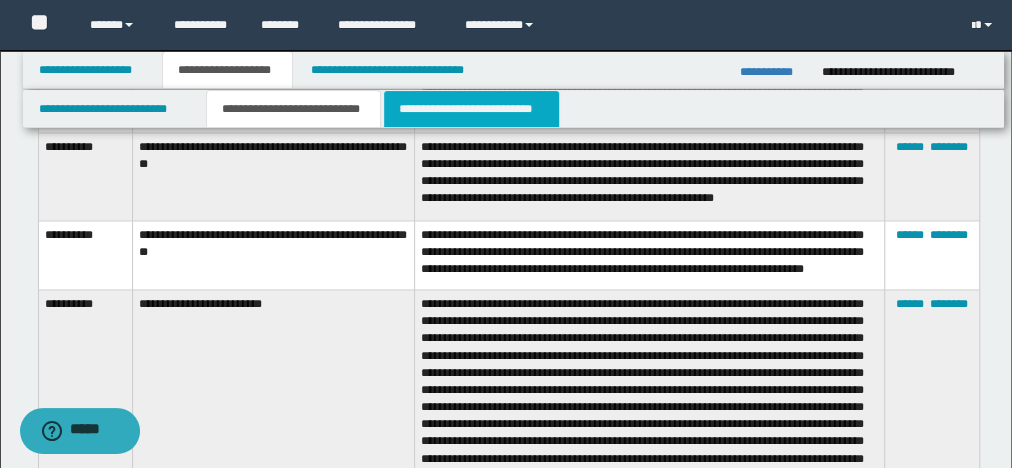 click on "**********" at bounding box center (471, 109) 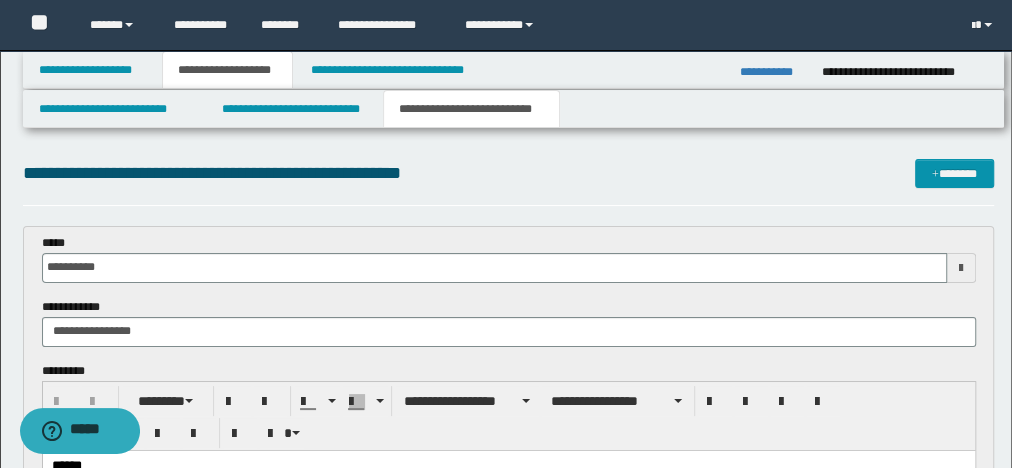 scroll, scrollTop: 0, scrollLeft: 0, axis: both 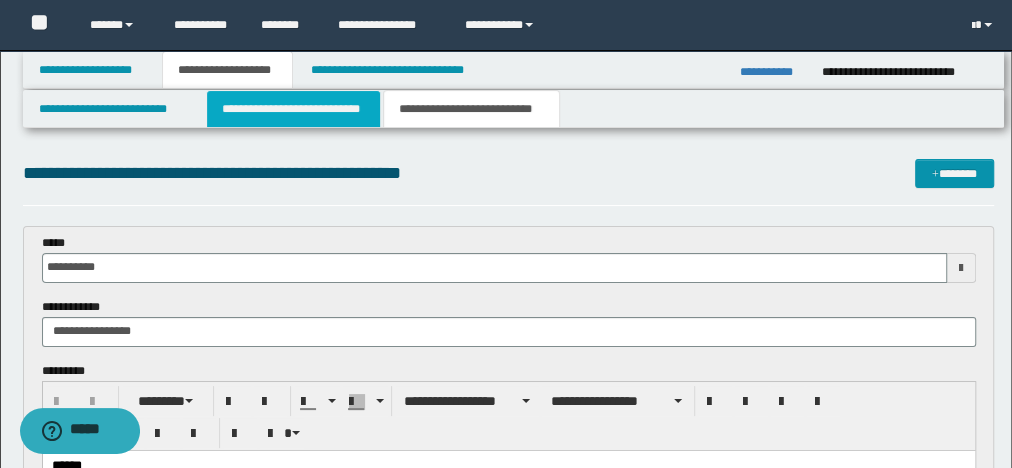 click on "**********" at bounding box center (293, 109) 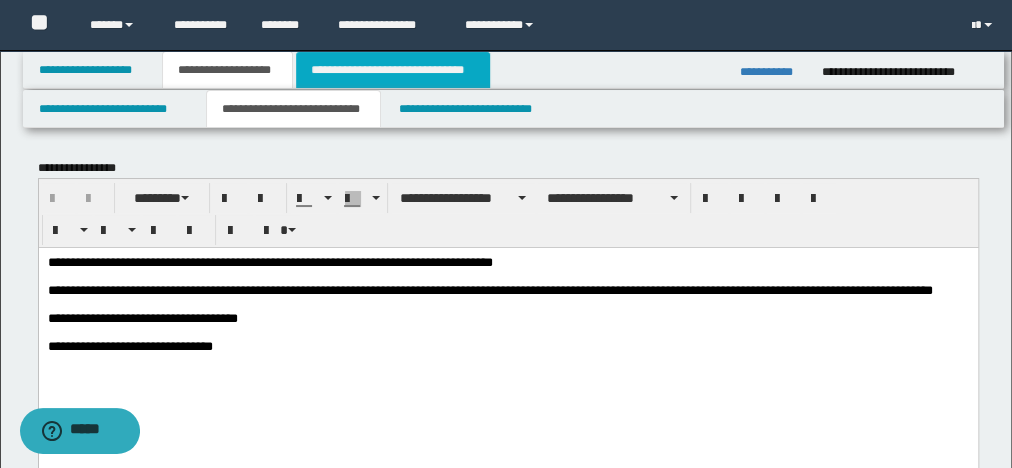 click on "**********" at bounding box center (393, 70) 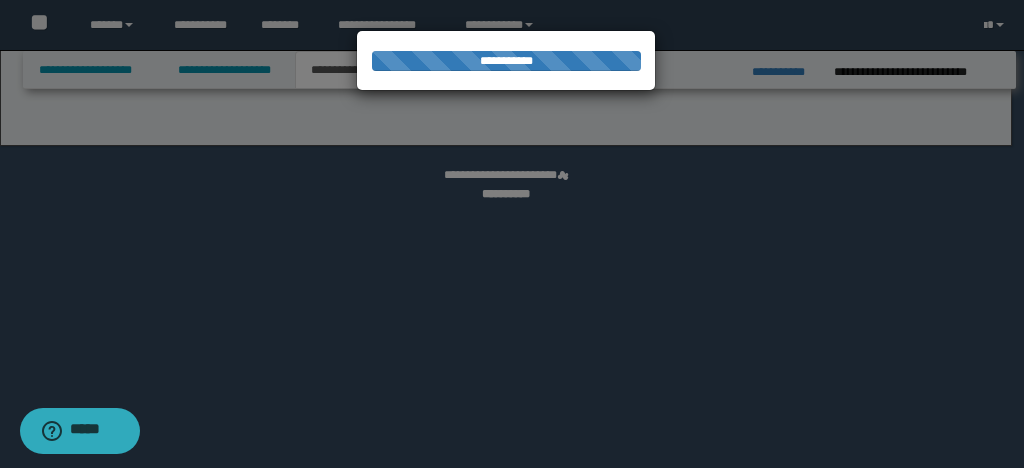 select on "*" 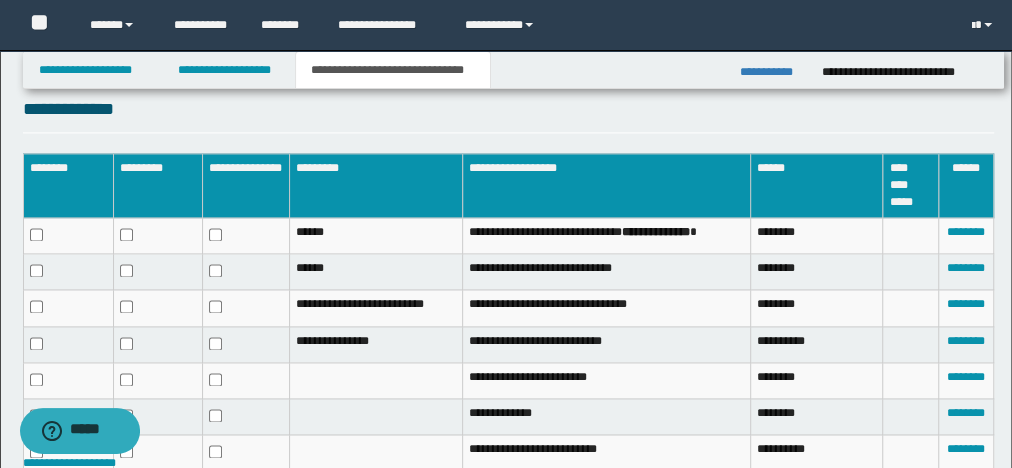 scroll, scrollTop: 1360, scrollLeft: 0, axis: vertical 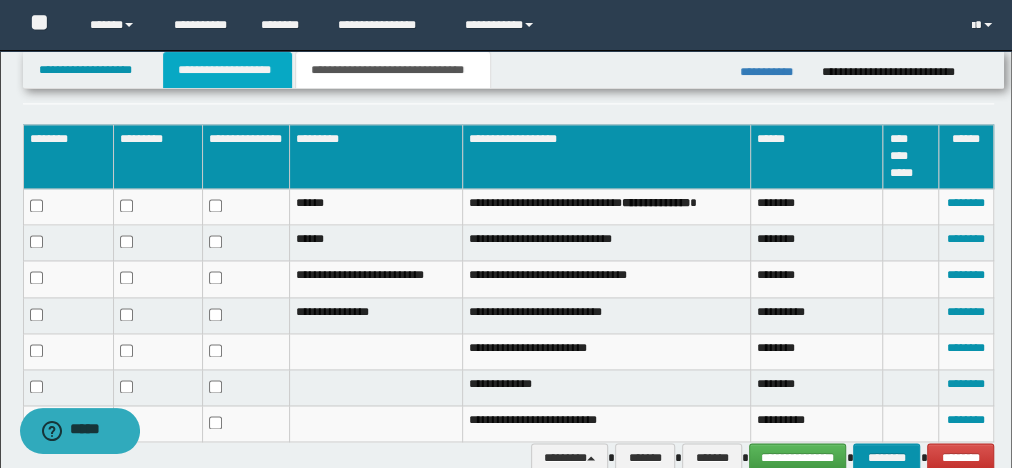 click on "**********" at bounding box center [227, 70] 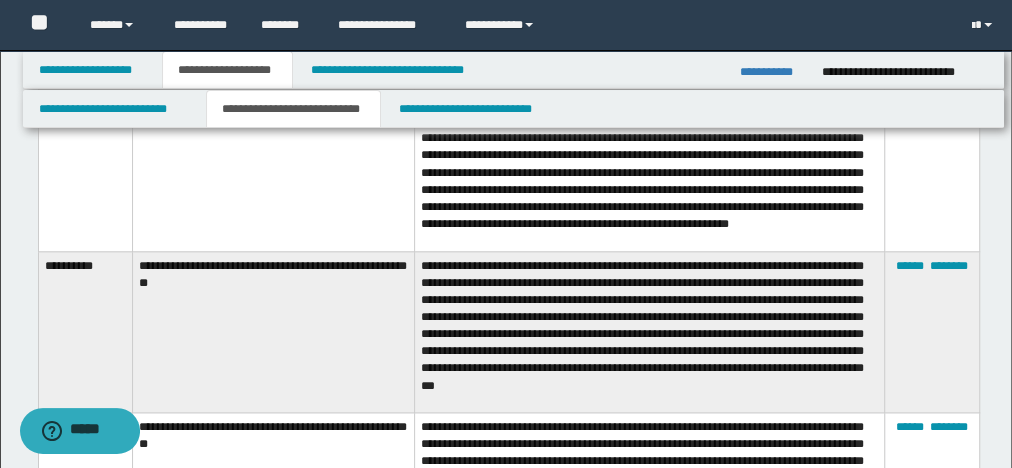 scroll, scrollTop: 1070, scrollLeft: 0, axis: vertical 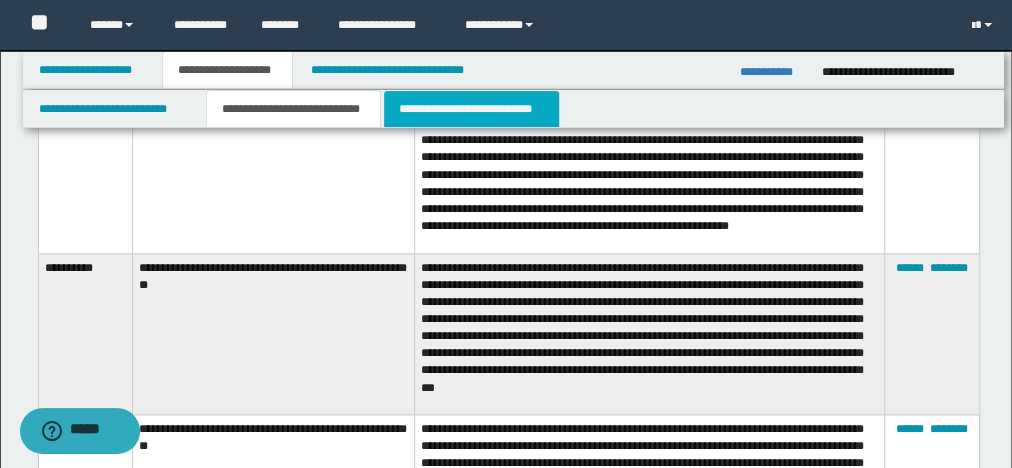 click on "**********" at bounding box center [508, 650] 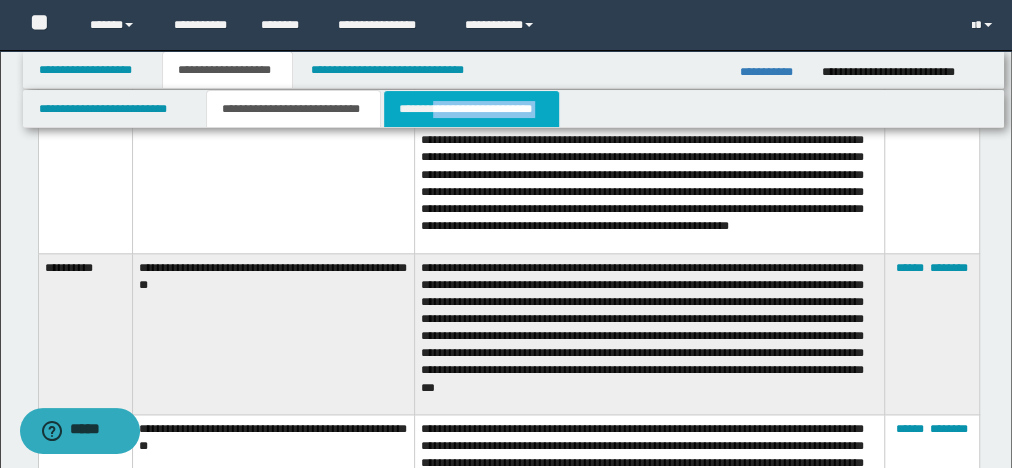 click on "**********" at bounding box center (471, 109) 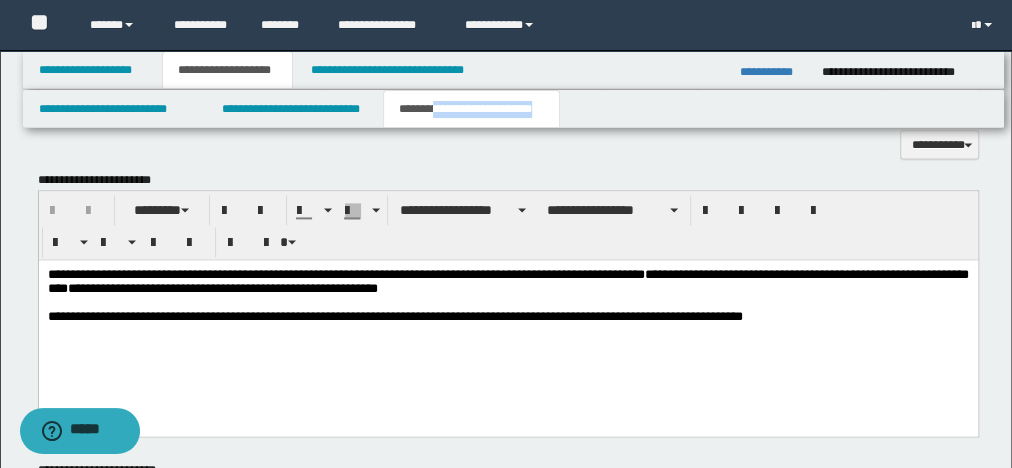 scroll, scrollTop: 1390, scrollLeft: 0, axis: vertical 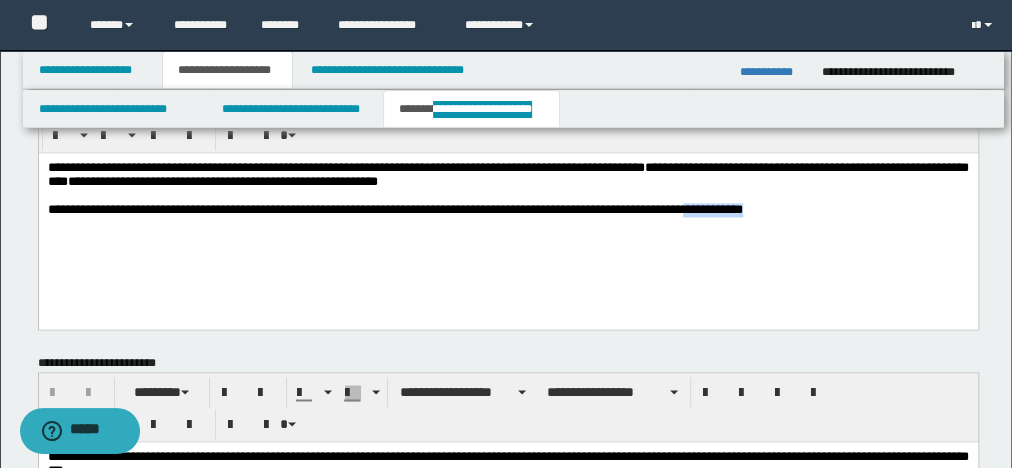 drag, startPoint x: 776, startPoint y: 208, endPoint x: 699, endPoint y: 209, distance: 77.00649 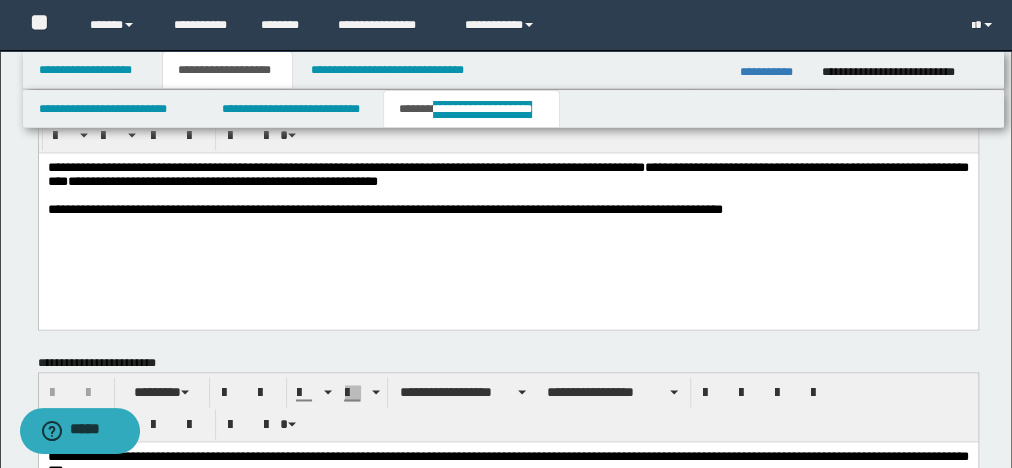 click on "**********" at bounding box center (232, 180) 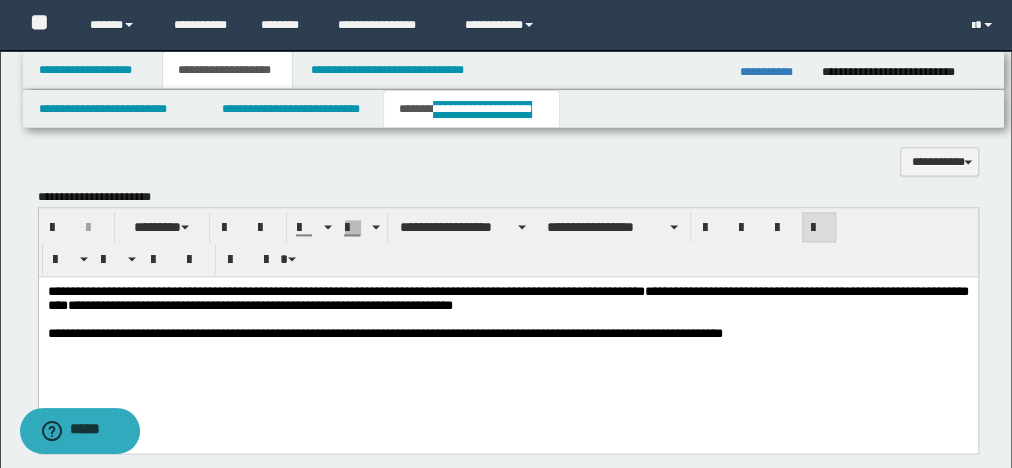 scroll, scrollTop: 1230, scrollLeft: 0, axis: vertical 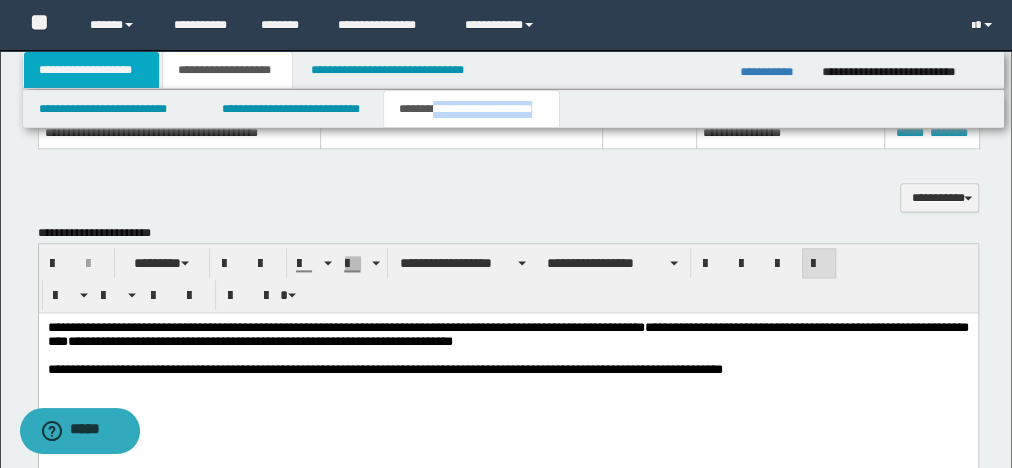 click on "**********" at bounding box center (92, 70) 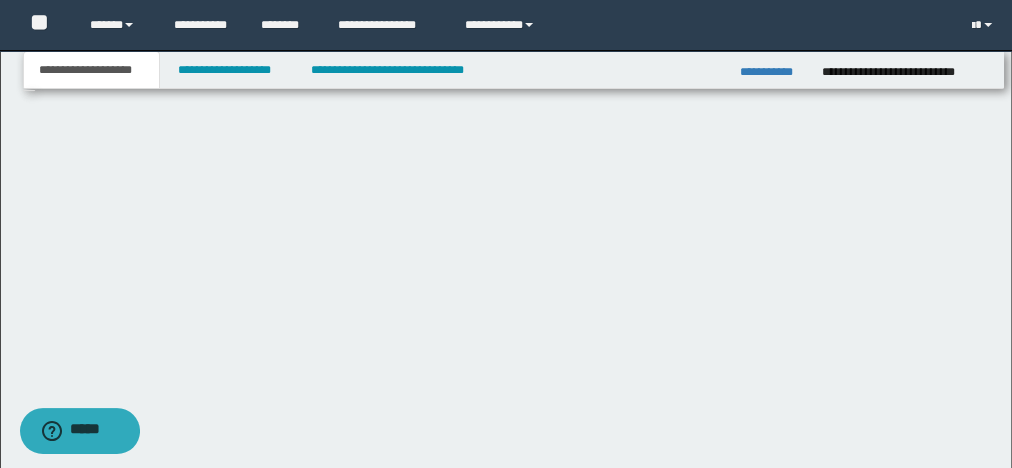 scroll, scrollTop: 1194, scrollLeft: 0, axis: vertical 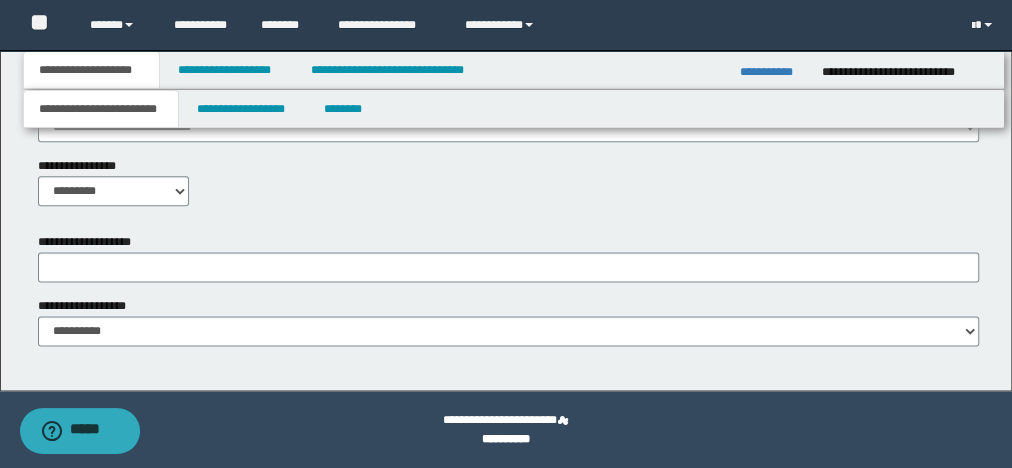 click on "**********" at bounding box center [101, 109] 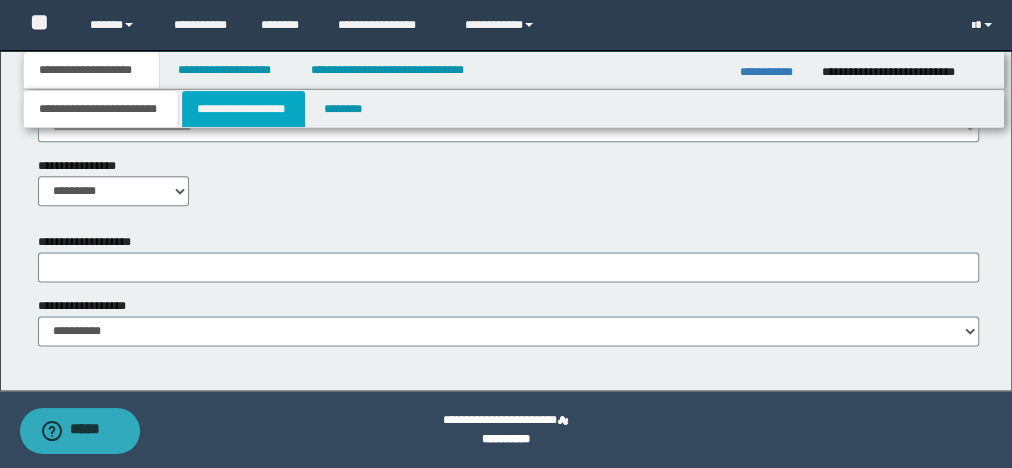 click on "**********" at bounding box center (243, 109) 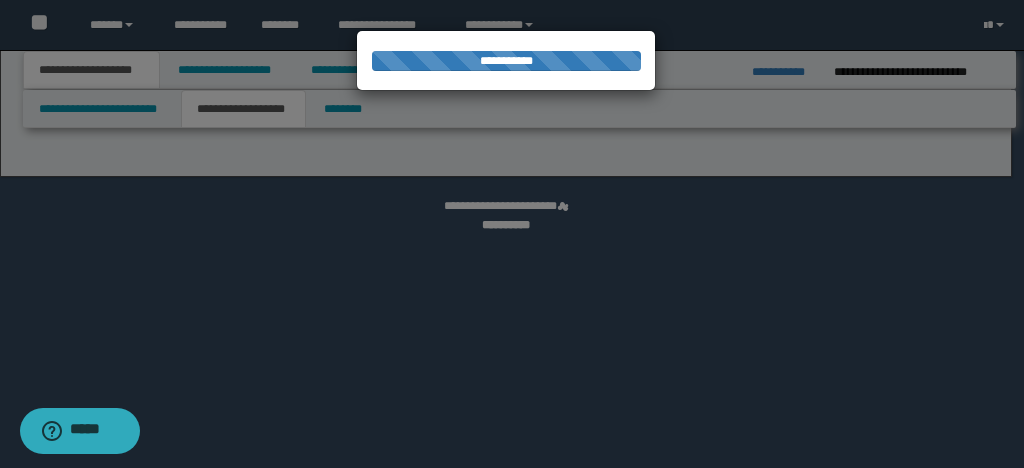 select on "*" 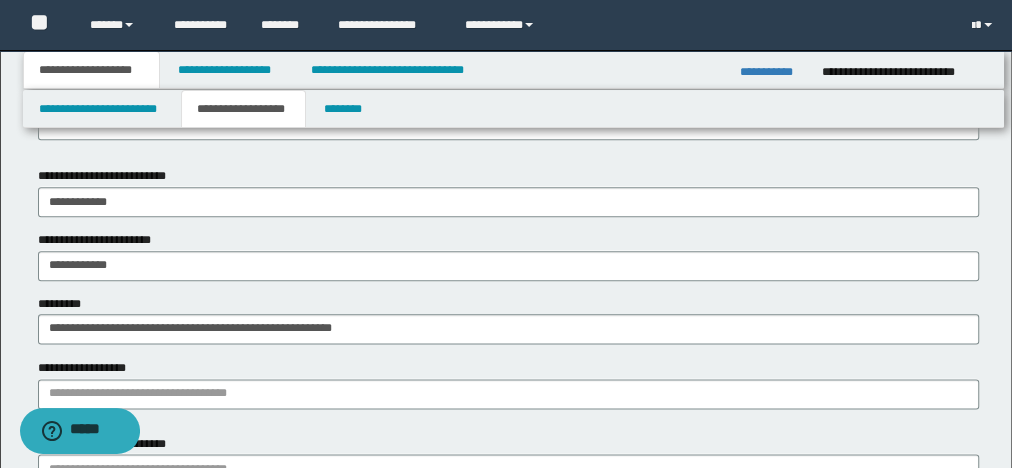 scroll, scrollTop: 1200, scrollLeft: 0, axis: vertical 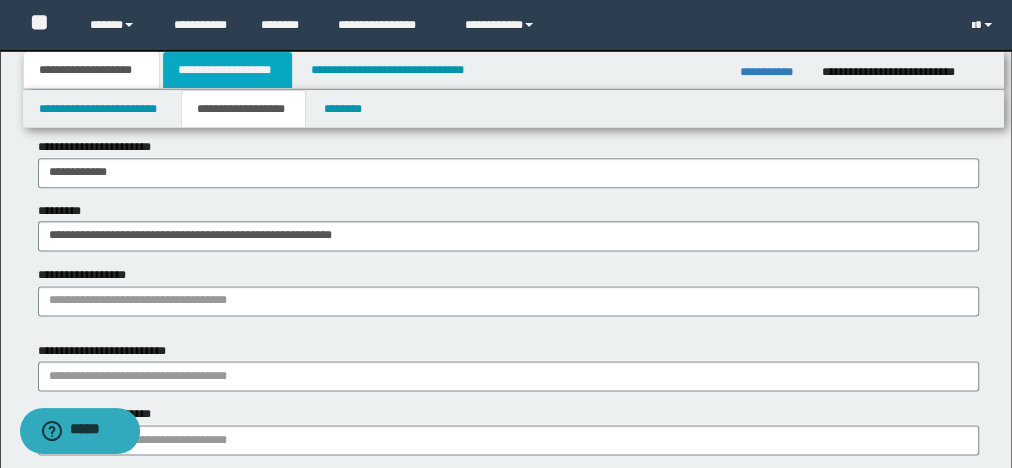 click on "**********" at bounding box center (227, 70) 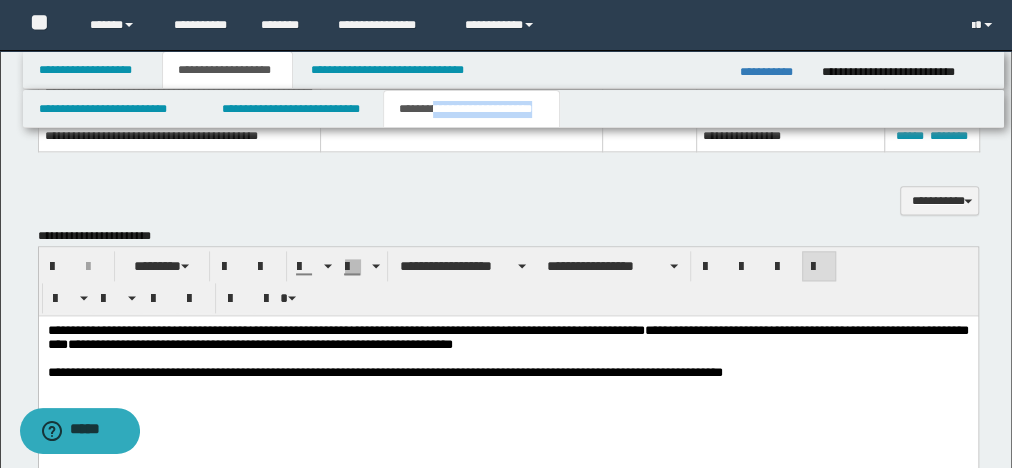 scroll, scrollTop: 1120, scrollLeft: 0, axis: vertical 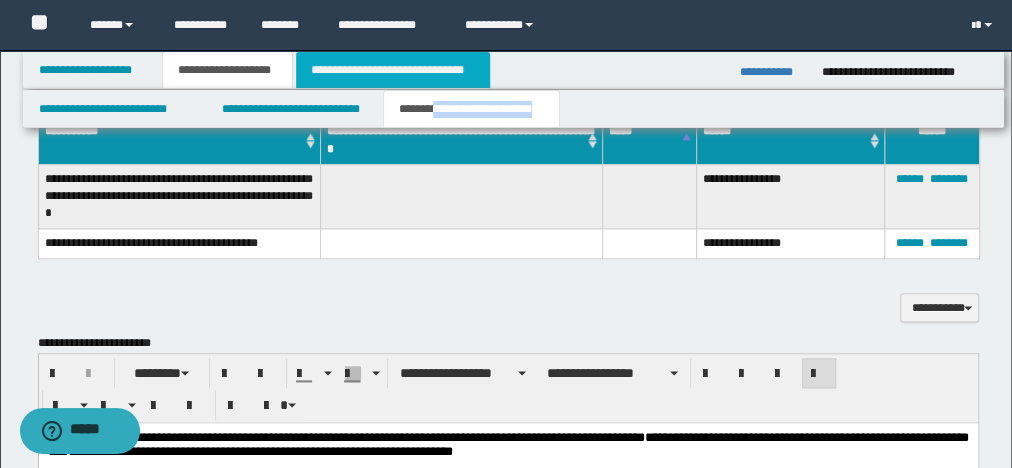 click on "**********" at bounding box center (393, 70) 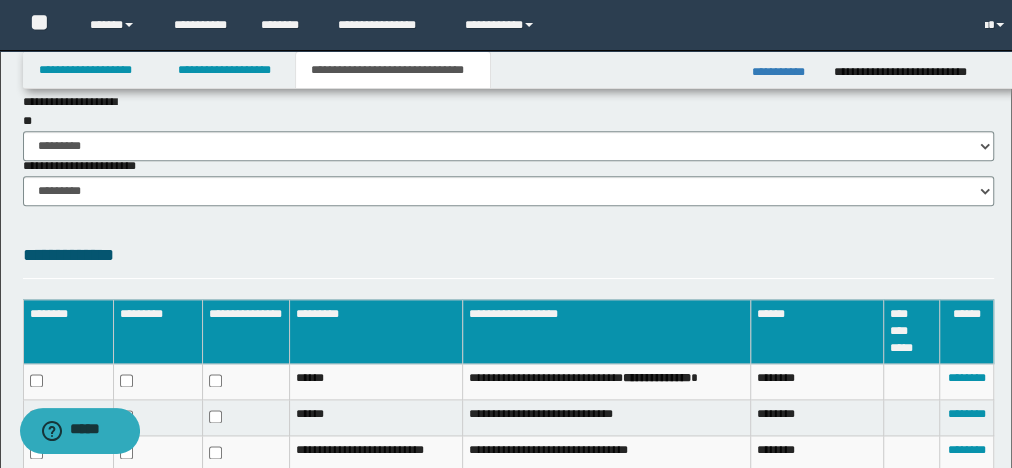 scroll, scrollTop: 1089, scrollLeft: 0, axis: vertical 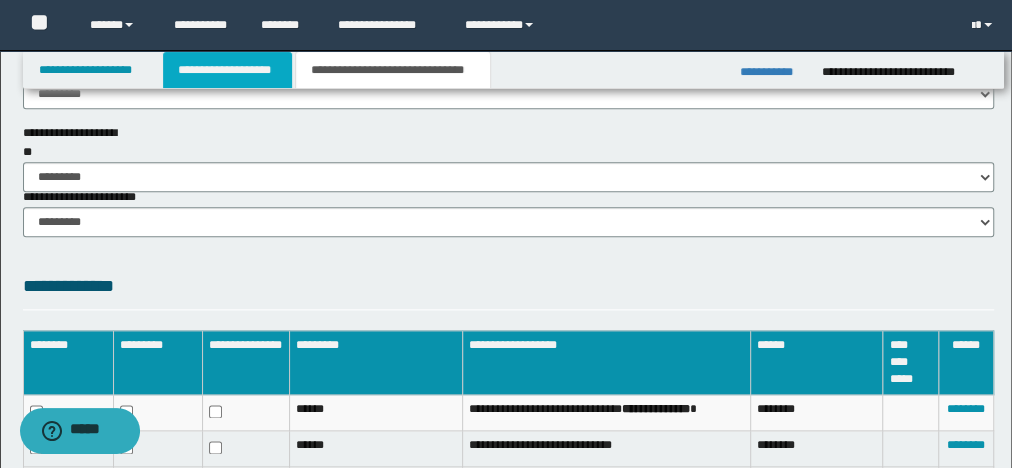 click on "**********" at bounding box center [227, 70] 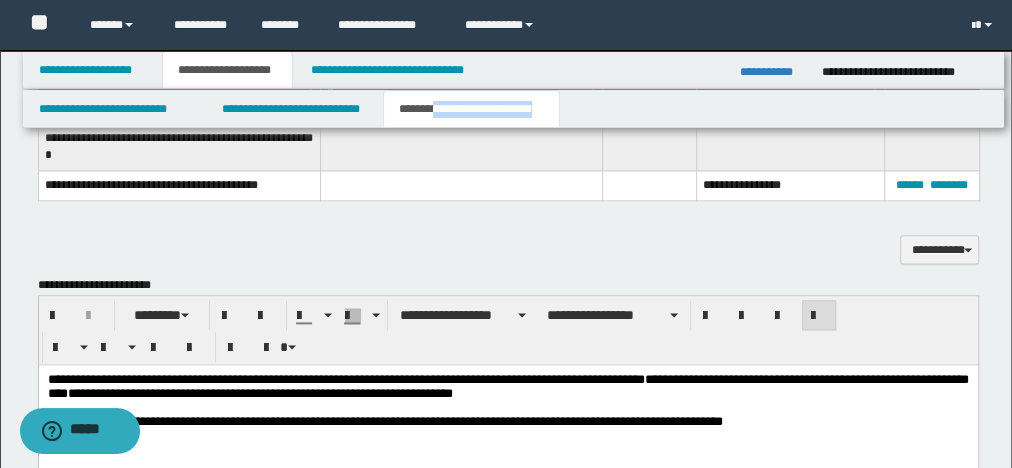 scroll, scrollTop: 1360, scrollLeft: 0, axis: vertical 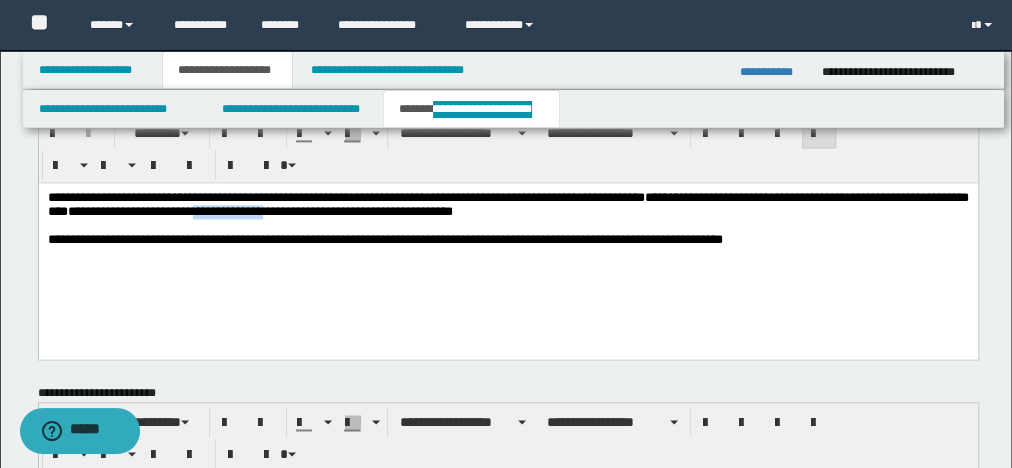 drag, startPoint x: 377, startPoint y: 213, endPoint x: 310, endPoint y: 214, distance: 67.00746 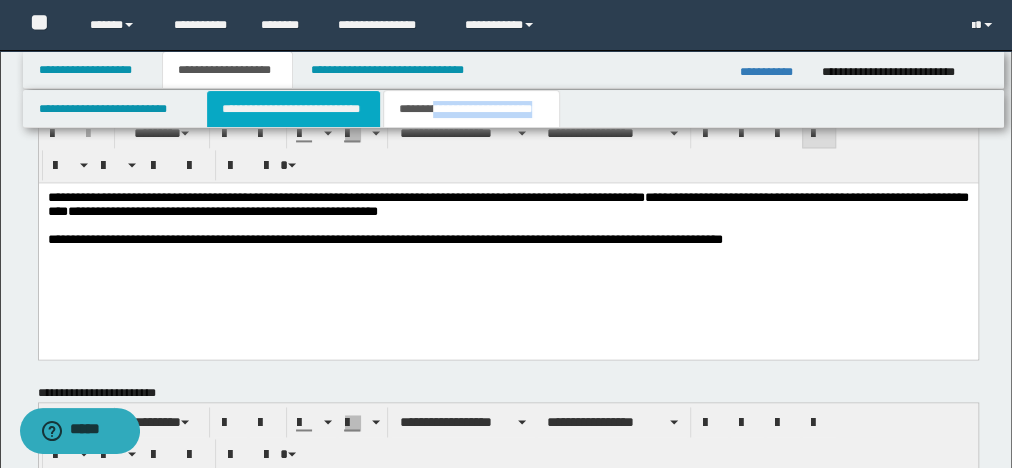click on "**********" at bounding box center [293, 109] 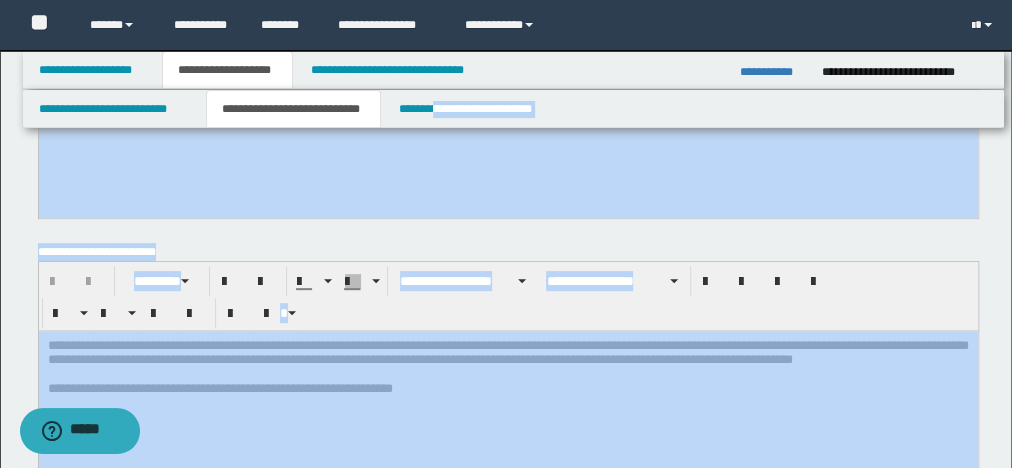 scroll, scrollTop: 240, scrollLeft: 0, axis: vertical 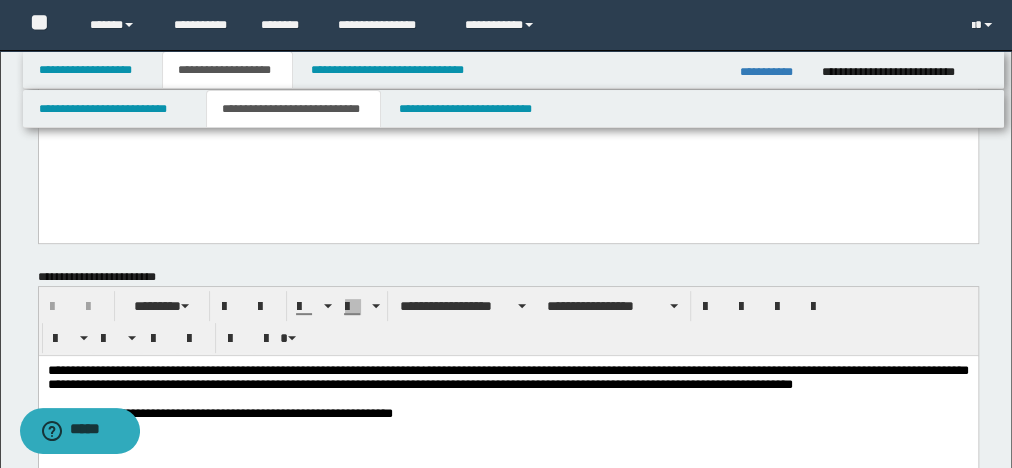 click on "**********" at bounding box center [507, 89] 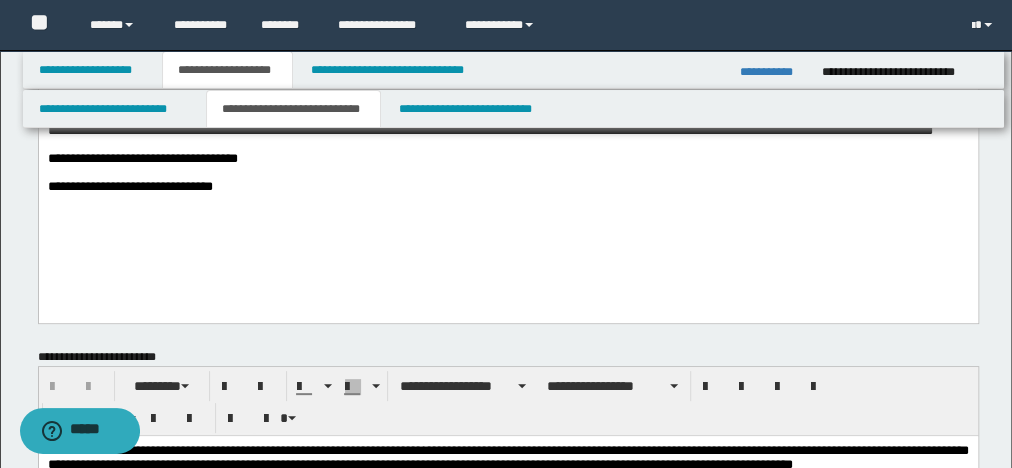 scroll, scrollTop: 80, scrollLeft: 0, axis: vertical 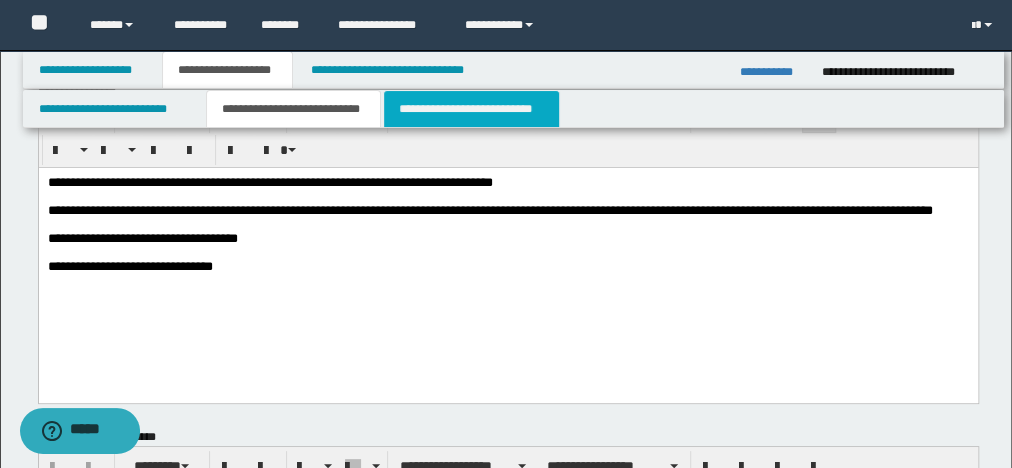 click on "**********" at bounding box center (471, 109) 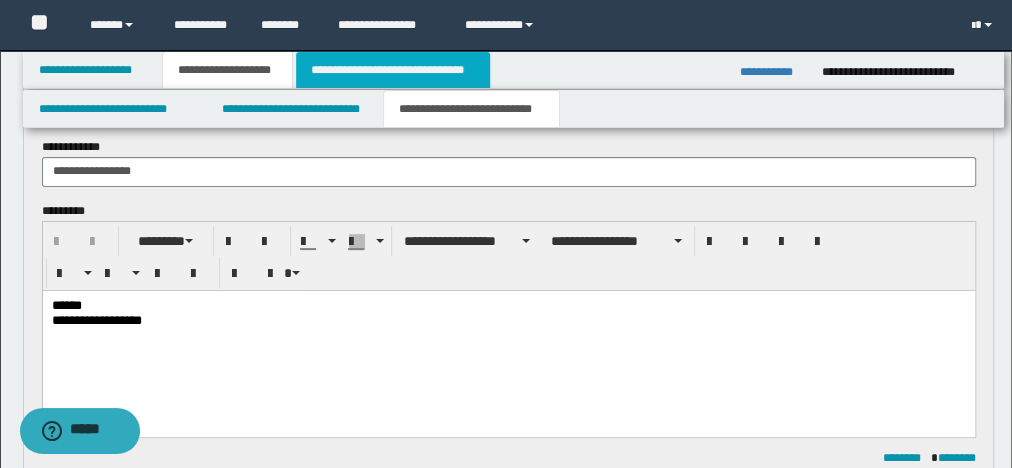 click on "**********" at bounding box center (393, 70) 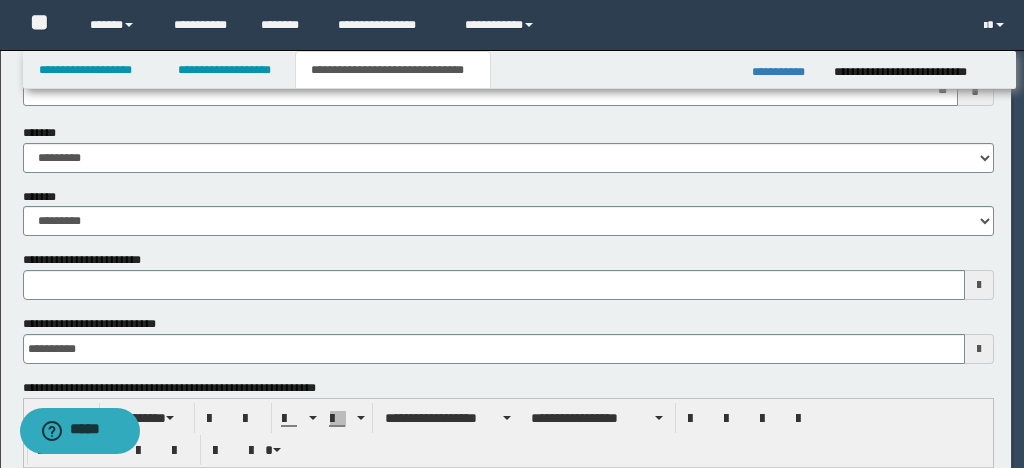type 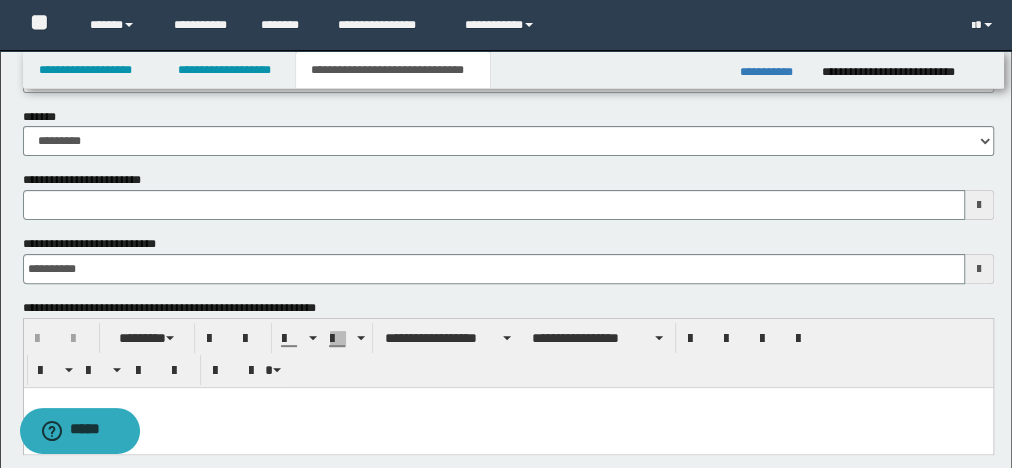 scroll, scrollTop: 289, scrollLeft: 0, axis: vertical 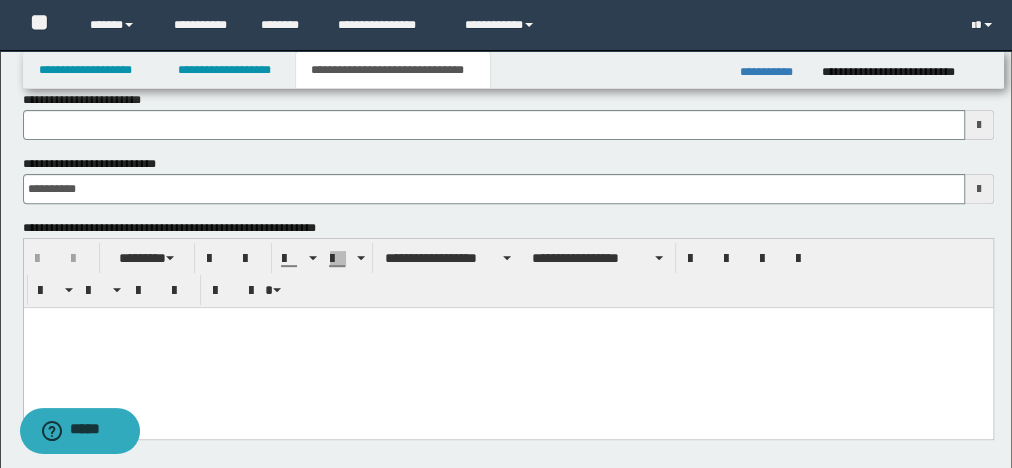 click at bounding box center (507, 322) 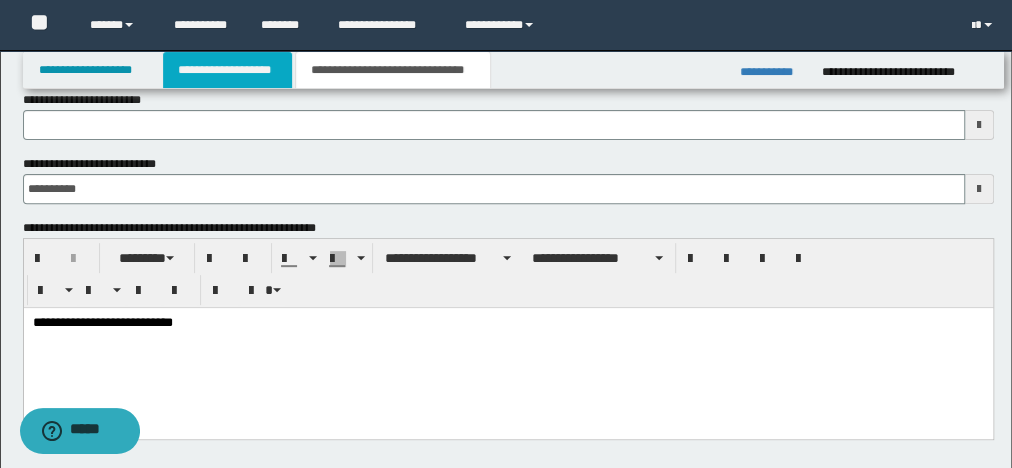click on "**********" at bounding box center [227, 70] 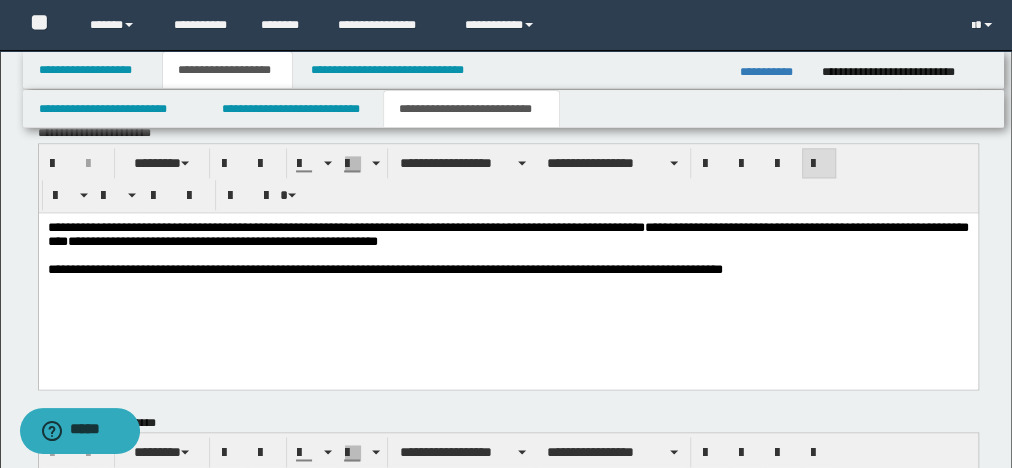 scroll, scrollTop: 1360, scrollLeft: 0, axis: vertical 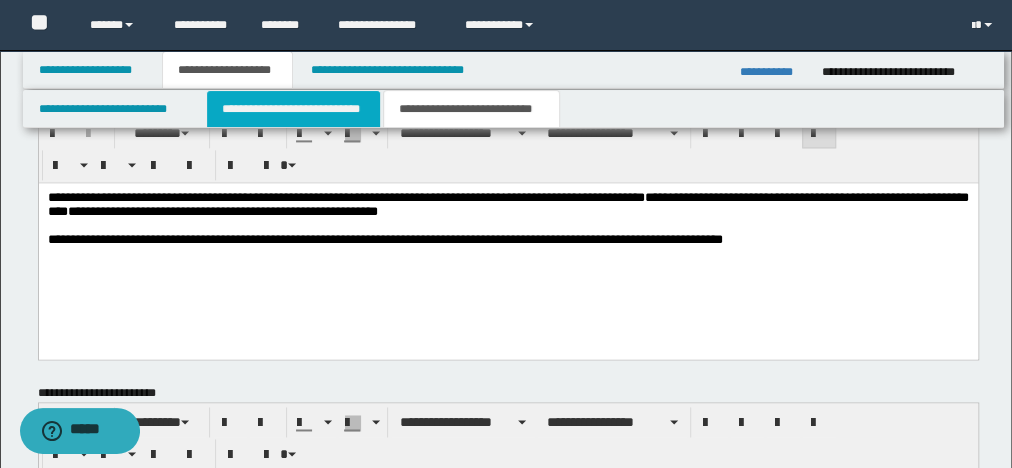click on "**********" at bounding box center (293, 109) 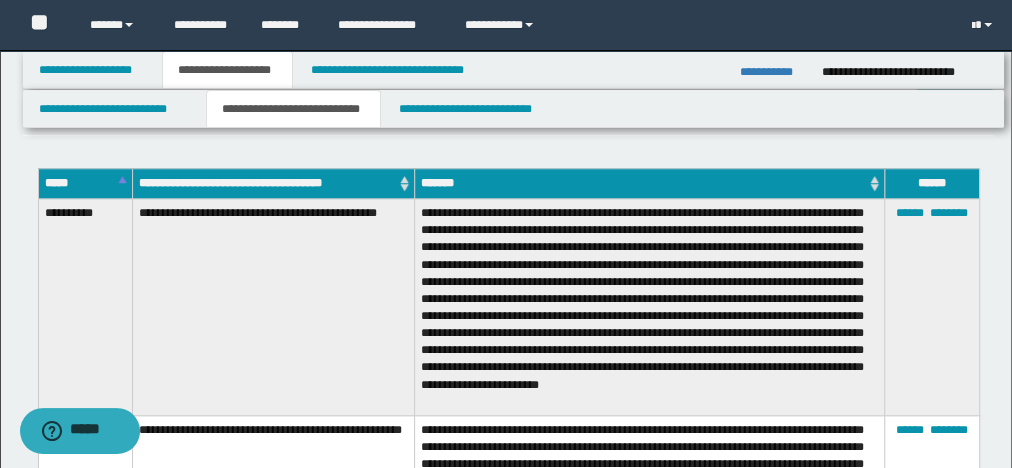 scroll, scrollTop: 640, scrollLeft: 0, axis: vertical 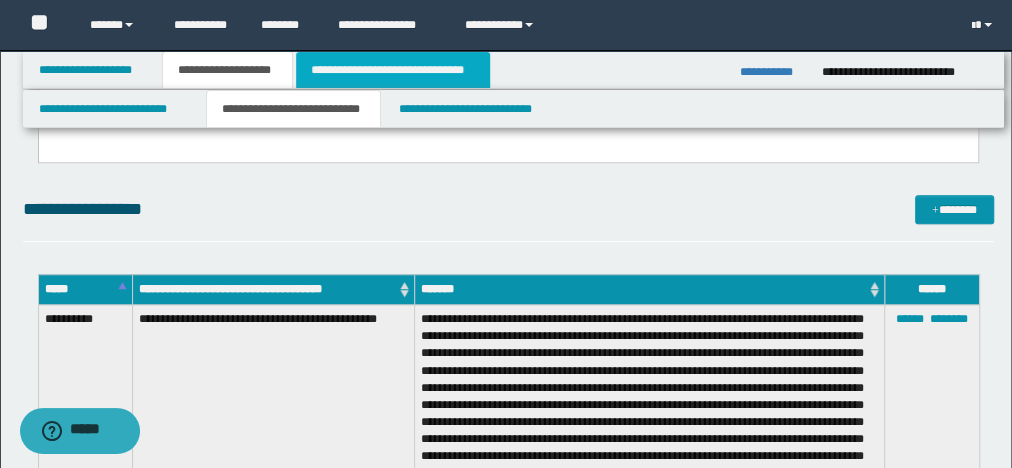 click on "**********" at bounding box center (393, 70) 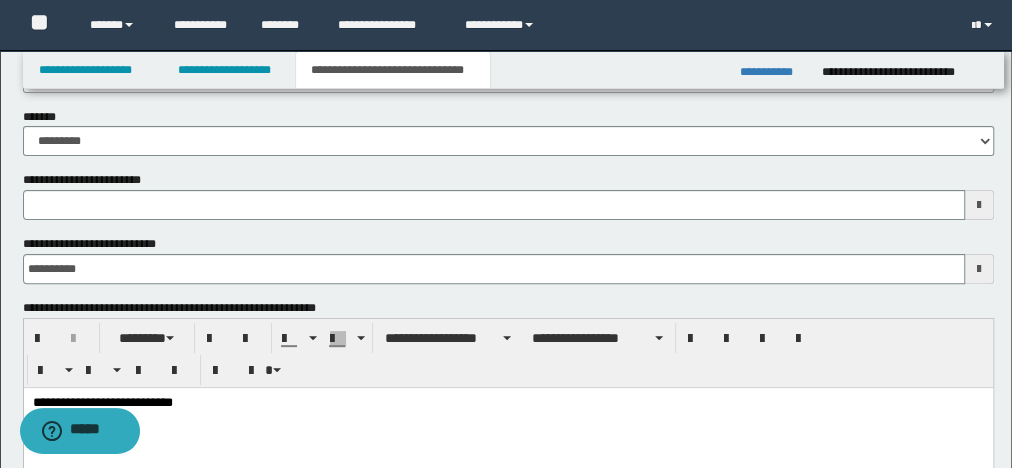 scroll, scrollTop: 209, scrollLeft: 0, axis: vertical 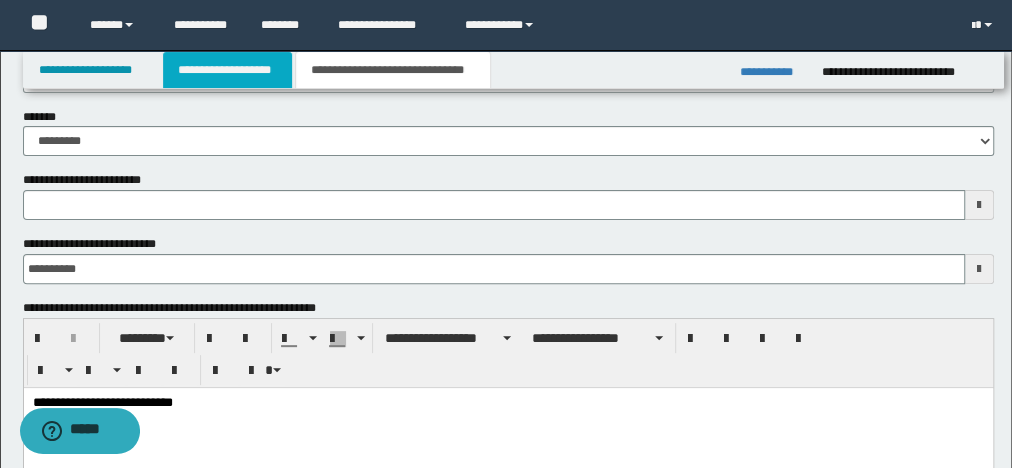 click on "**********" at bounding box center (227, 70) 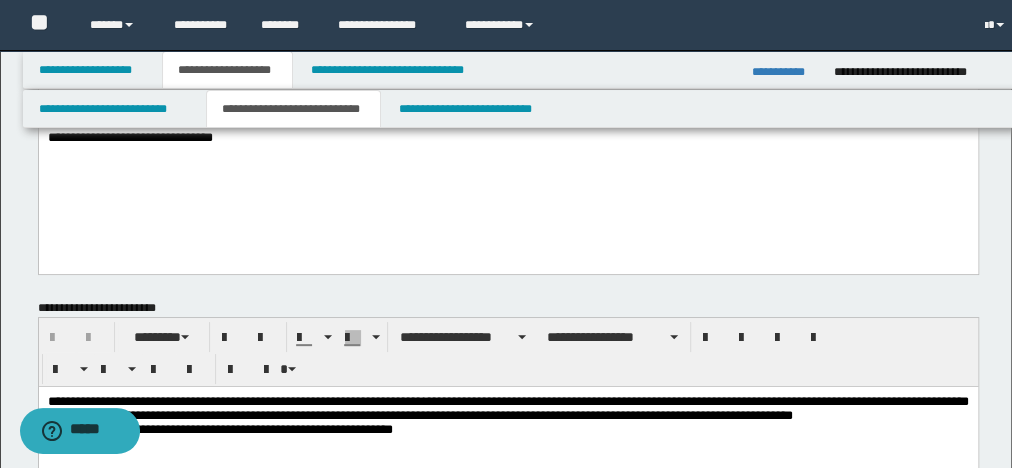 scroll, scrollTop: 240, scrollLeft: 0, axis: vertical 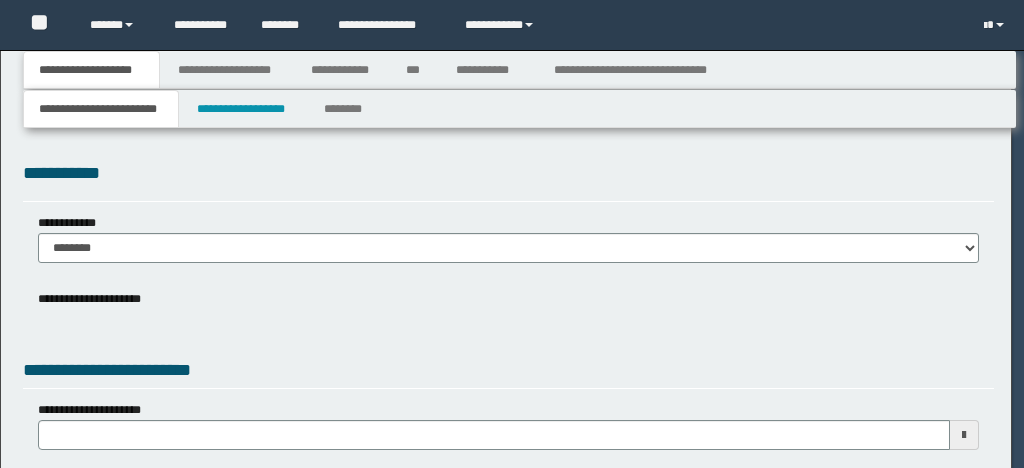 select on "*" 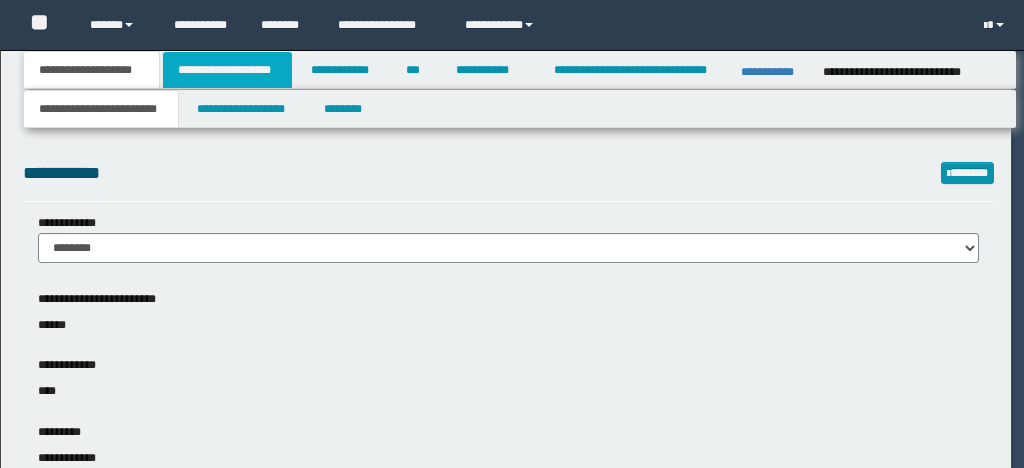 scroll, scrollTop: 0, scrollLeft: 0, axis: both 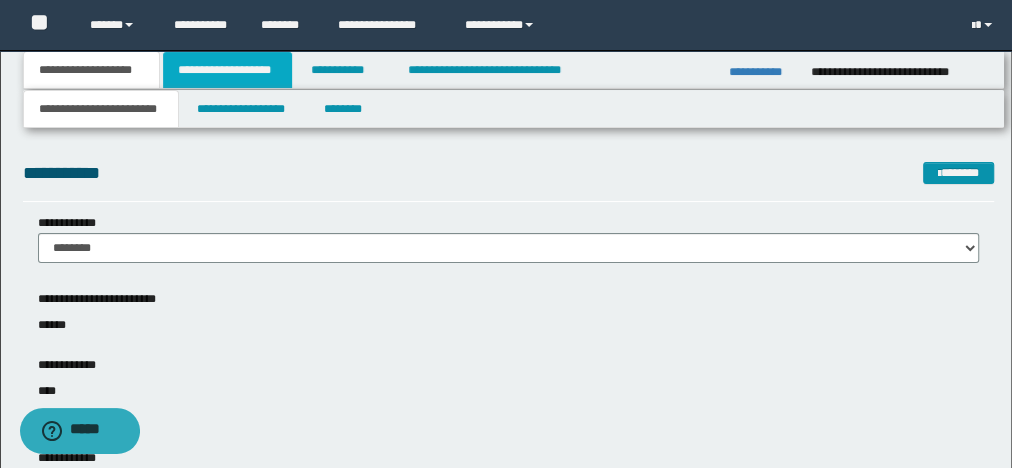 click on "**********" at bounding box center [227, 70] 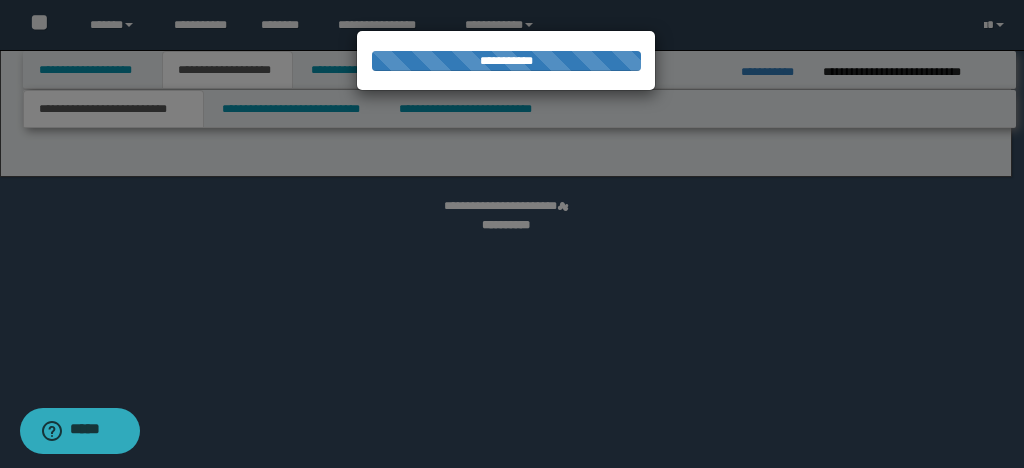 click at bounding box center (512, 234) 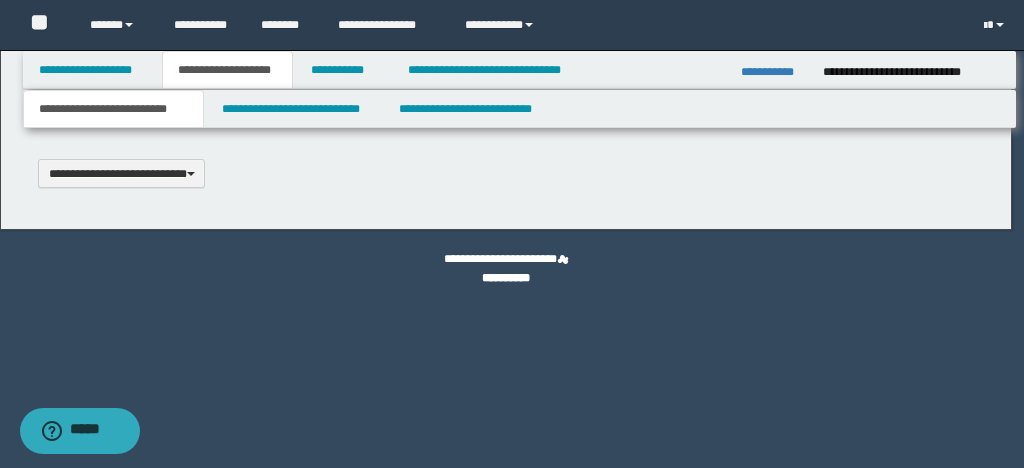 scroll, scrollTop: 0, scrollLeft: 0, axis: both 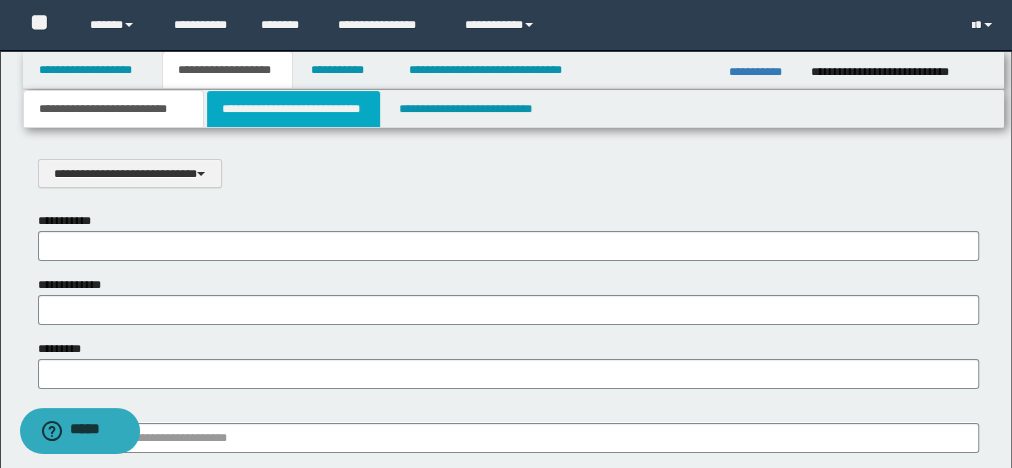 click on "**********" at bounding box center [293, 109] 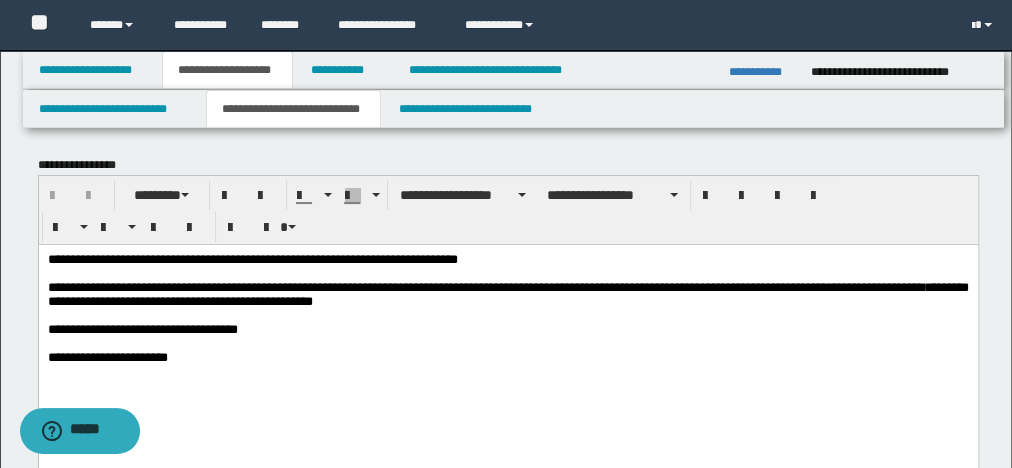 scroll, scrollTop: 0, scrollLeft: 0, axis: both 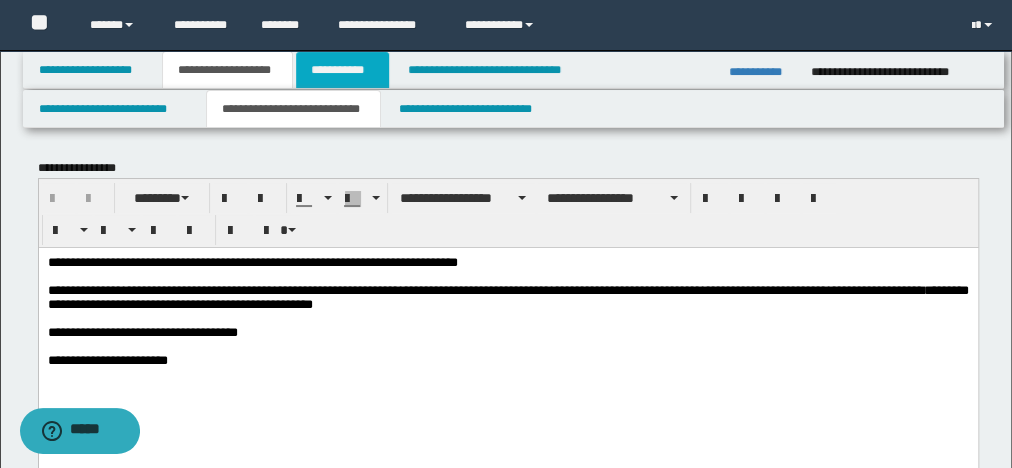 click on "**********" at bounding box center [343, 70] 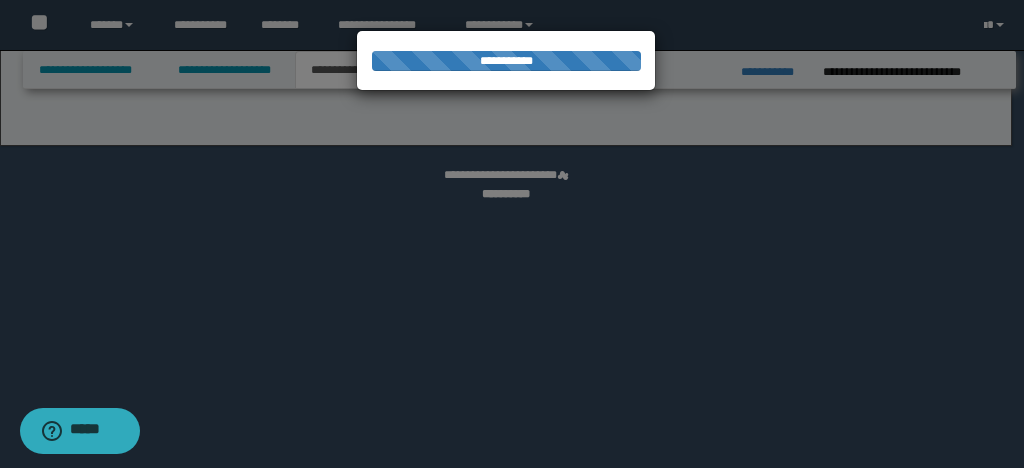 select on "***" 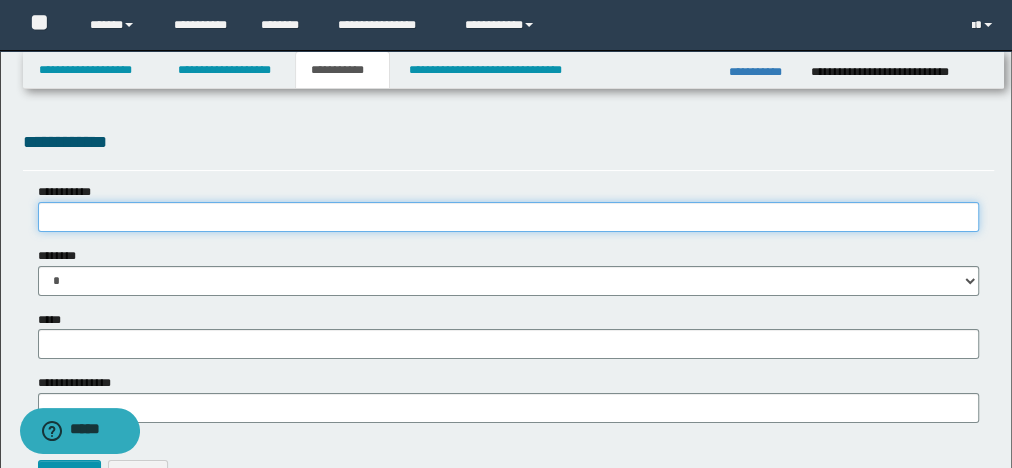click on "**********" at bounding box center [508, 217] 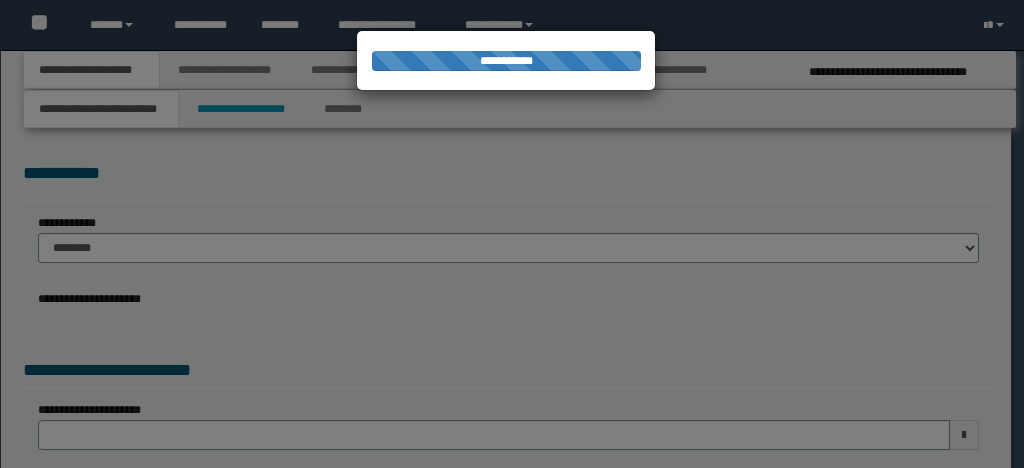 select on "**" 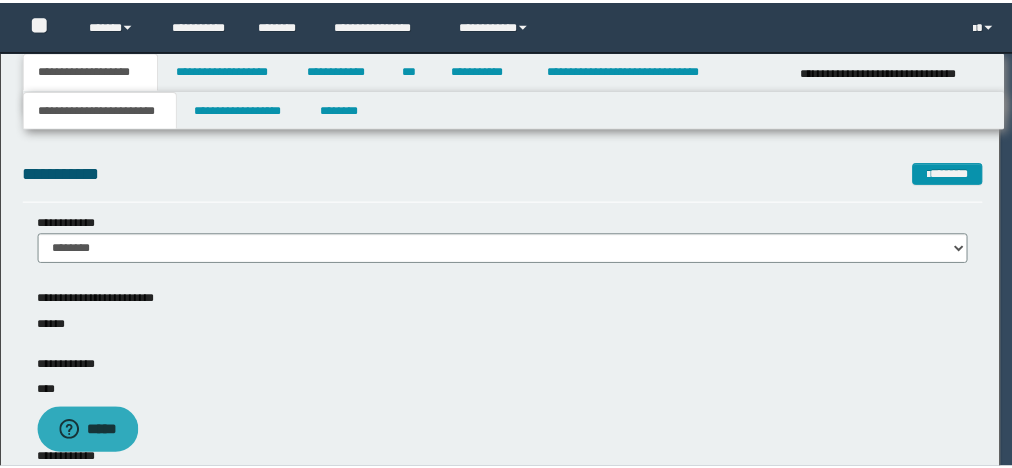scroll, scrollTop: 0, scrollLeft: 0, axis: both 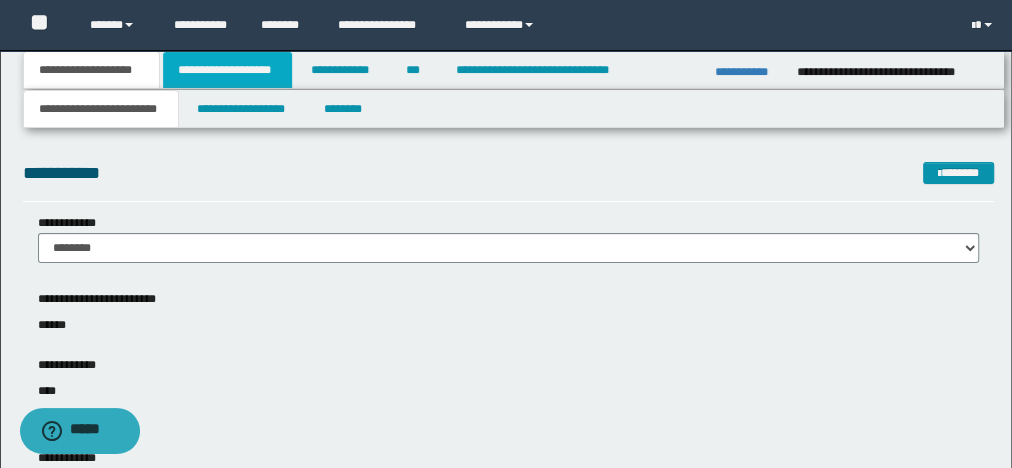 click on "**********" at bounding box center [227, 70] 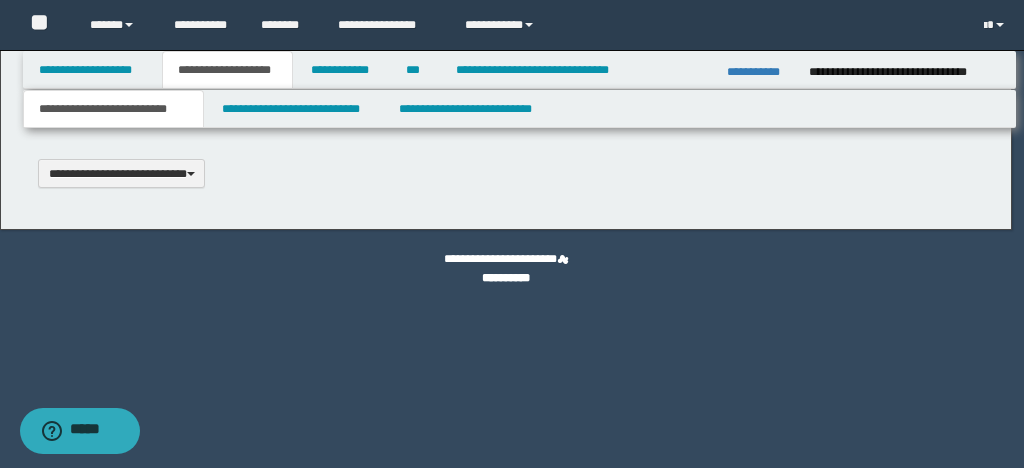 scroll, scrollTop: 0, scrollLeft: 0, axis: both 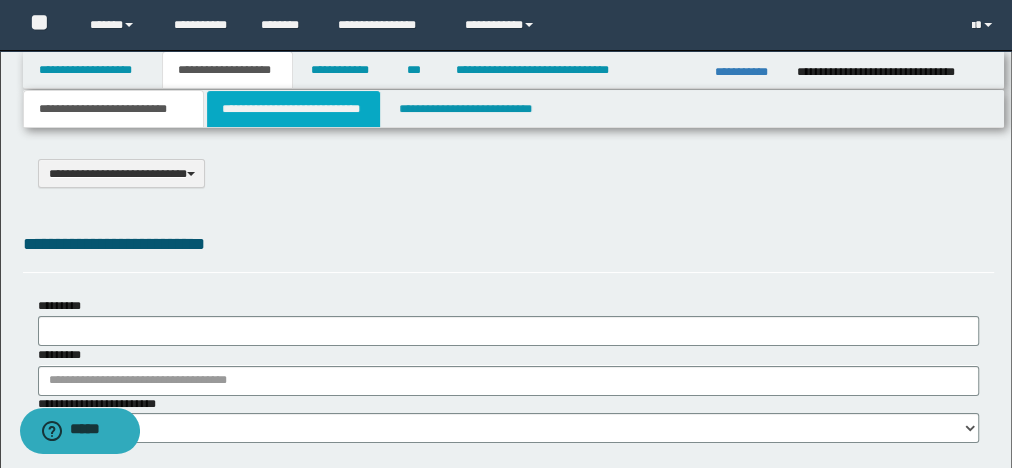 click on "**********" at bounding box center [293, 109] 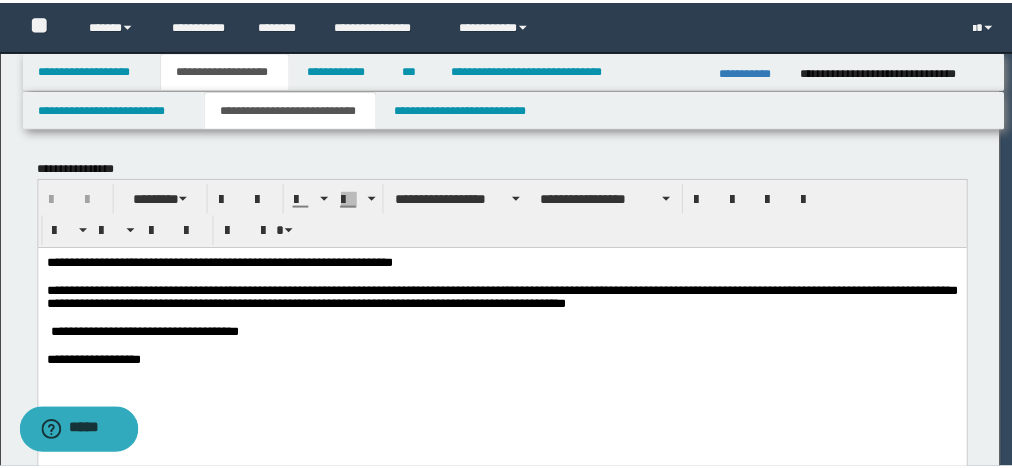 scroll, scrollTop: 0, scrollLeft: 0, axis: both 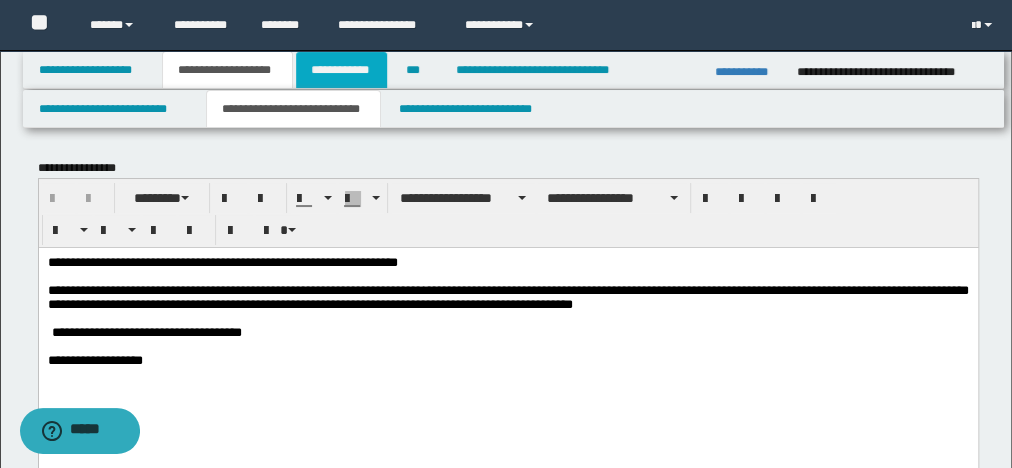 click on "**********" at bounding box center [342, 70] 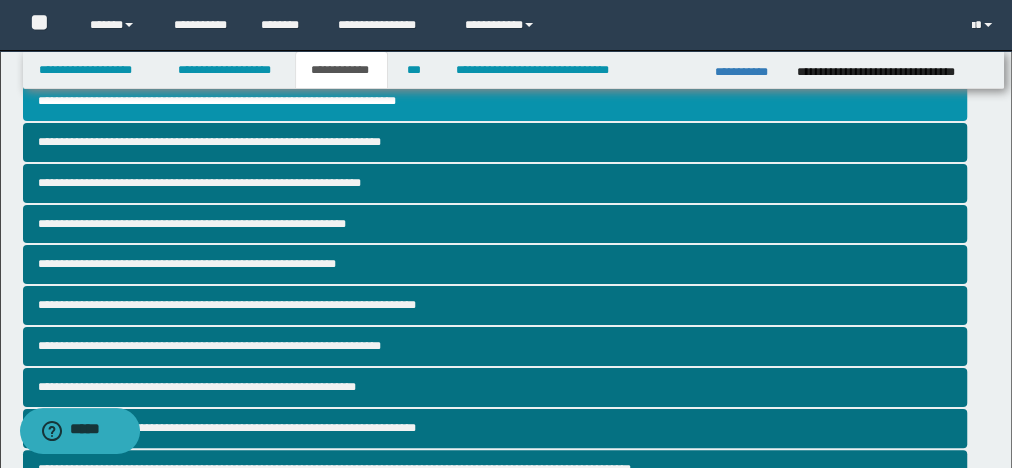 scroll, scrollTop: 80, scrollLeft: 0, axis: vertical 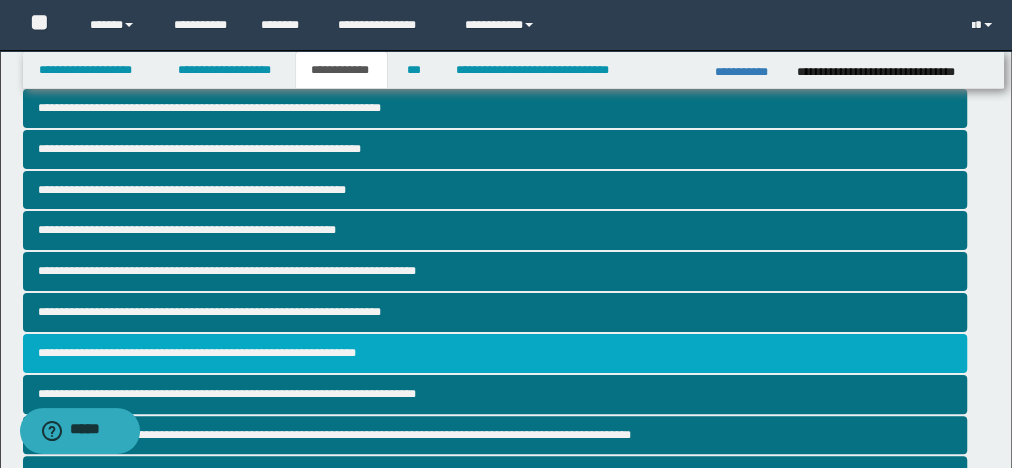 click on "**********" at bounding box center (495, 353) 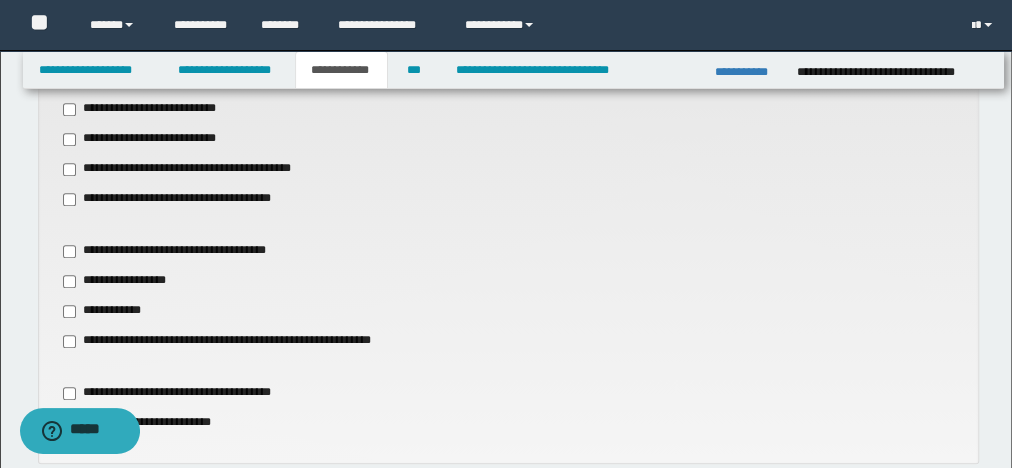 scroll, scrollTop: 720, scrollLeft: 0, axis: vertical 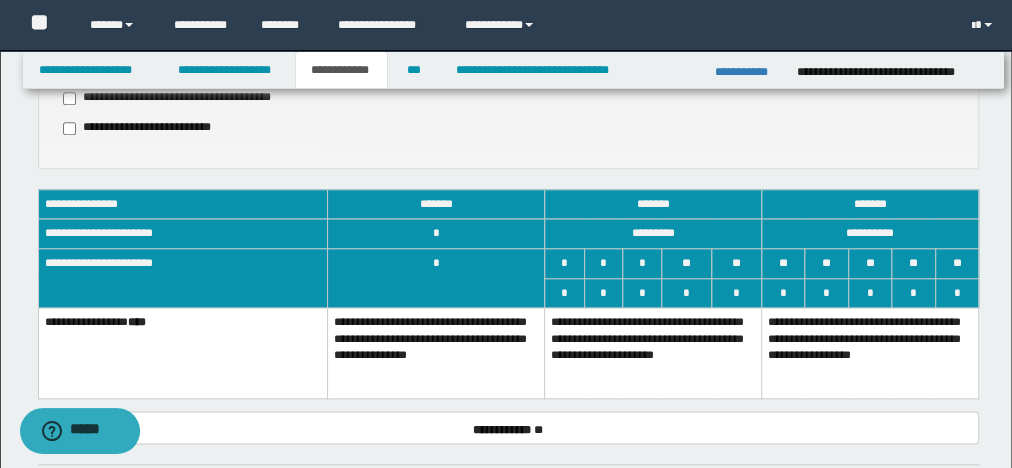 click on "**********" at bounding box center [653, 353] 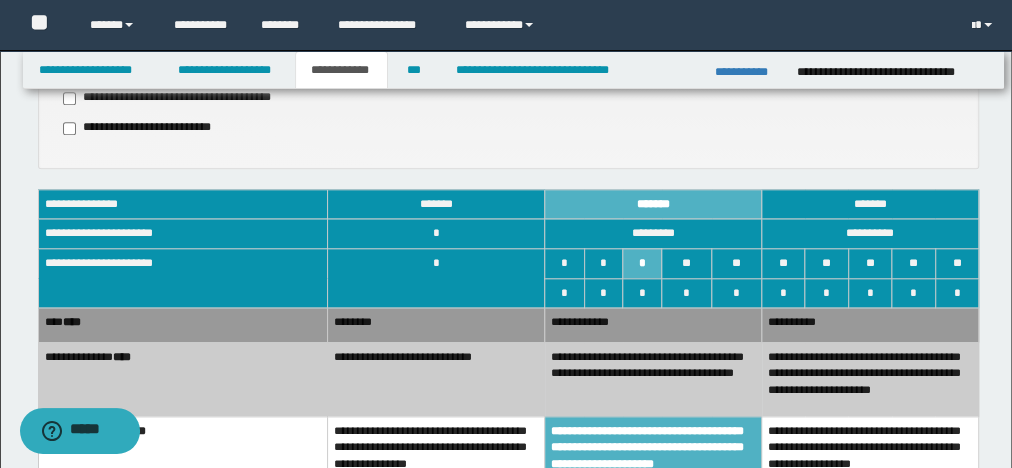 click on "**********" at bounding box center [435, 379] 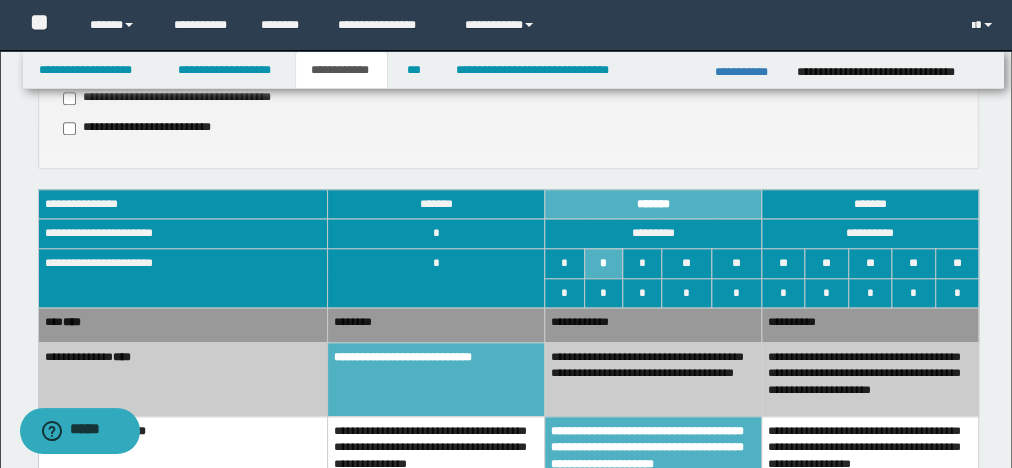 click on "**********" at bounding box center (653, 325) 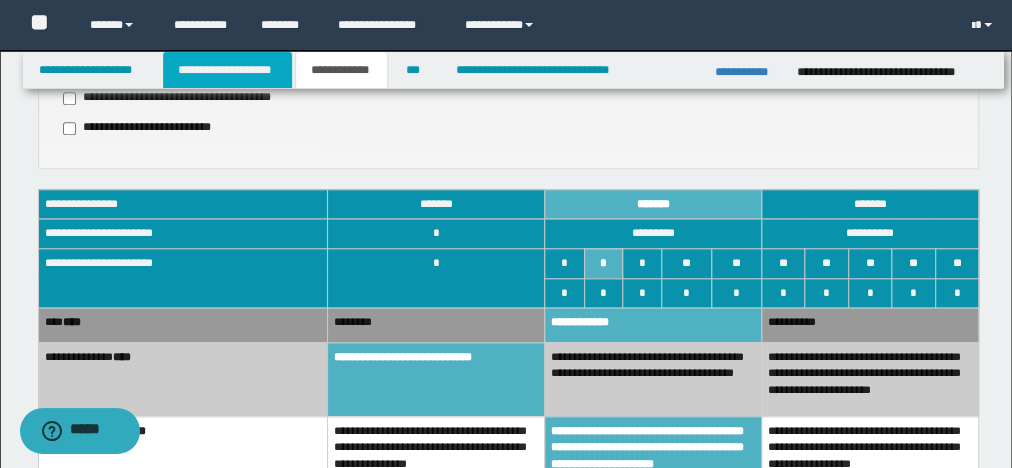click on "**********" at bounding box center [227, 70] 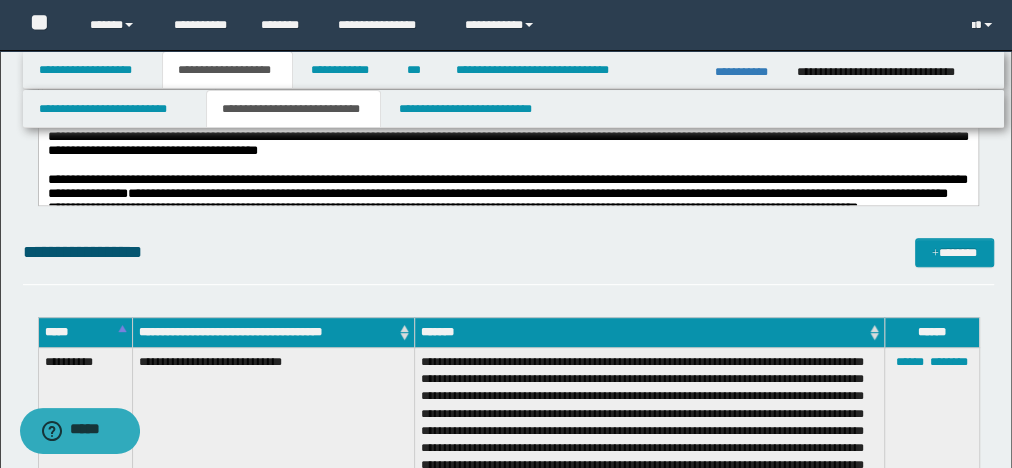 scroll, scrollTop: 270, scrollLeft: 0, axis: vertical 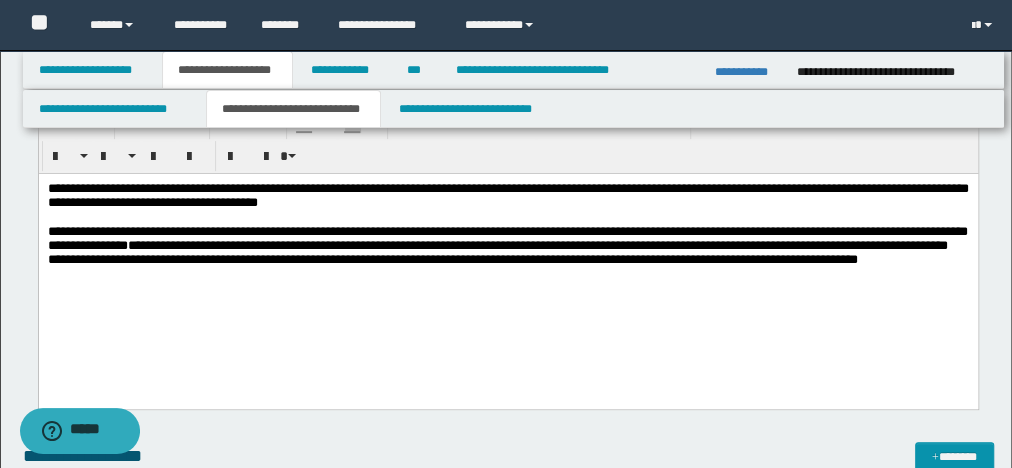 click on "**********" at bounding box center (507, 238) 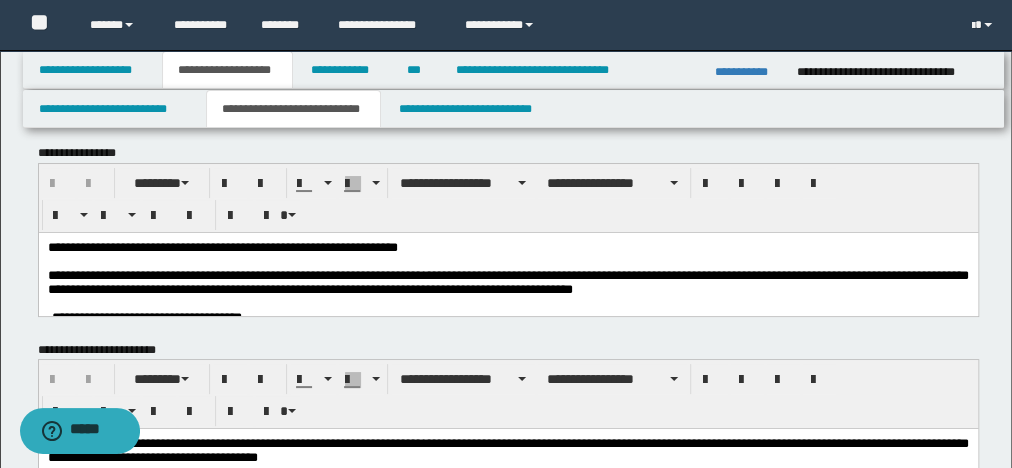 scroll, scrollTop: 0, scrollLeft: 0, axis: both 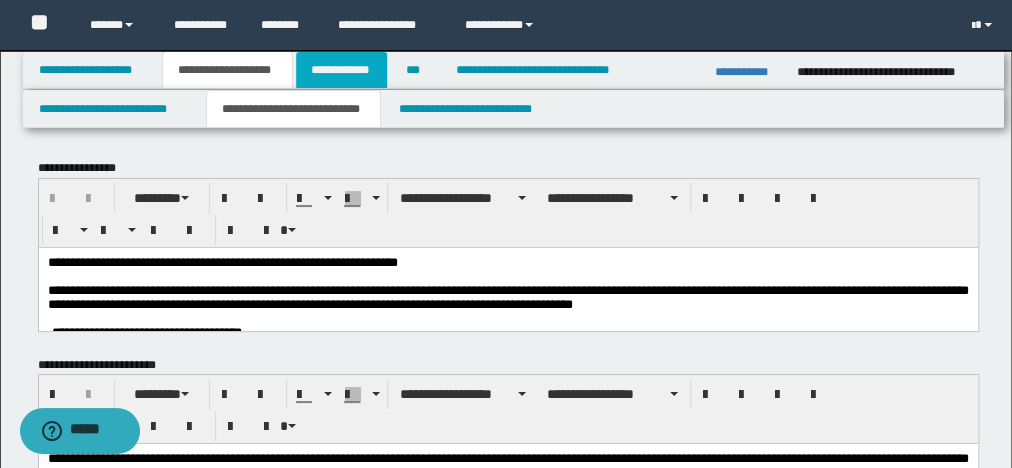 click on "**********" at bounding box center (342, 70) 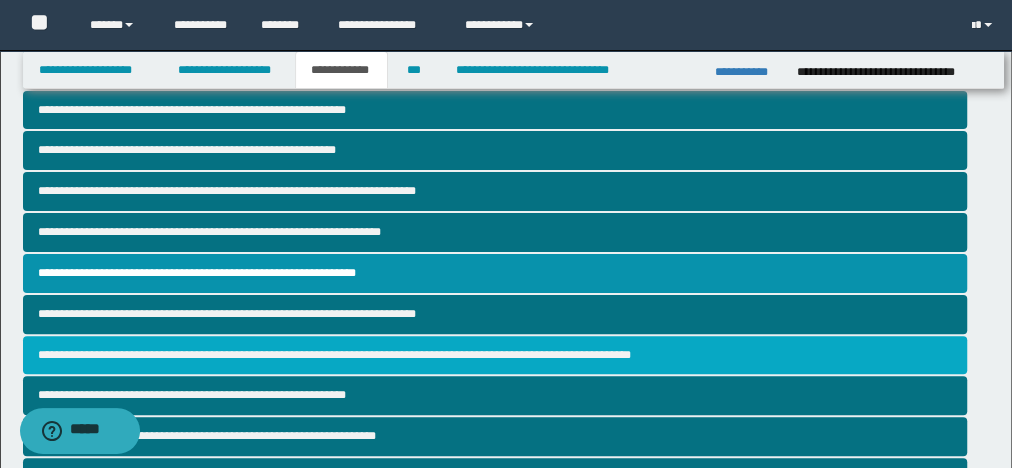 scroll, scrollTop: 240, scrollLeft: 0, axis: vertical 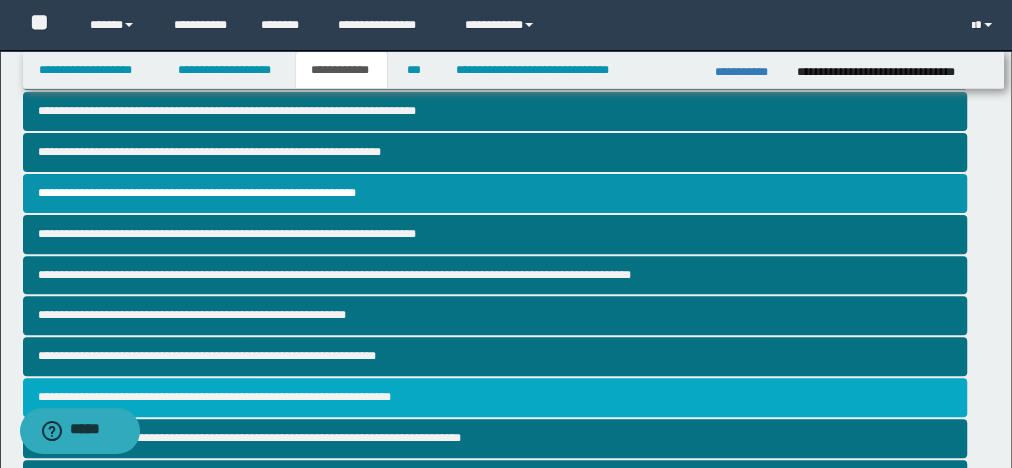 click on "**********" at bounding box center (495, 397) 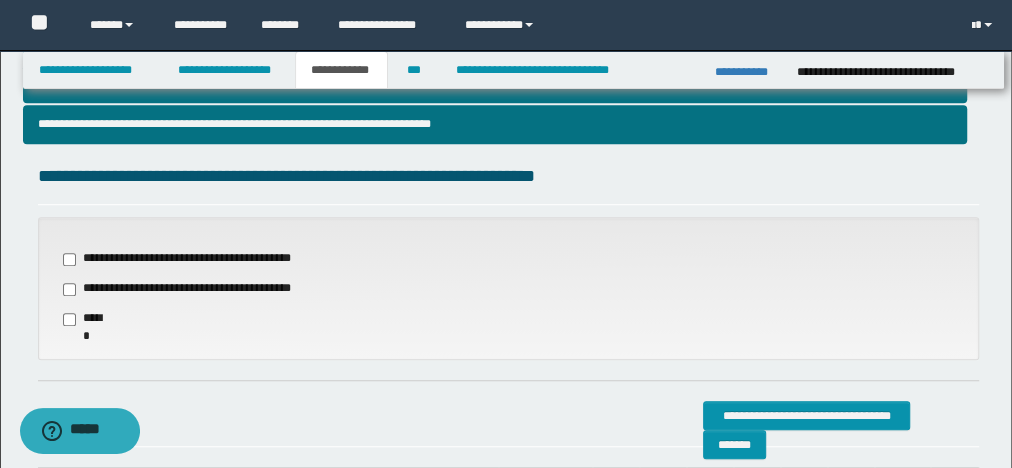 scroll, scrollTop: 560, scrollLeft: 0, axis: vertical 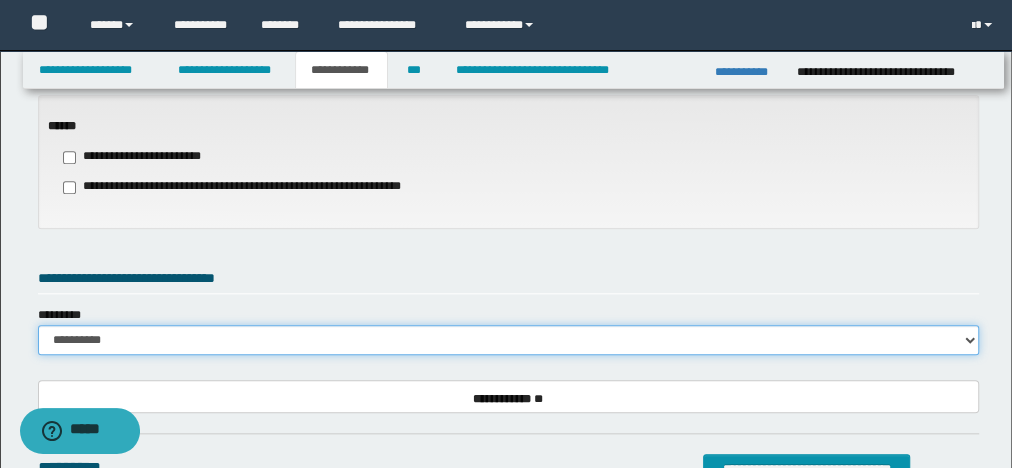 click on "**********" at bounding box center [508, 340] 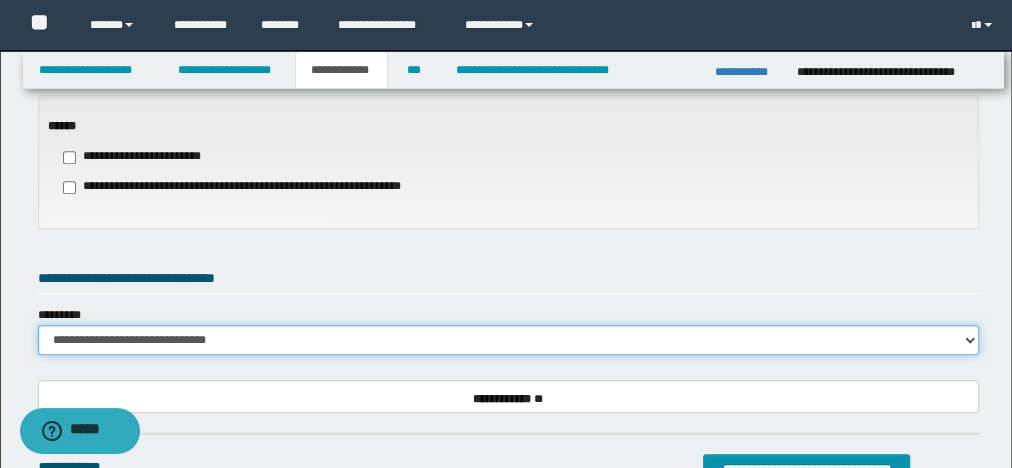 click on "**********" at bounding box center [508, 340] 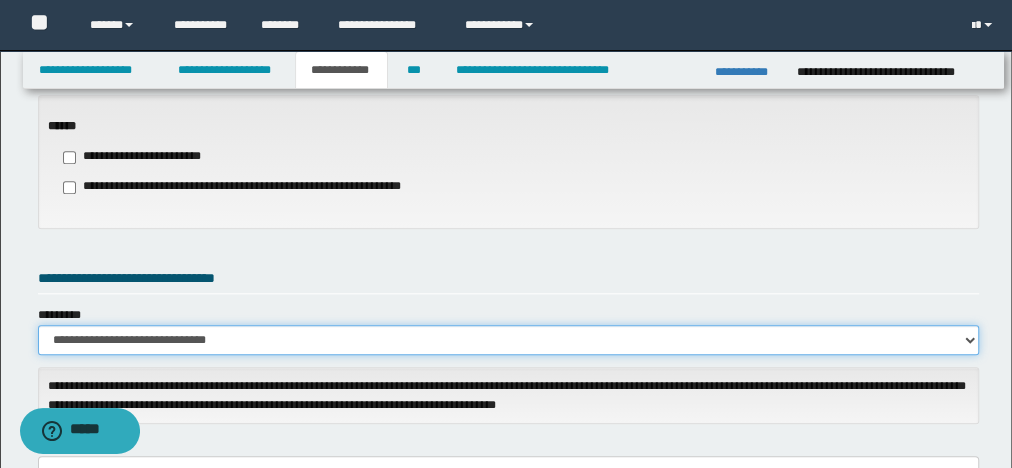 click on "**********" at bounding box center (508, 340) 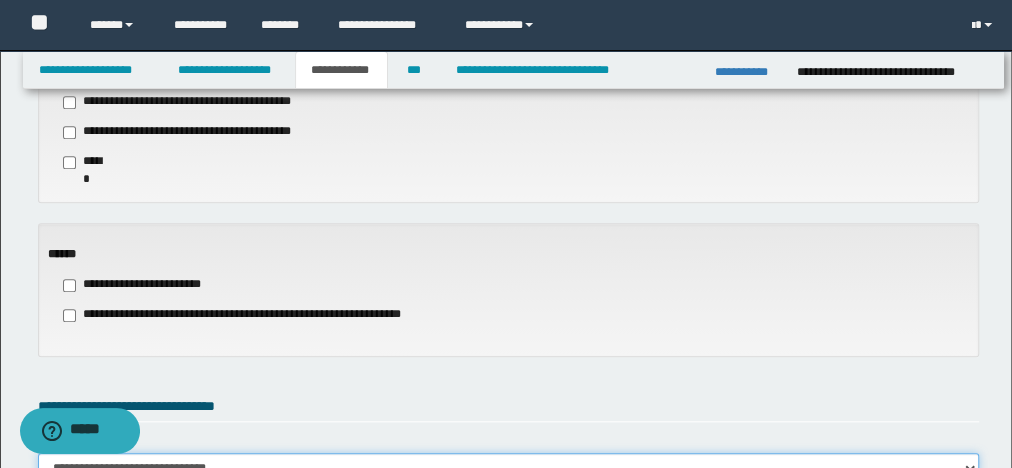 scroll, scrollTop: 720, scrollLeft: 0, axis: vertical 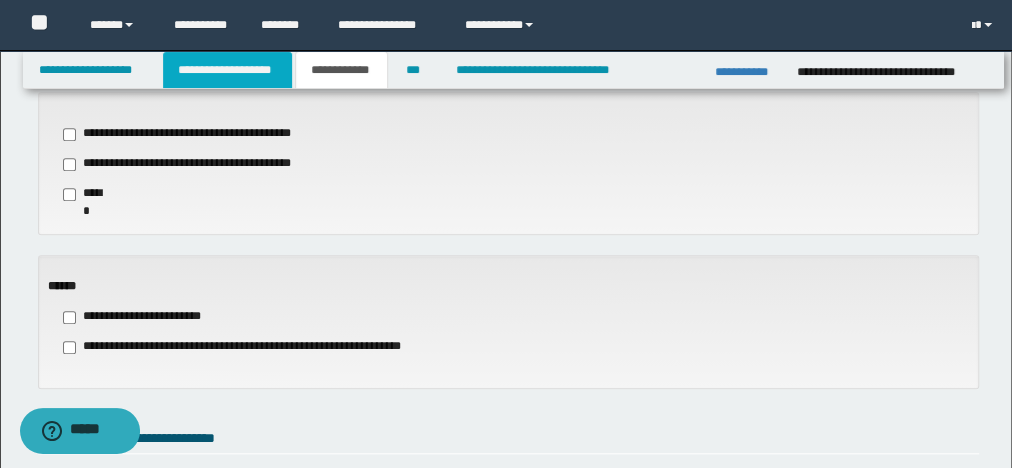 click on "**********" at bounding box center [227, 70] 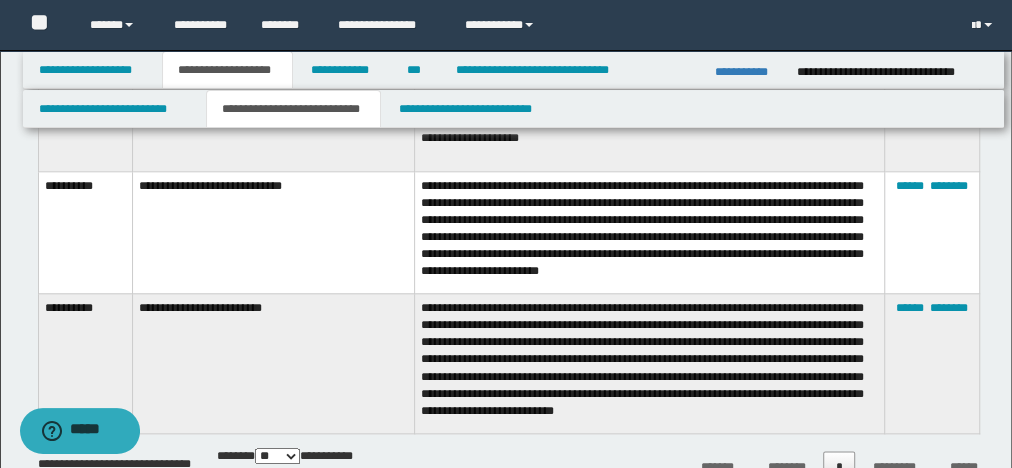 scroll, scrollTop: 1070, scrollLeft: 0, axis: vertical 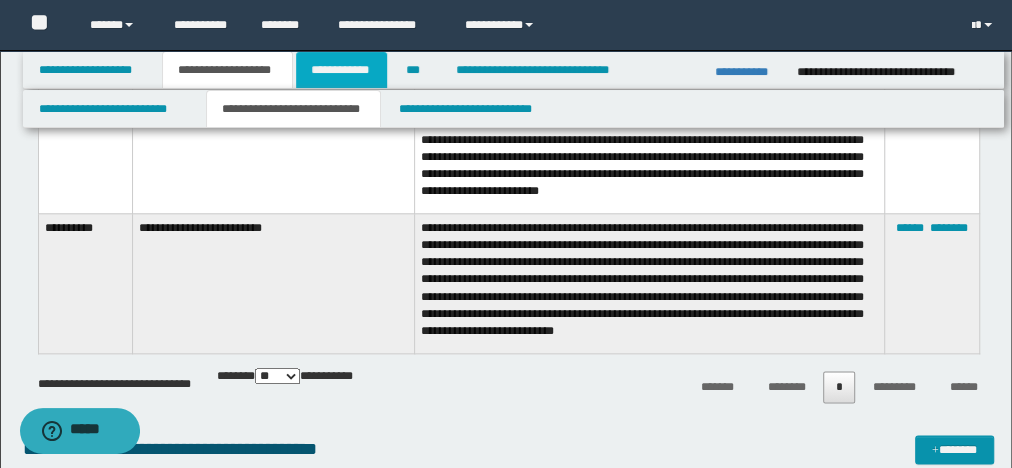click on "**********" at bounding box center [342, 70] 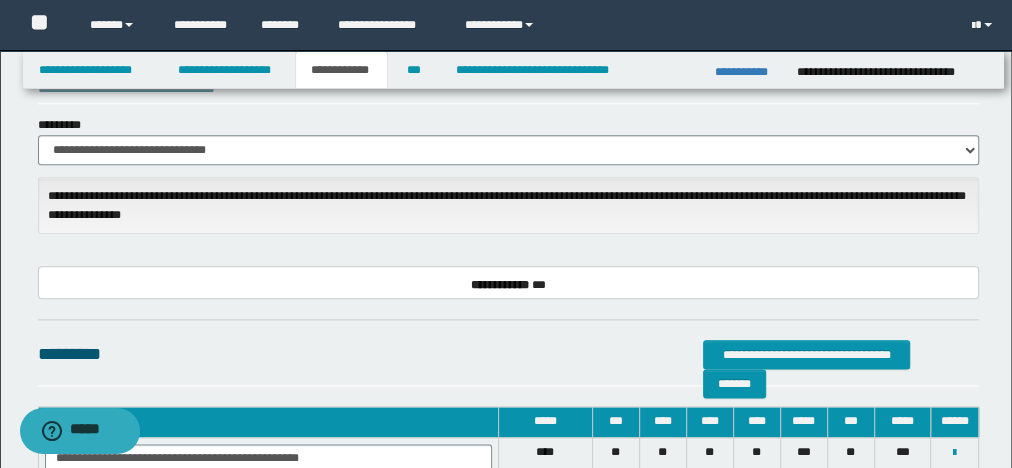 scroll, scrollTop: 787, scrollLeft: 0, axis: vertical 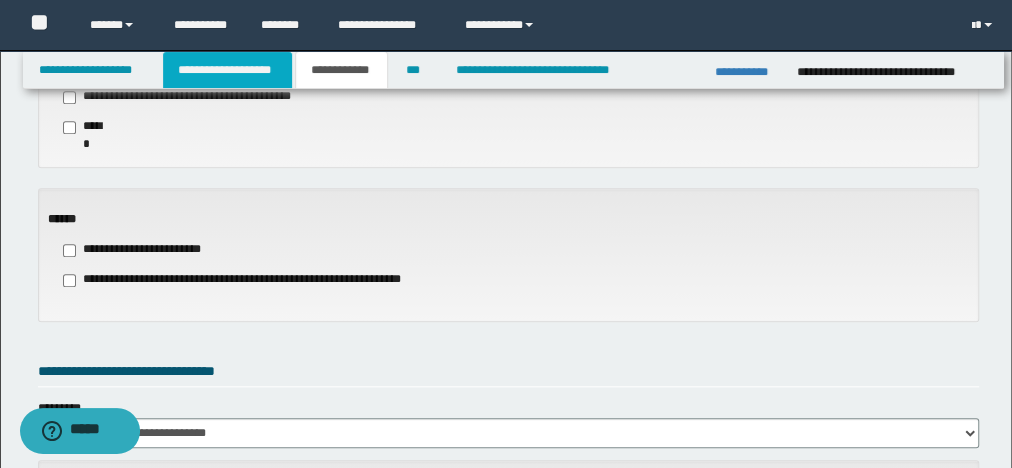 click on "**********" at bounding box center (227, 70) 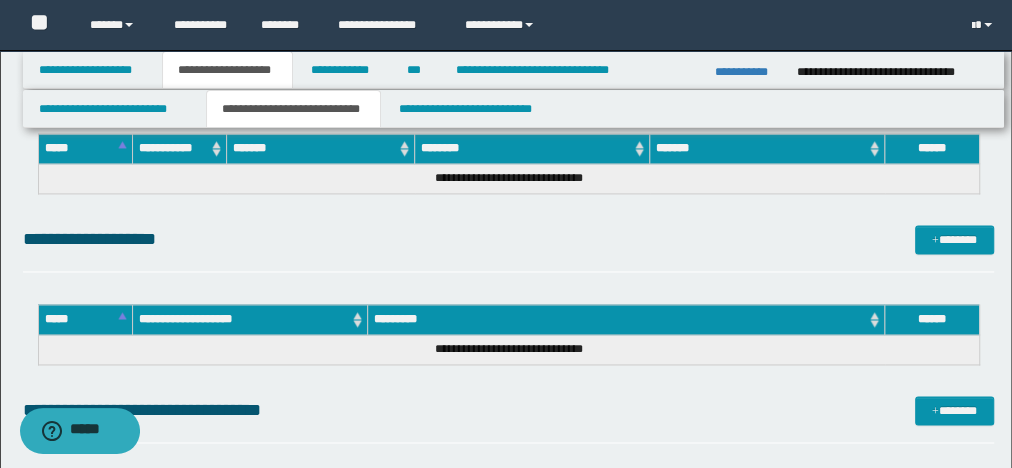 scroll, scrollTop: 1458, scrollLeft: 0, axis: vertical 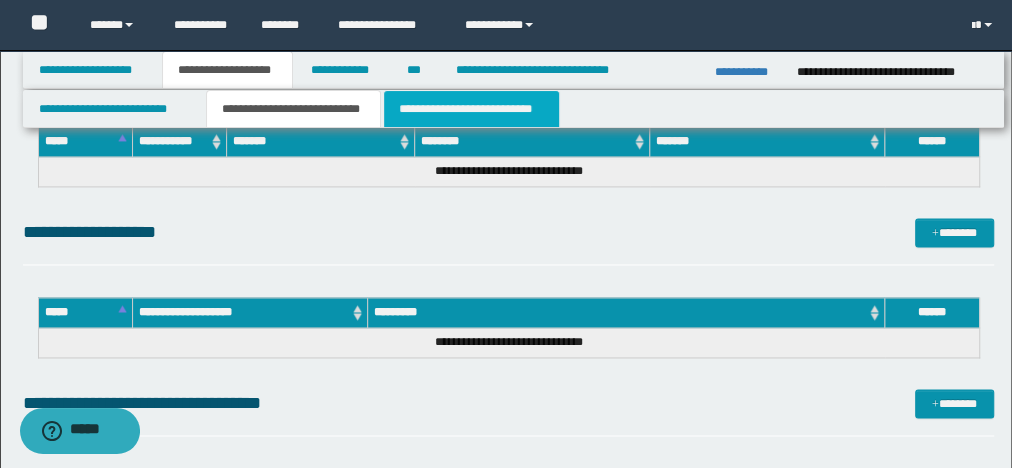 click on "**********" at bounding box center (471, 109) 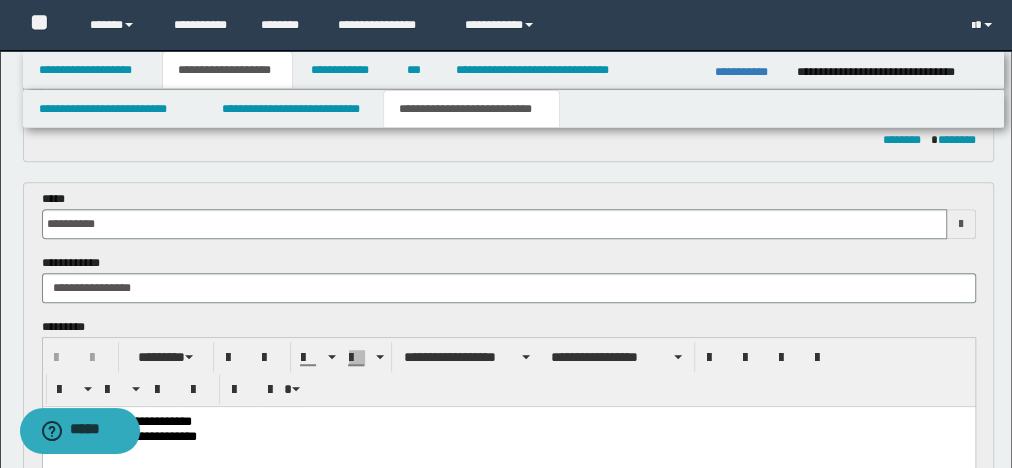 scroll, scrollTop: 640, scrollLeft: 0, axis: vertical 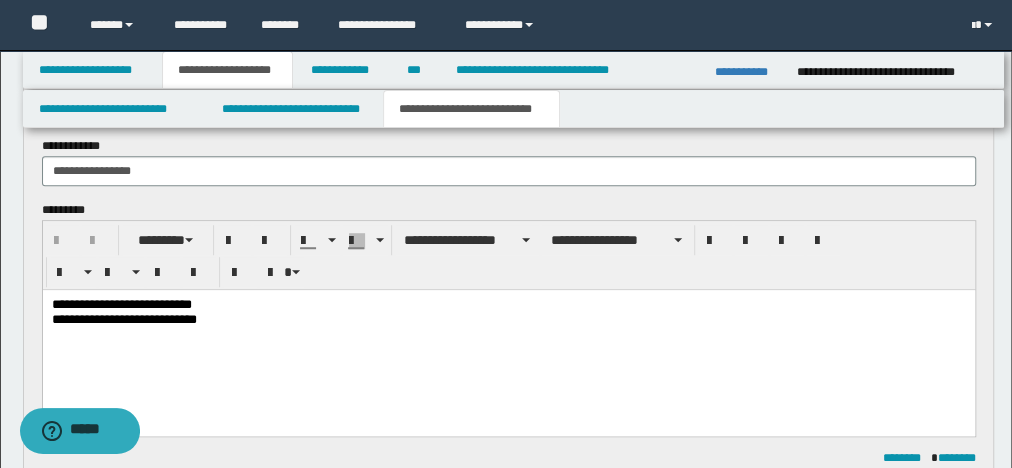 click on "**********" at bounding box center [508, 320] 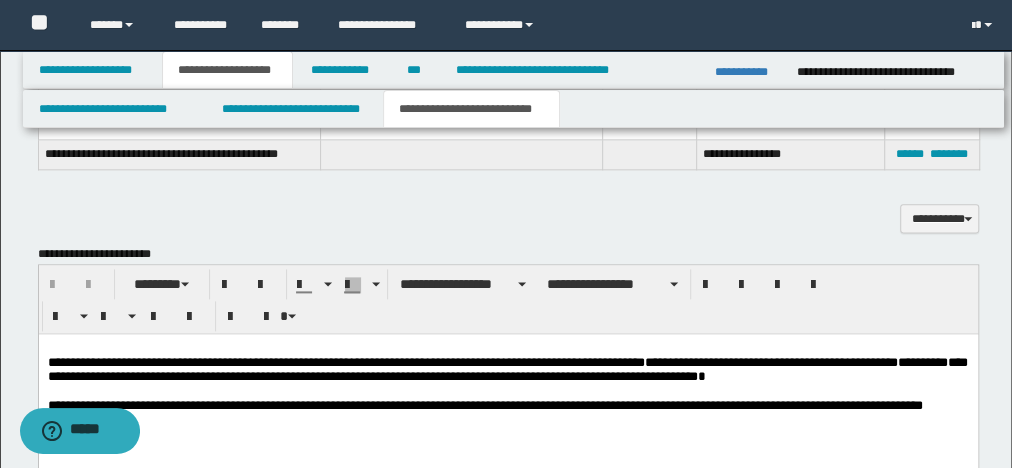scroll, scrollTop: 1280, scrollLeft: 0, axis: vertical 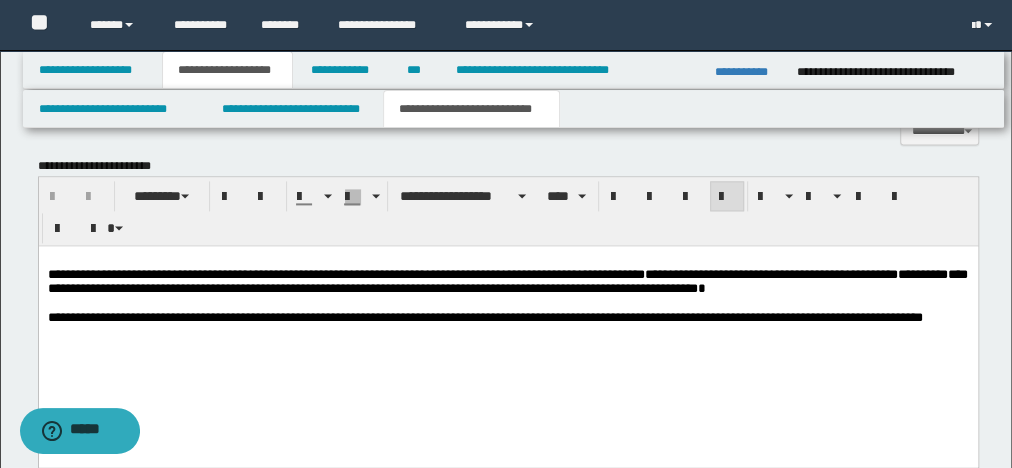 click on "**********" at bounding box center (507, 317) 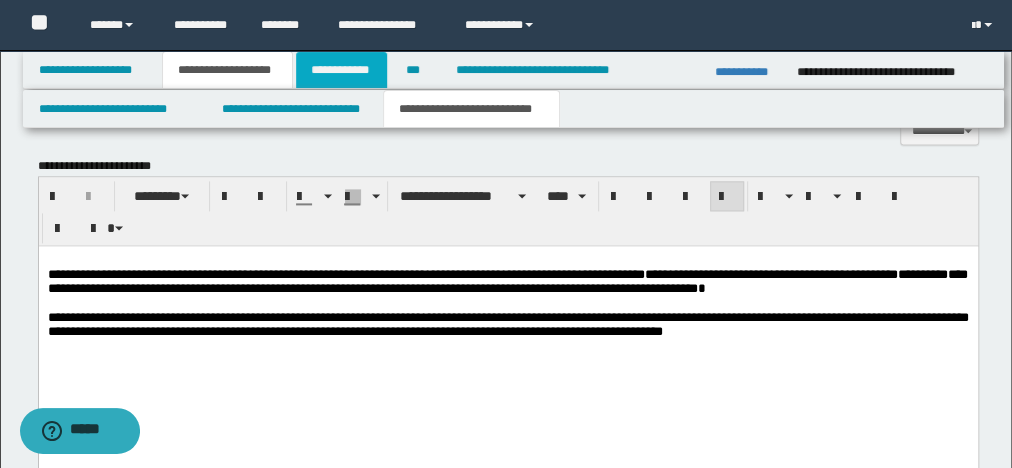 click on "**********" at bounding box center [342, 70] 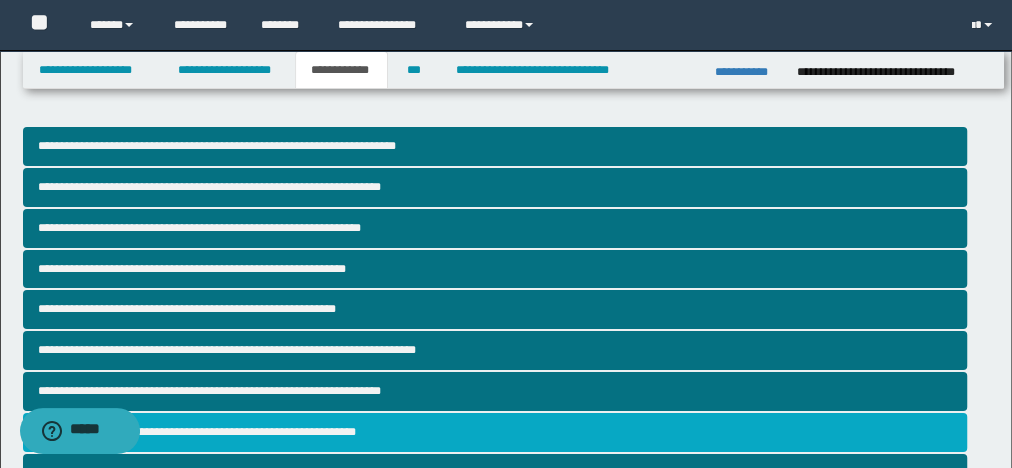 scroll, scrollTop: 0, scrollLeft: 0, axis: both 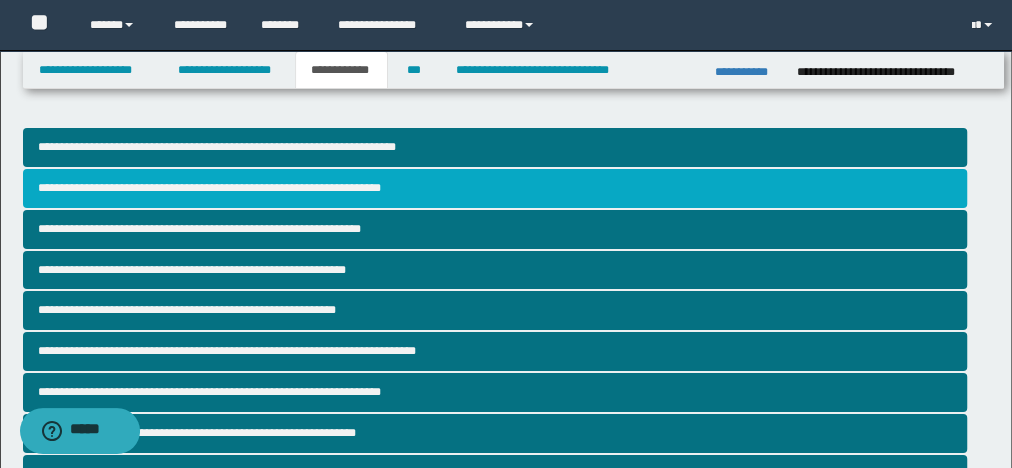 click on "**********" at bounding box center (495, 188) 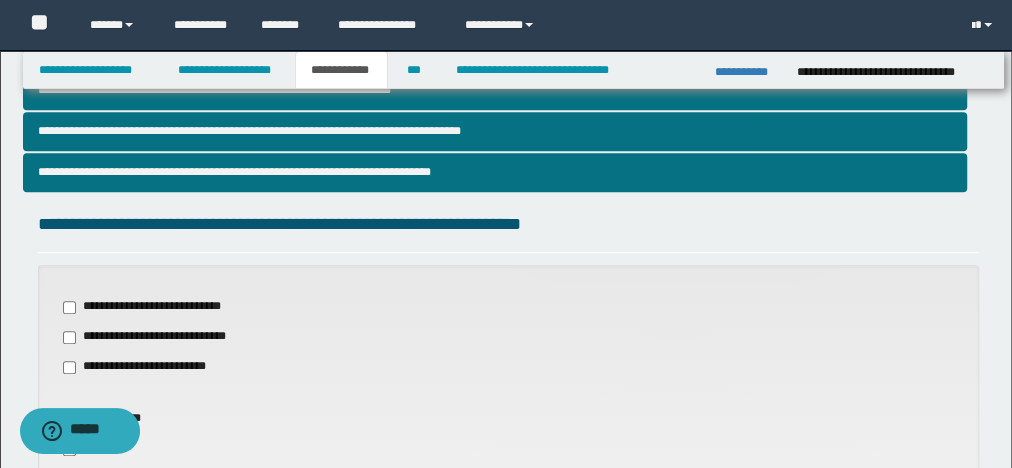 scroll, scrollTop: 720, scrollLeft: 0, axis: vertical 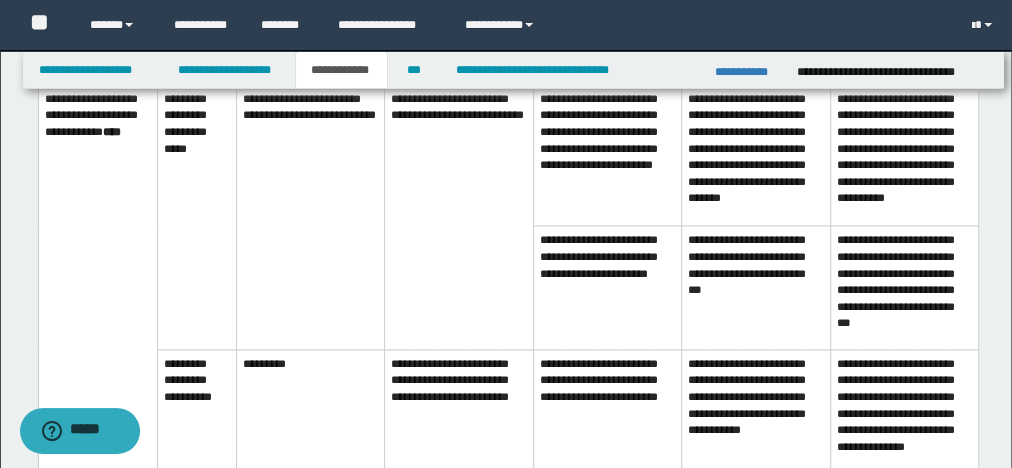 click on "**********" at bounding box center [459, 410] 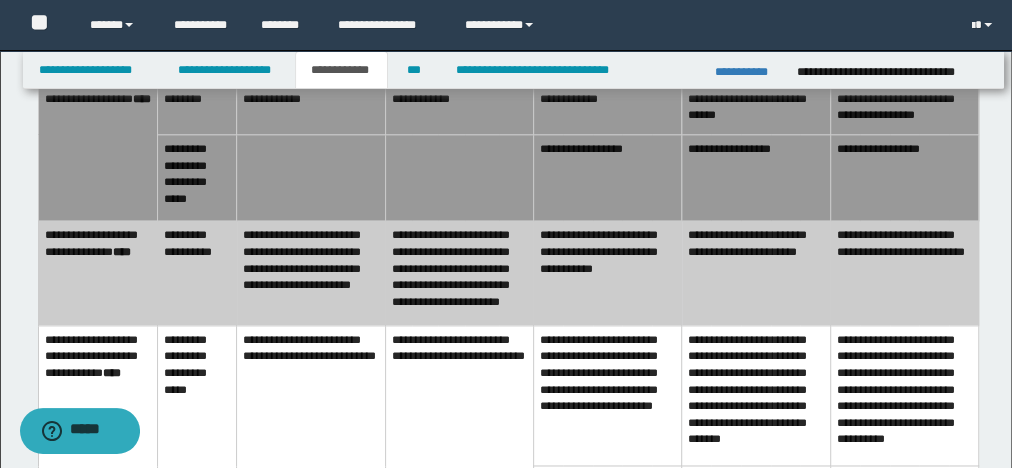 click on "**********" at bounding box center [459, 273] 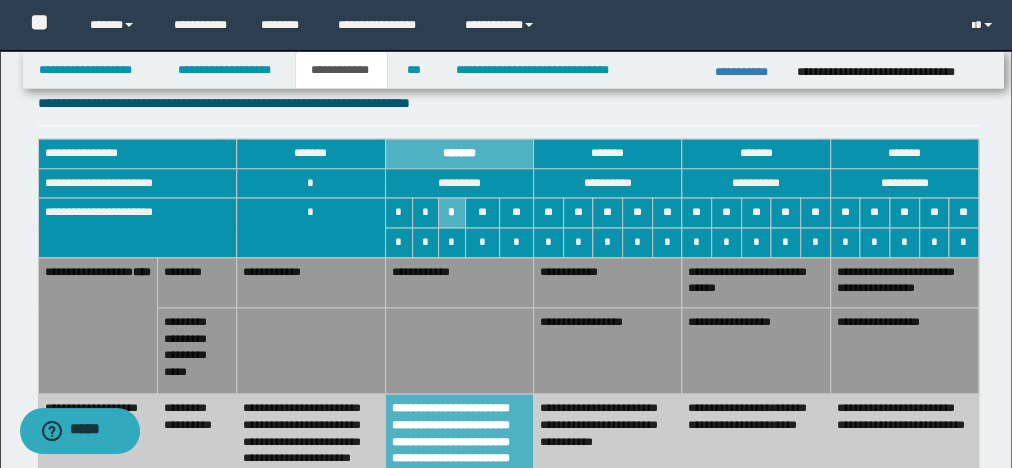 scroll, scrollTop: 1040, scrollLeft: 0, axis: vertical 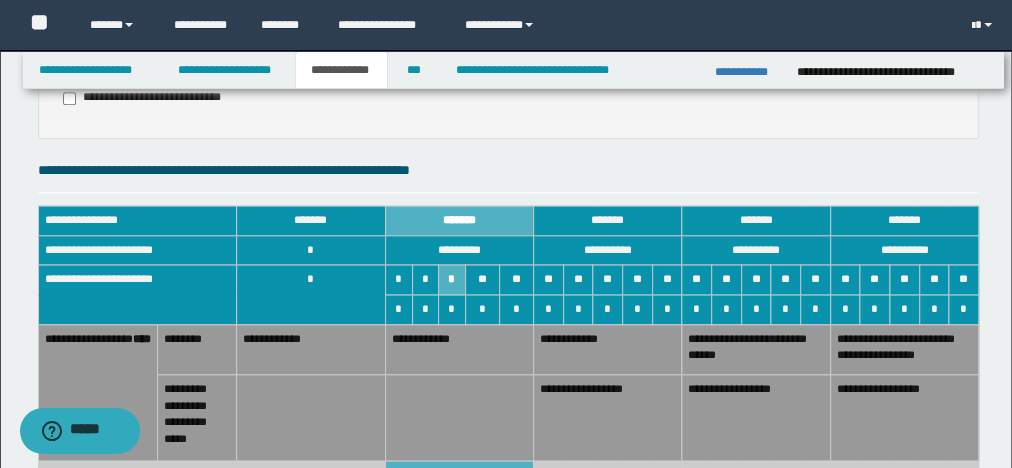 click on "**********" at bounding box center [459, 349] 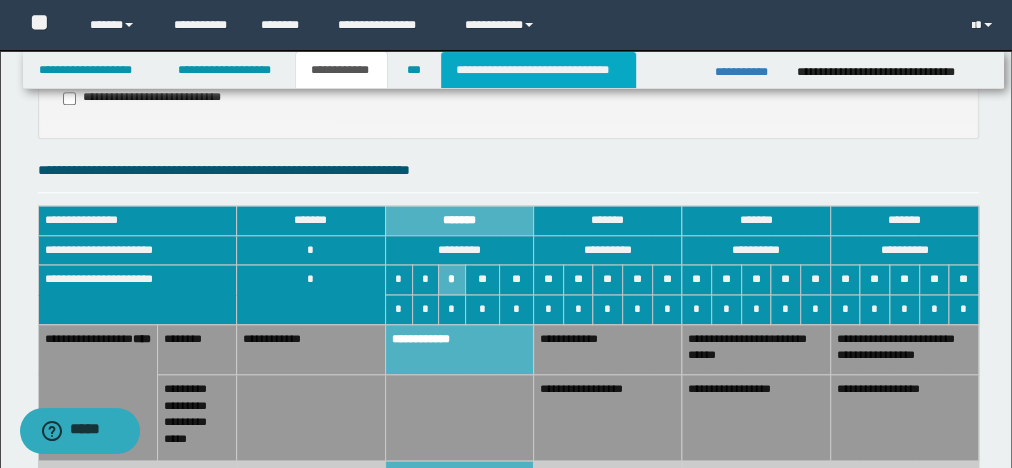click on "**********" at bounding box center (538, 70) 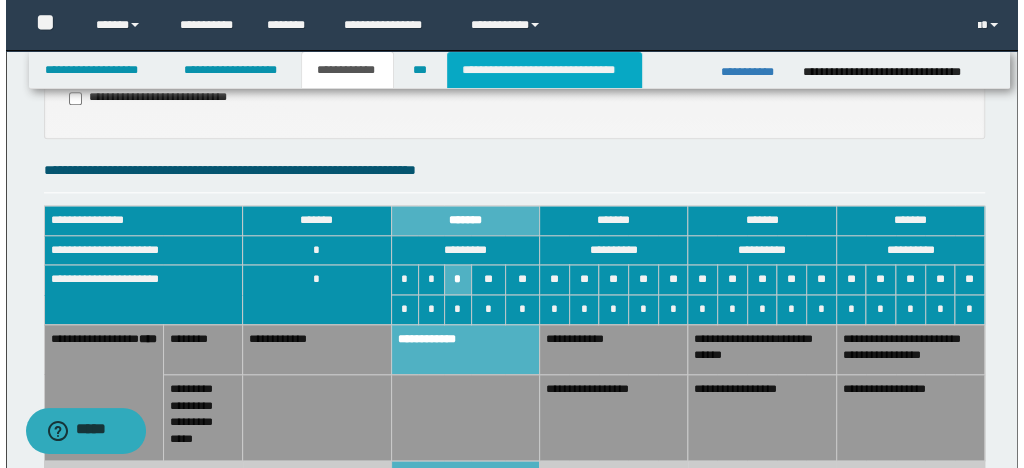 scroll, scrollTop: 0, scrollLeft: 0, axis: both 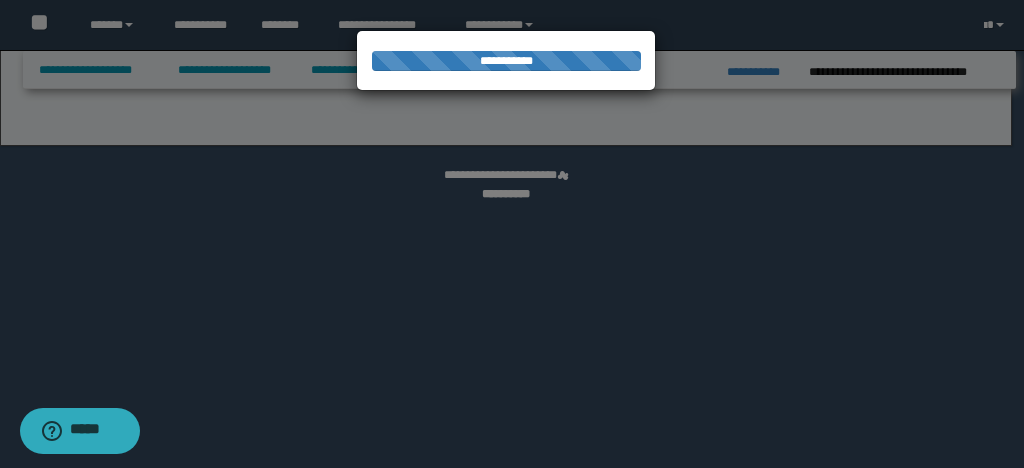 select on "*" 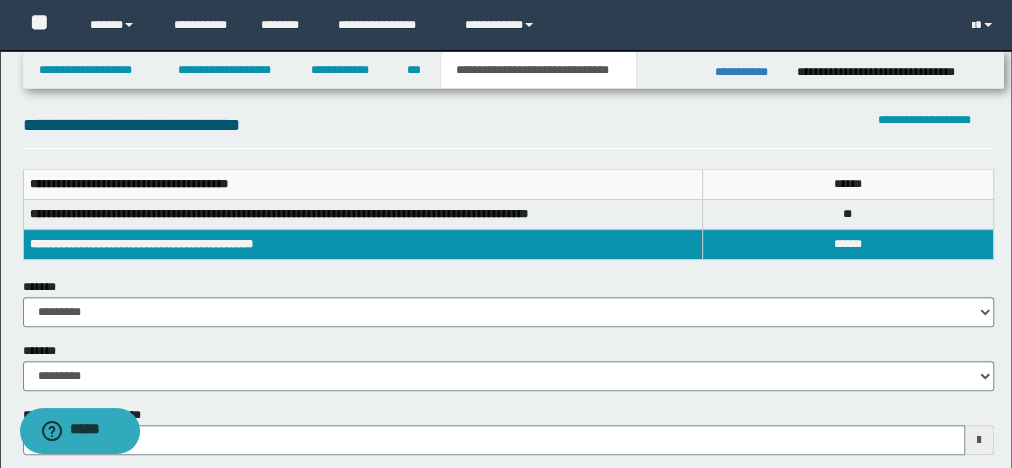 scroll, scrollTop: 240, scrollLeft: 0, axis: vertical 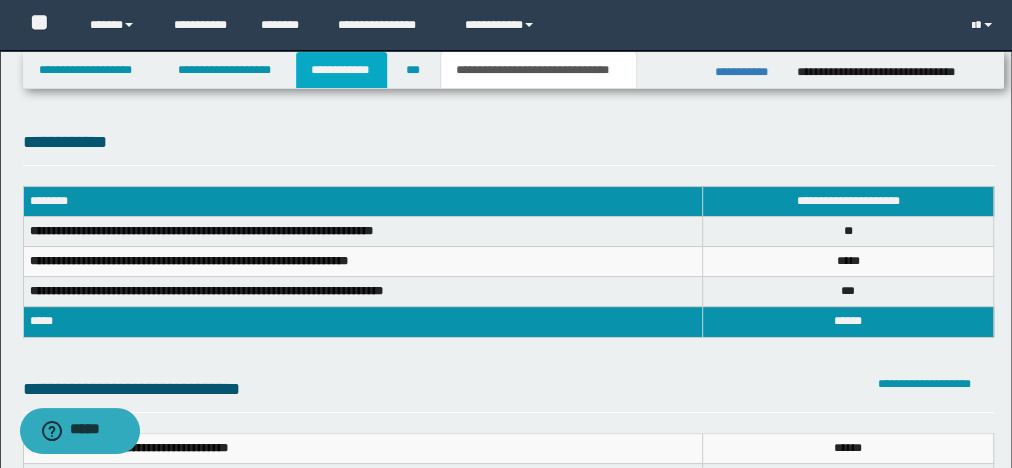 click on "**********" at bounding box center [342, 70] 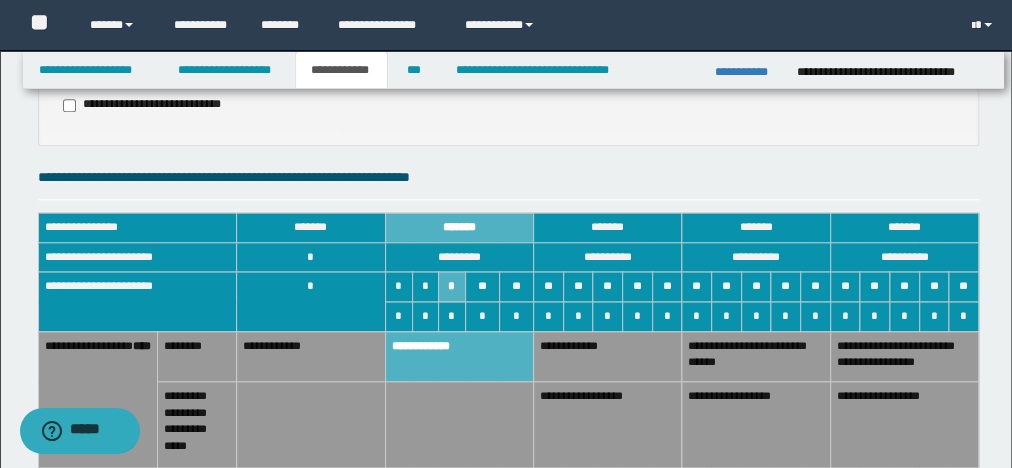 scroll, scrollTop: 1040, scrollLeft: 0, axis: vertical 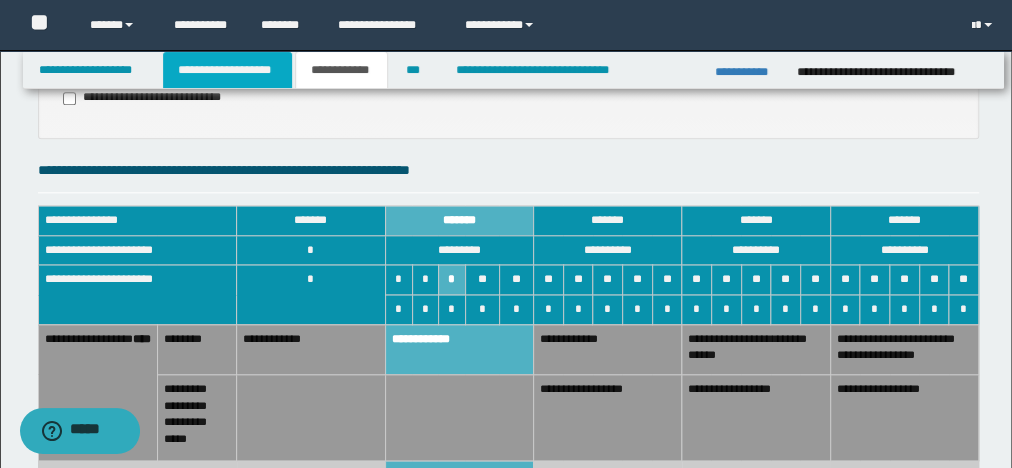 click on "**********" at bounding box center [227, 70] 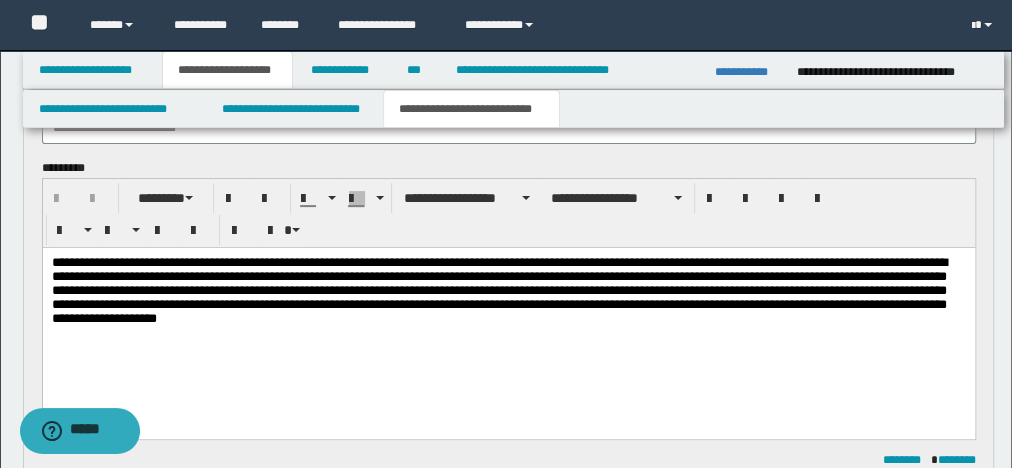 scroll, scrollTop: 110, scrollLeft: 0, axis: vertical 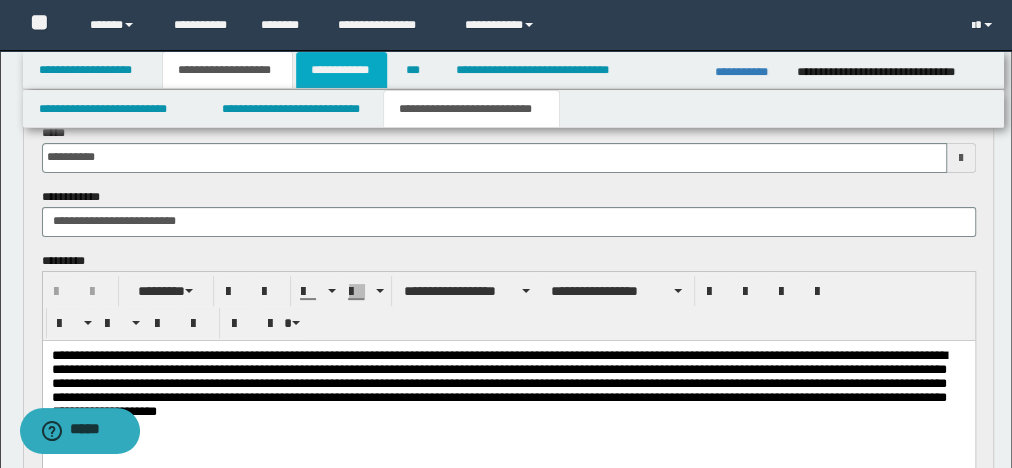 click on "**********" at bounding box center (342, 70) 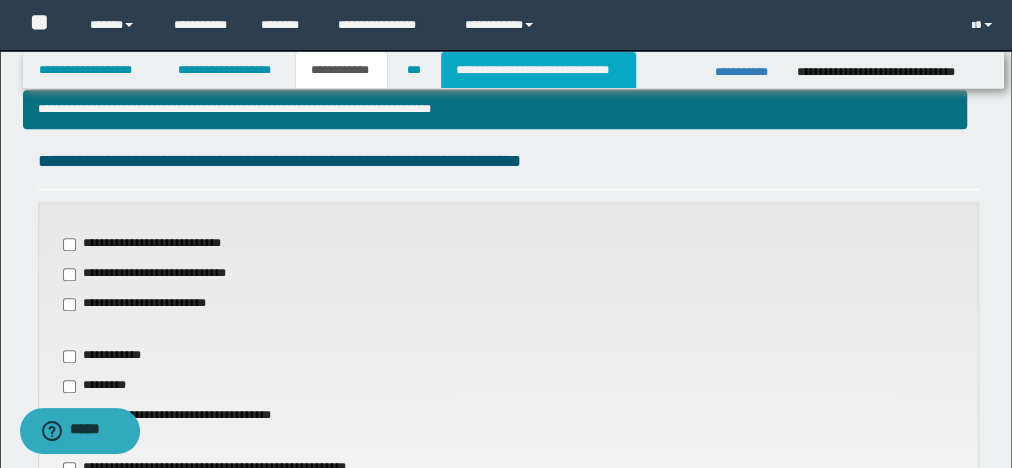 scroll, scrollTop: 560, scrollLeft: 0, axis: vertical 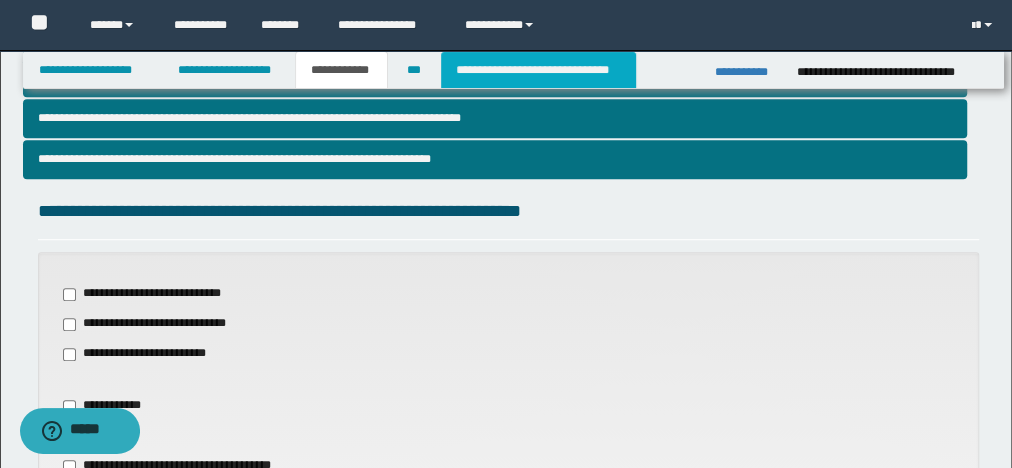 click on "**********" at bounding box center [538, 70] 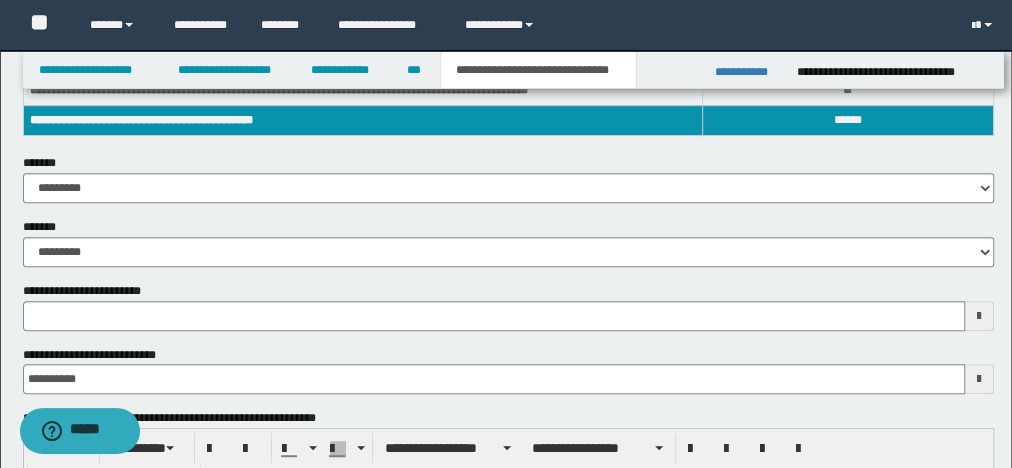 scroll, scrollTop: 400, scrollLeft: 0, axis: vertical 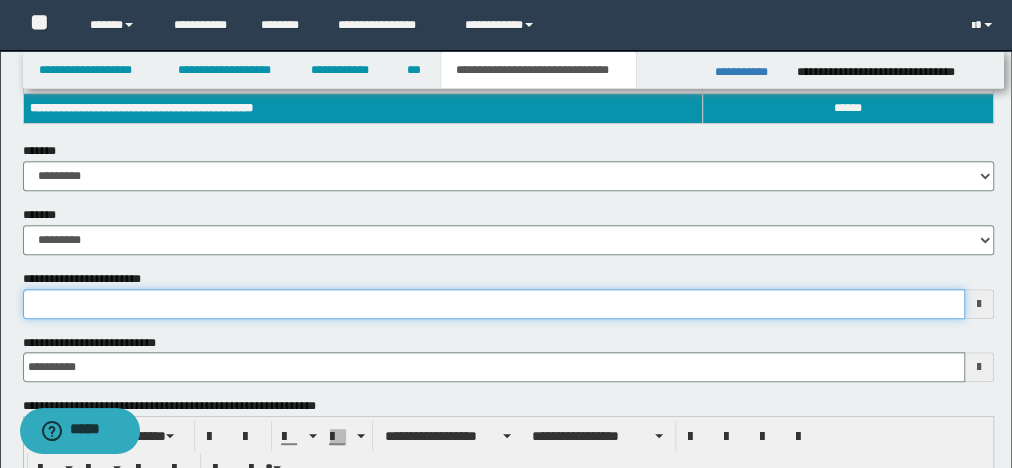 click on "**********" at bounding box center (494, 304) 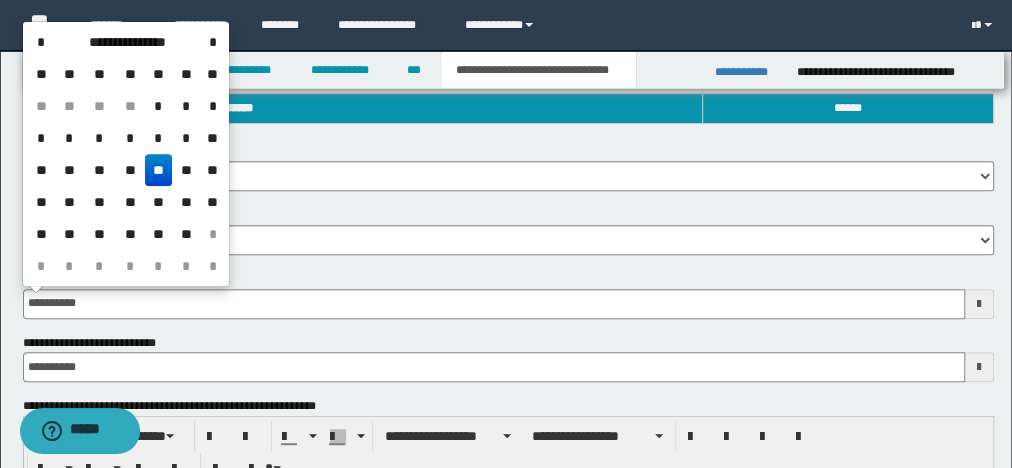 type on "**********" 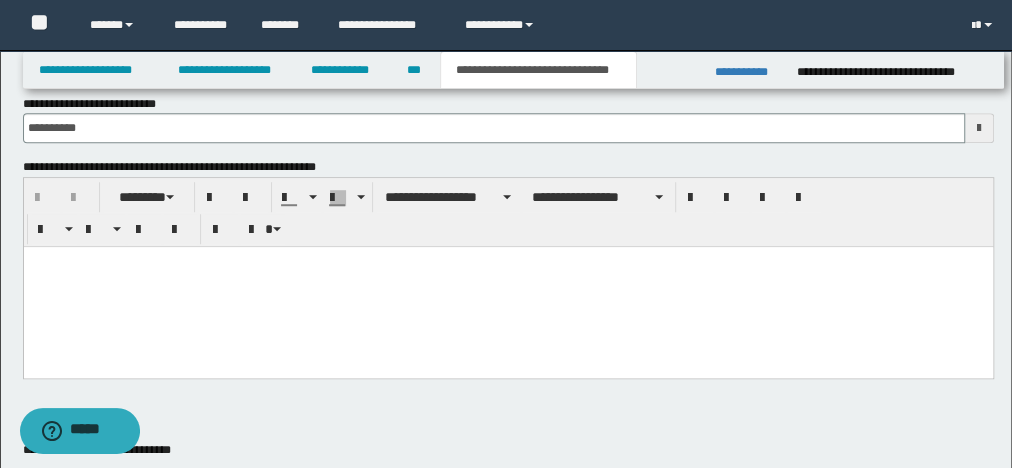 scroll, scrollTop: 640, scrollLeft: 0, axis: vertical 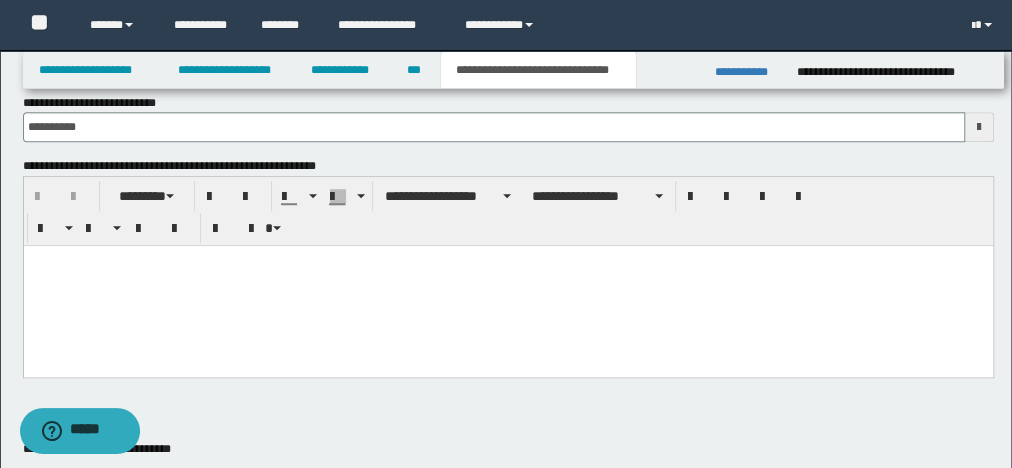 click at bounding box center [507, 286] 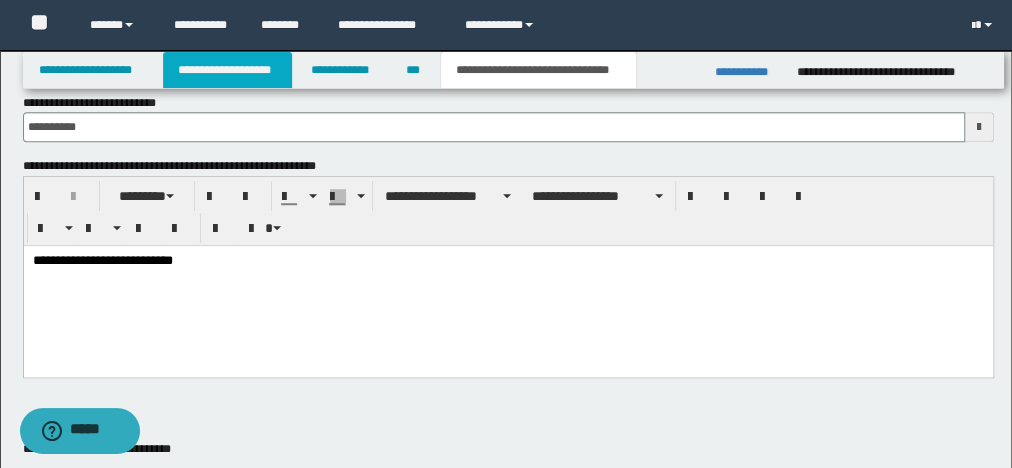 click on "**********" at bounding box center (227, 70) 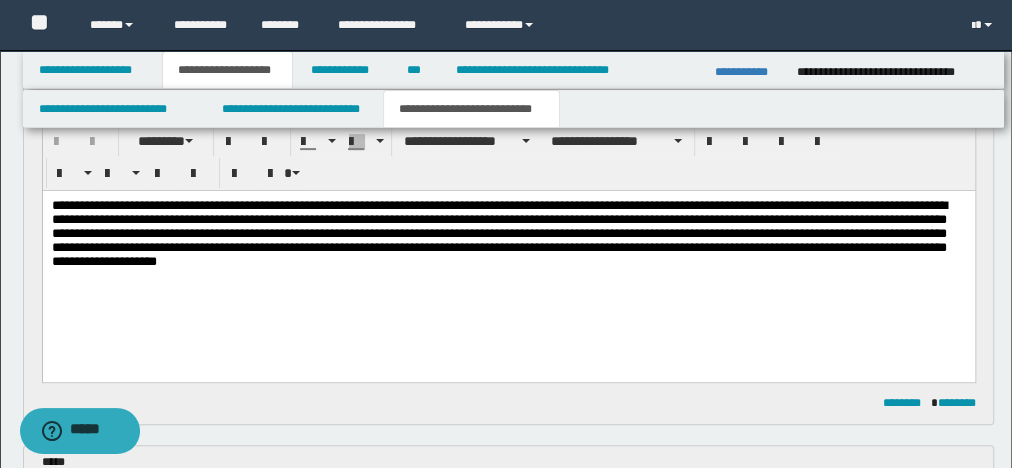 scroll, scrollTop: 110, scrollLeft: 0, axis: vertical 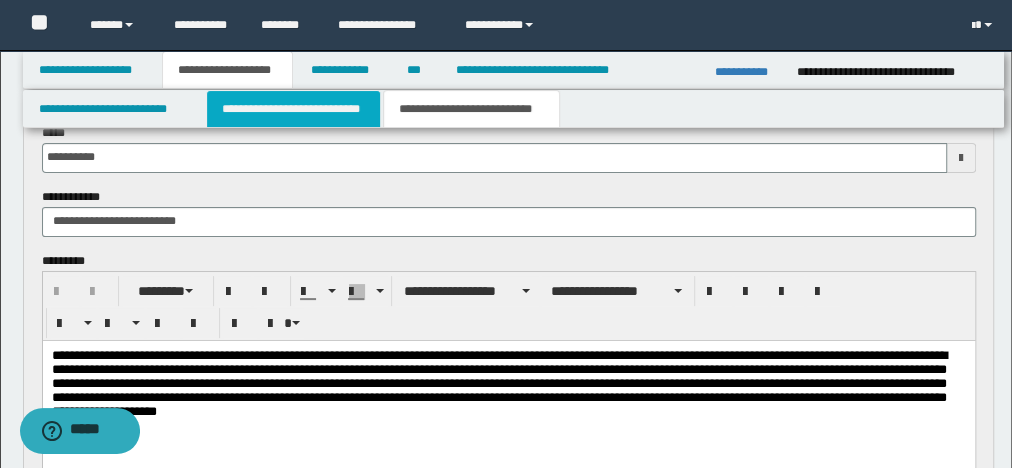 click on "**********" at bounding box center [293, 109] 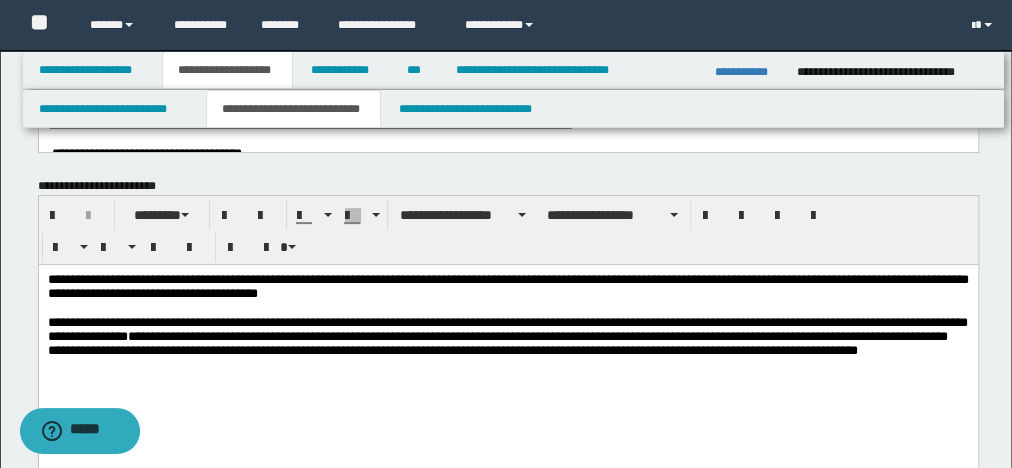 scroll, scrollTop: 430, scrollLeft: 0, axis: vertical 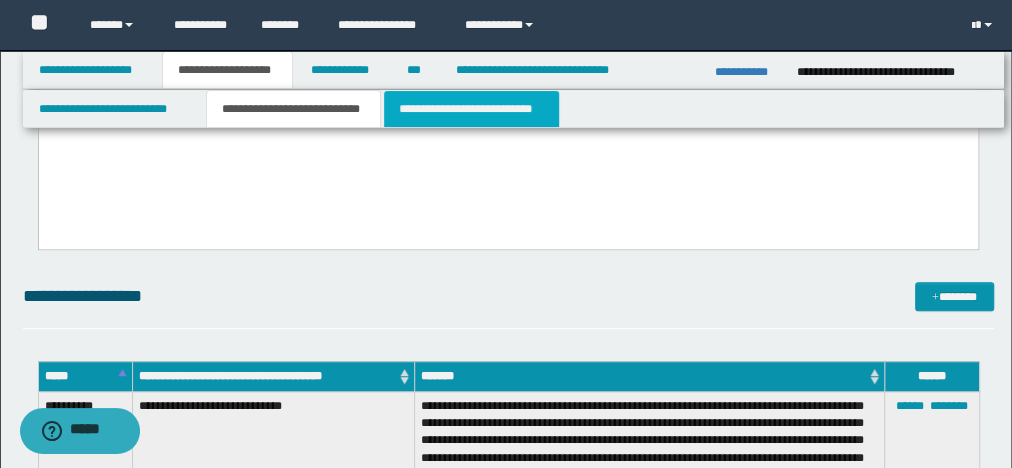 click on "**********" at bounding box center (471, 109) 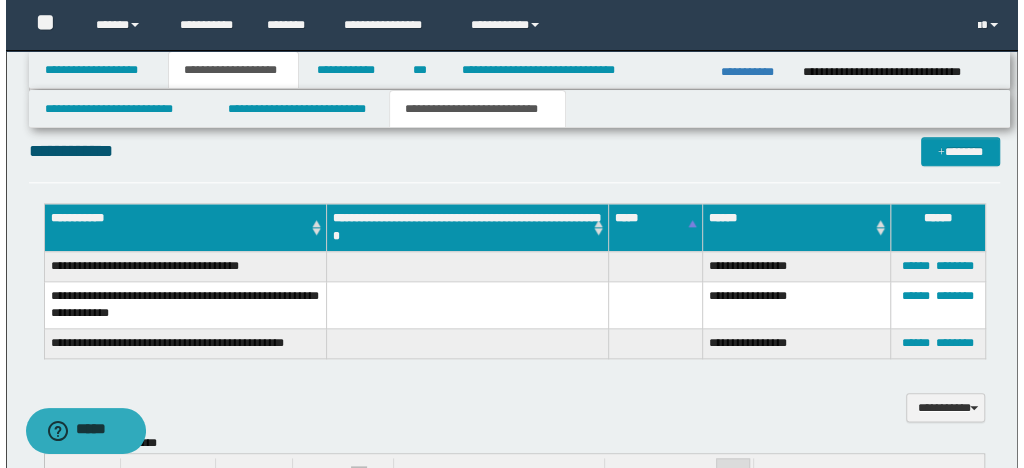 scroll, scrollTop: 910, scrollLeft: 0, axis: vertical 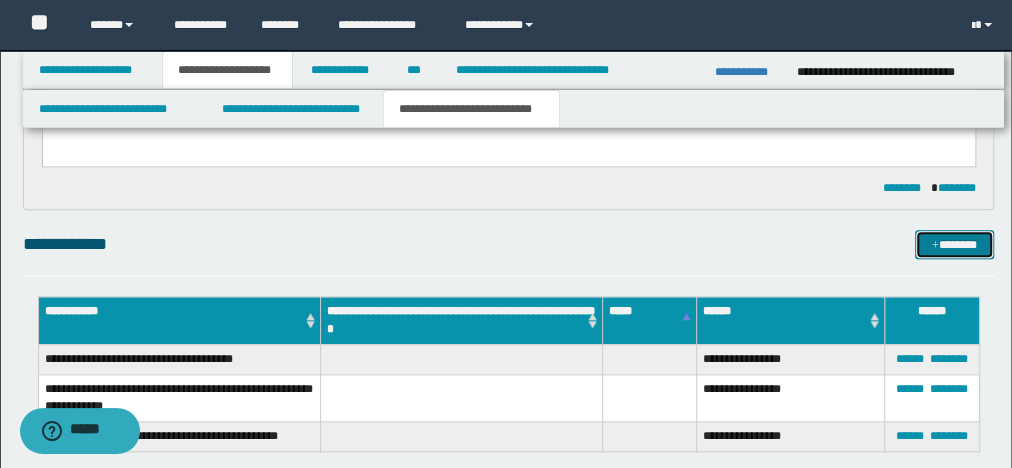 click on "*******" at bounding box center [954, 244] 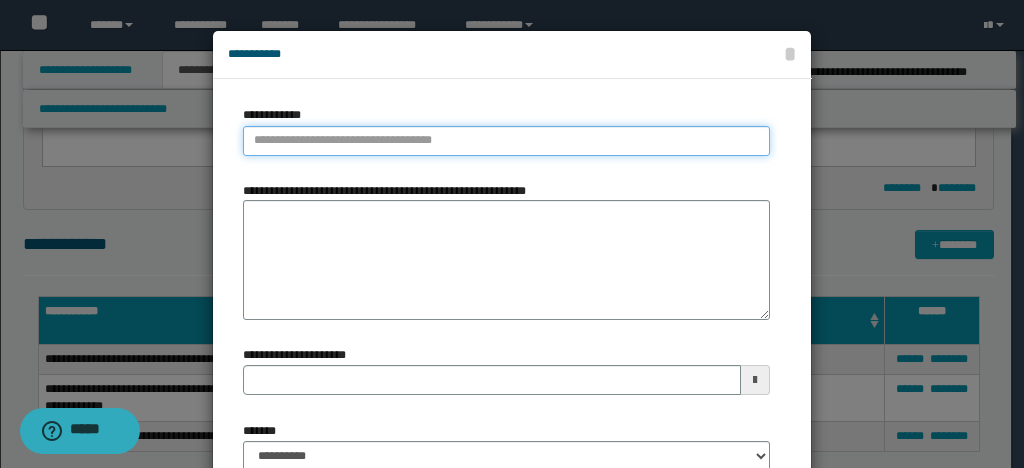 click on "**********" at bounding box center [506, 141] 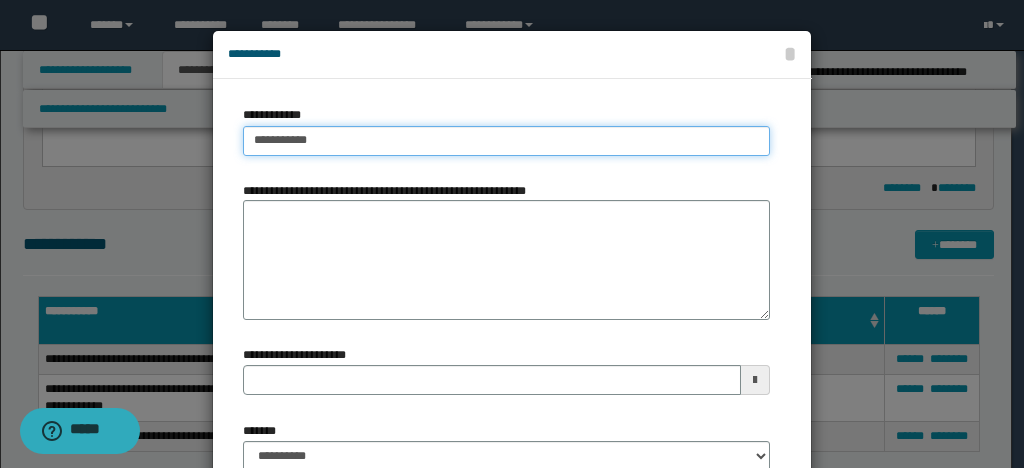 type on "**********" 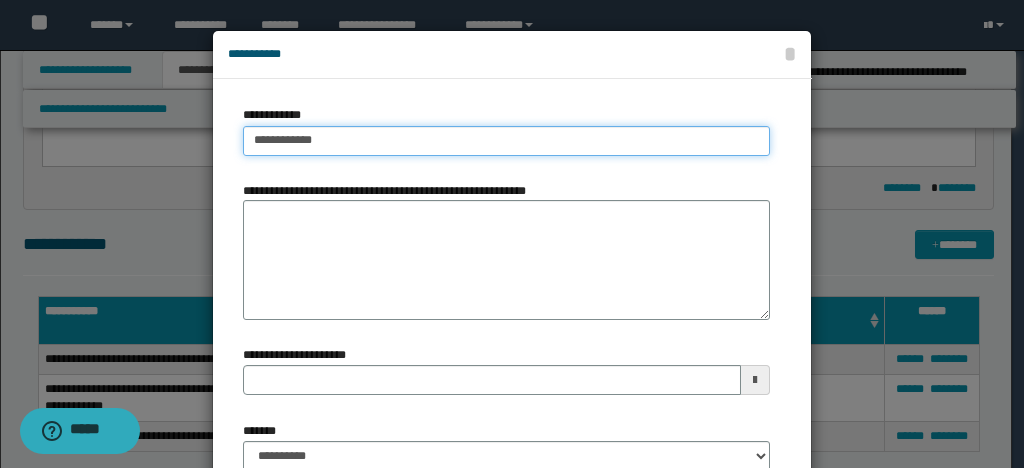 type on "**********" 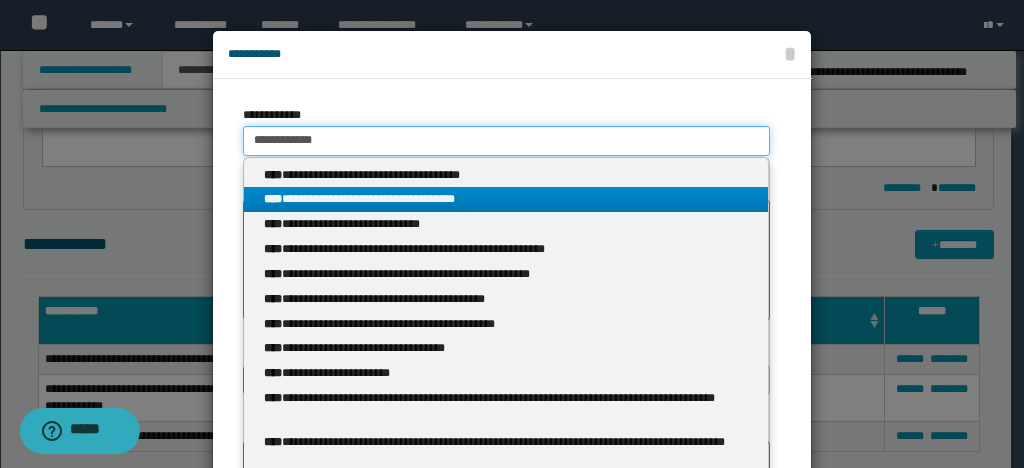type on "**********" 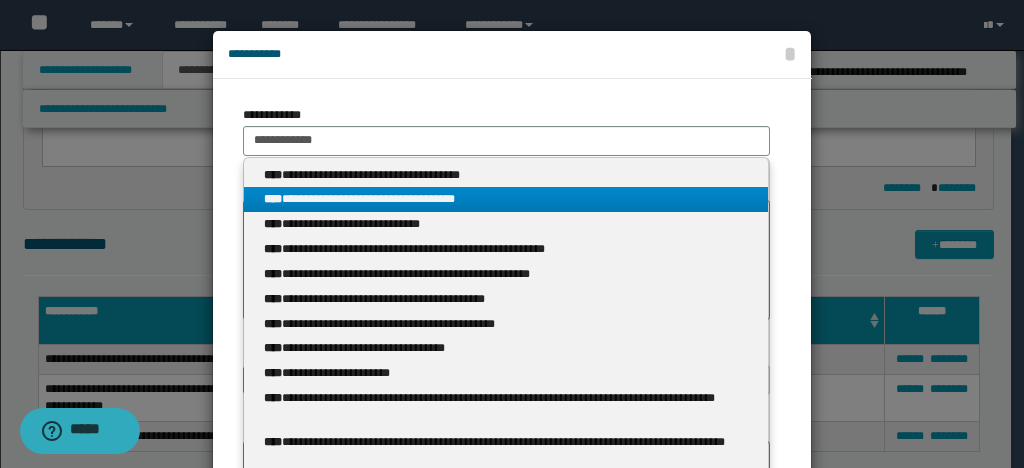 click on "**********" at bounding box center (506, 199) 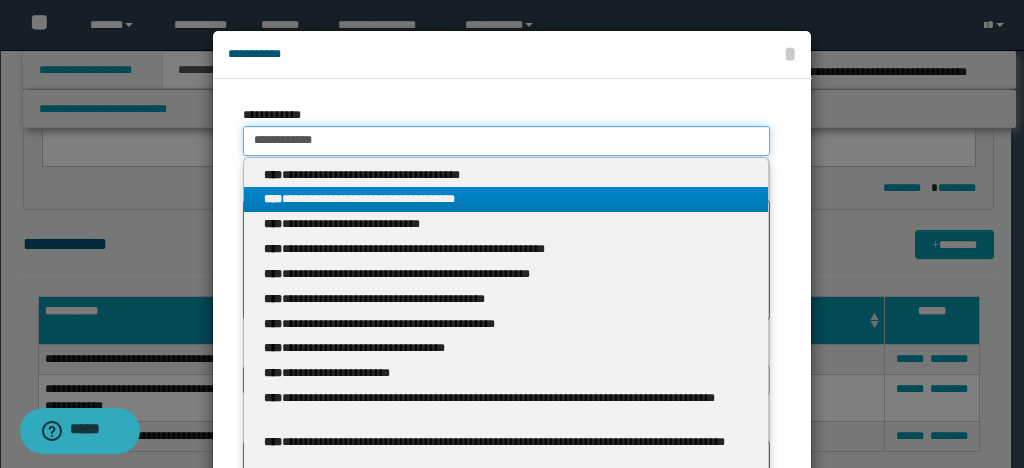 type 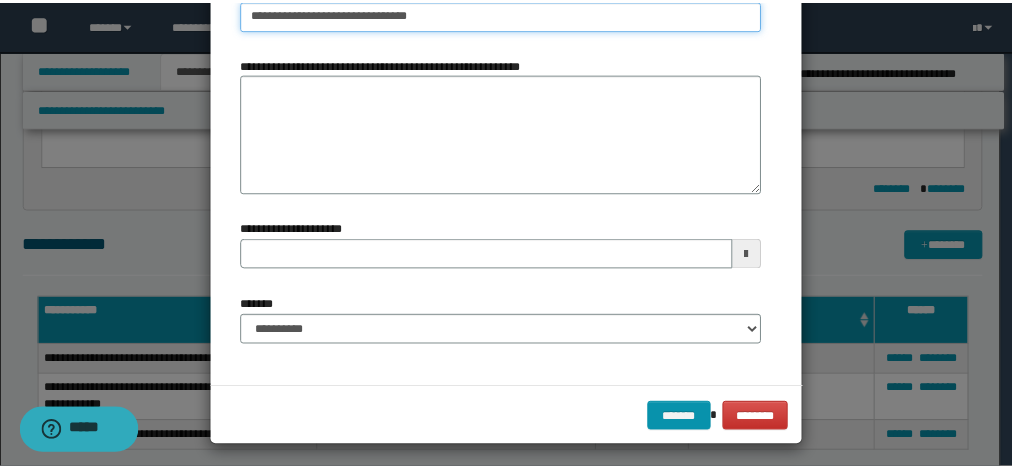 scroll, scrollTop: 134, scrollLeft: 0, axis: vertical 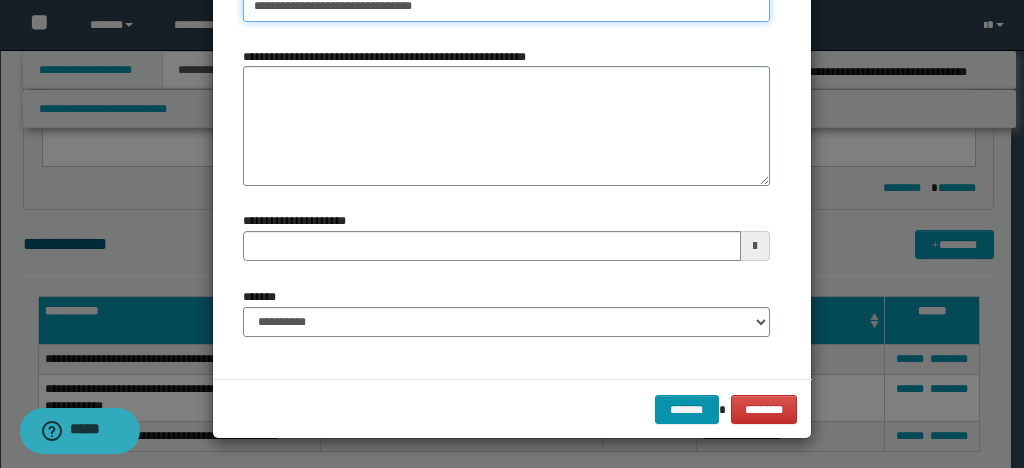 type 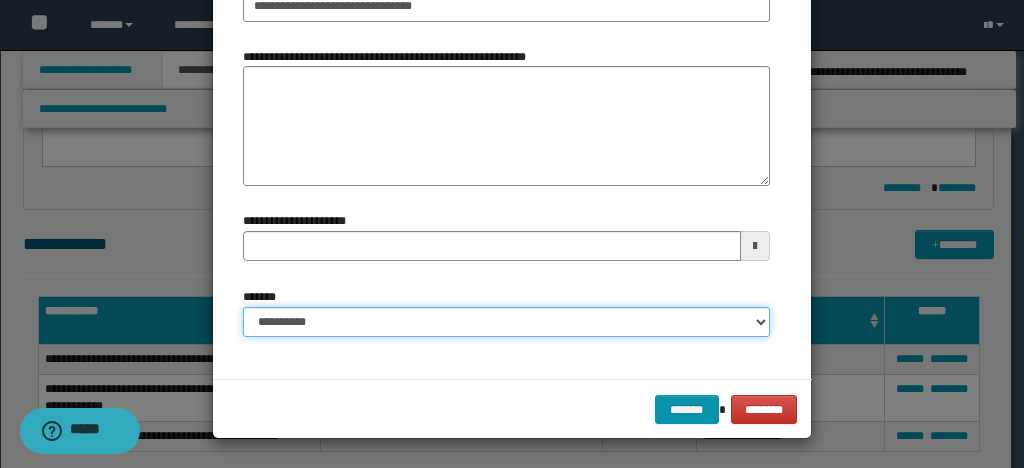 click on "**********" at bounding box center (506, 322) 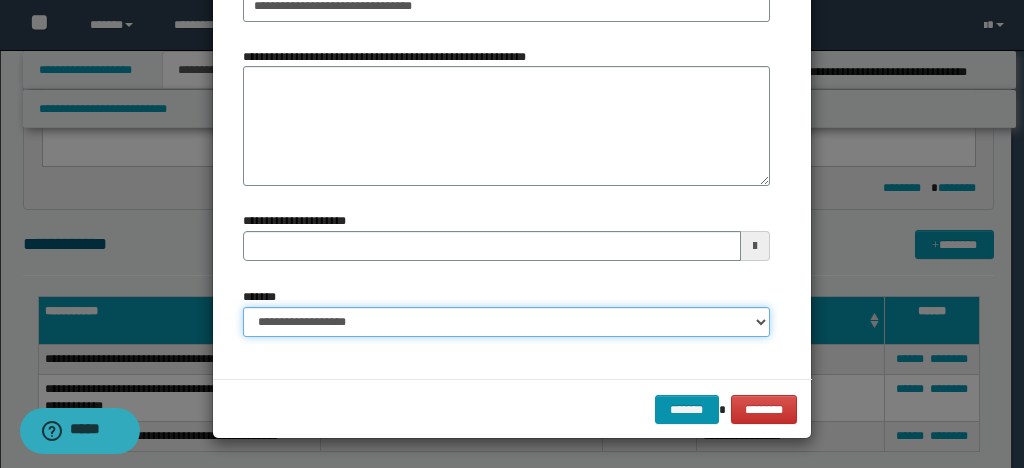 type 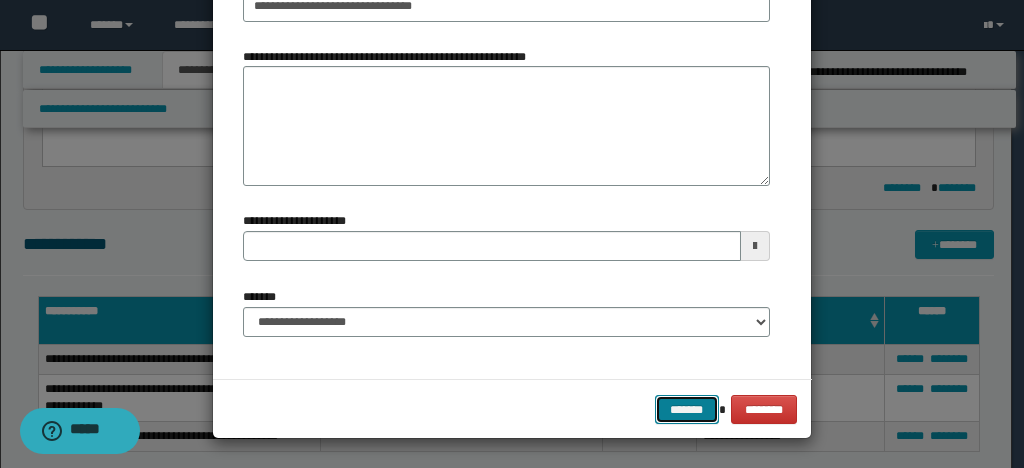 click on "*******" at bounding box center (687, 409) 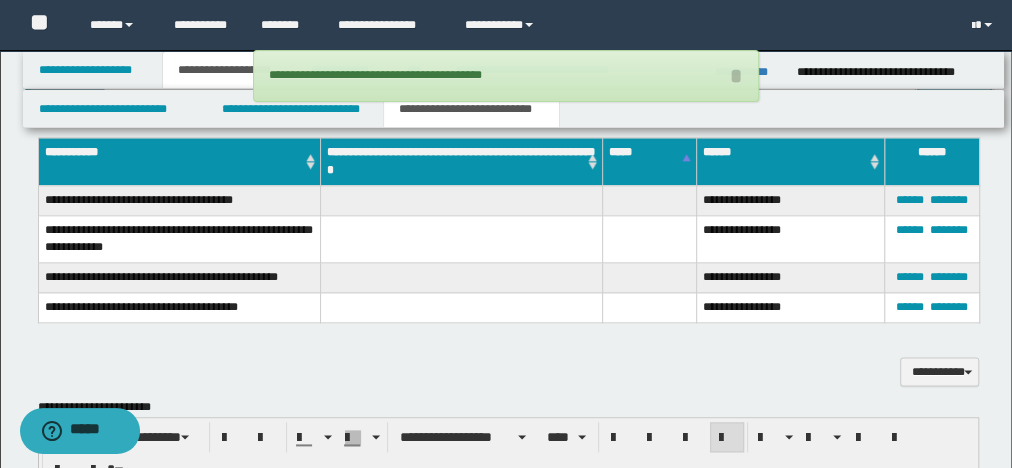 scroll, scrollTop: 1070, scrollLeft: 0, axis: vertical 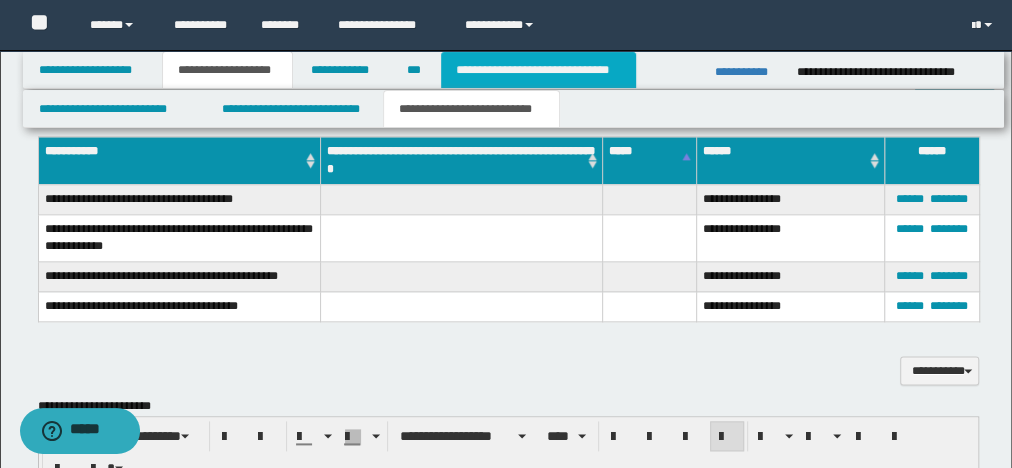 click on "**********" at bounding box center (538, 70) 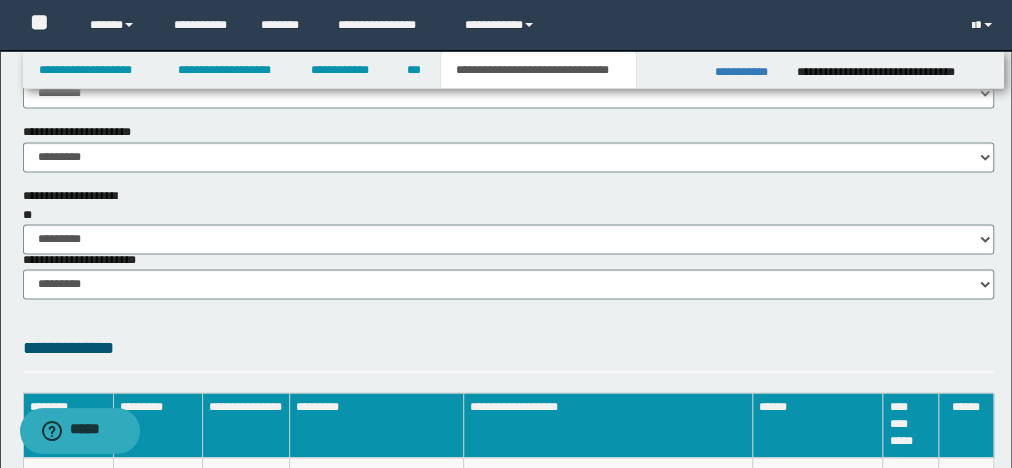 scroll, scrollTop: 1296, scrollLeft: 0, axis: vertical 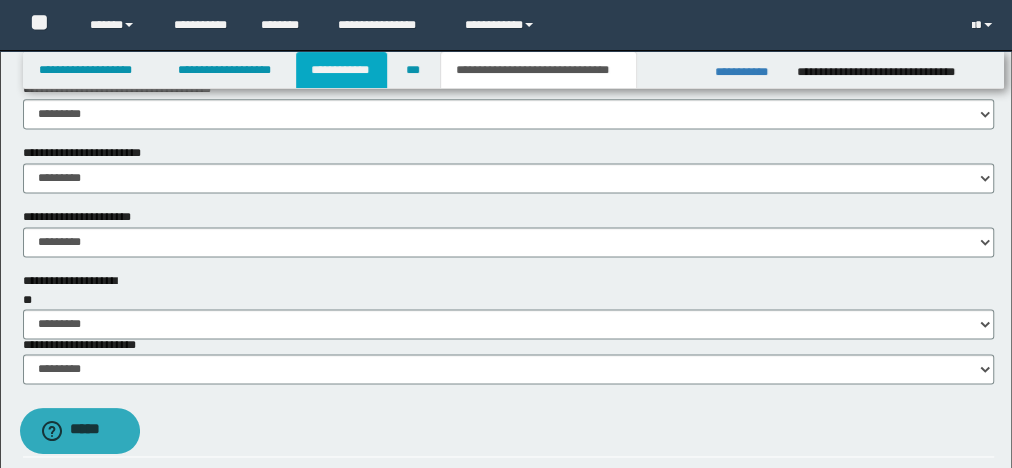 click on "**********" at bounding box center [342, 70] 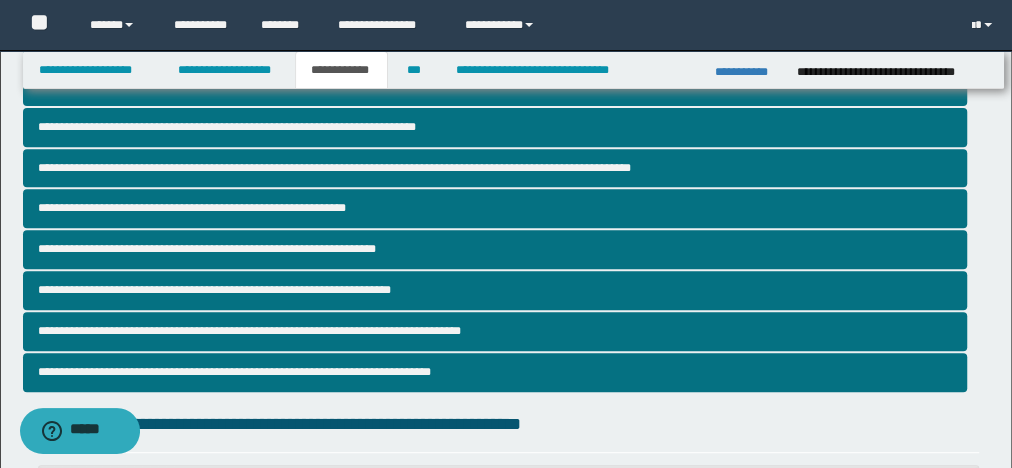 scroll, scrollTop: 336, scrollLeft: 0, axis: vertical 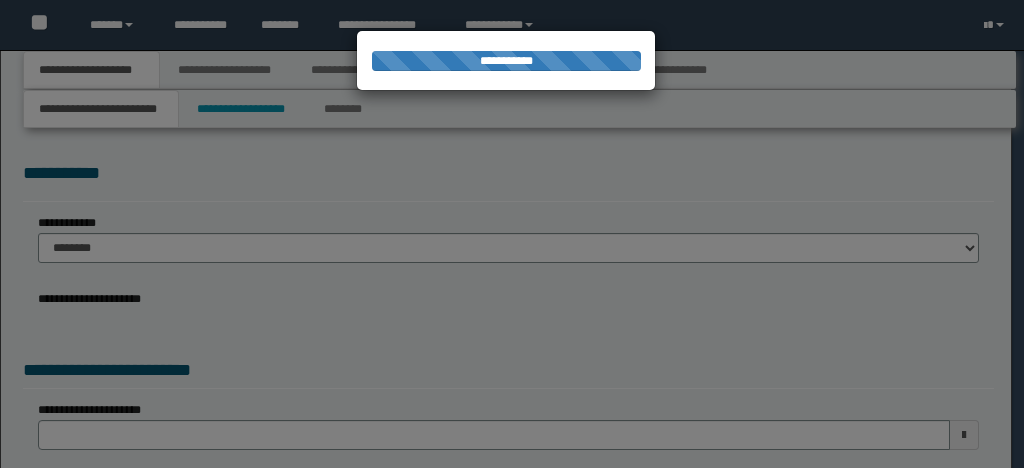 select on "**" 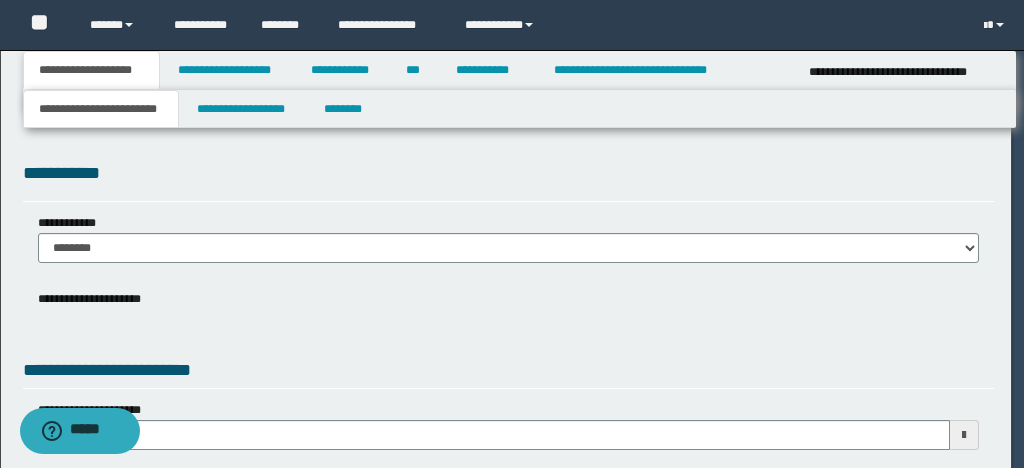scroll, scrollTop: 0, scrollLeft: 0, axis: both 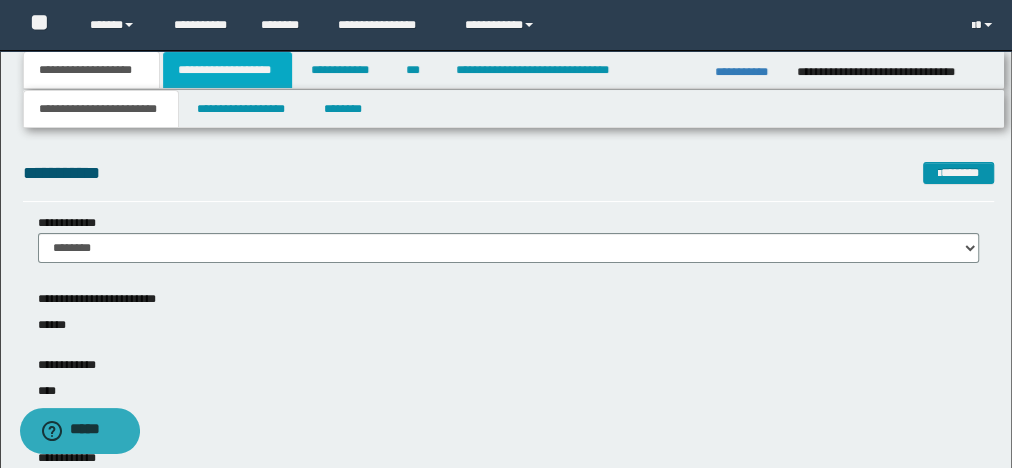 click on "**********" at bounding box center [227, 70] 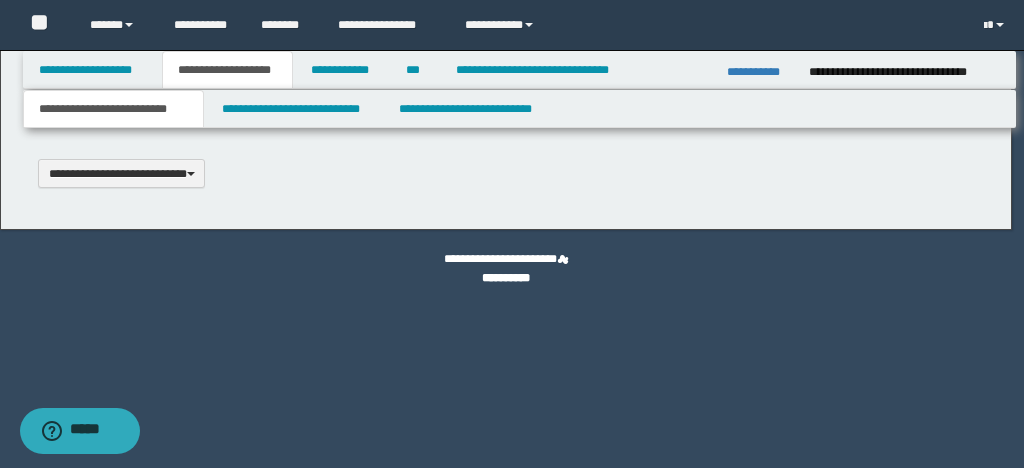 scroll, scrollTop: 0, scrollLeft: 0, axis: both 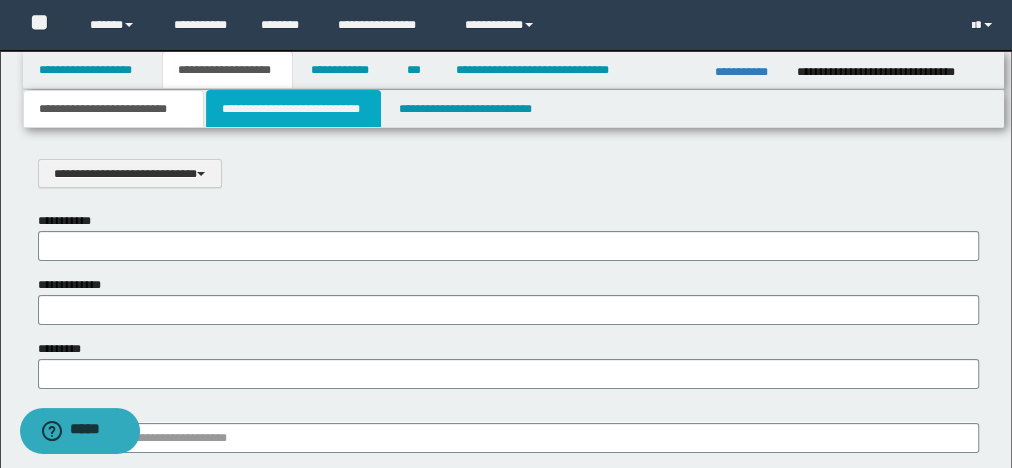 click on "**********" at bounding box center (293, 109) 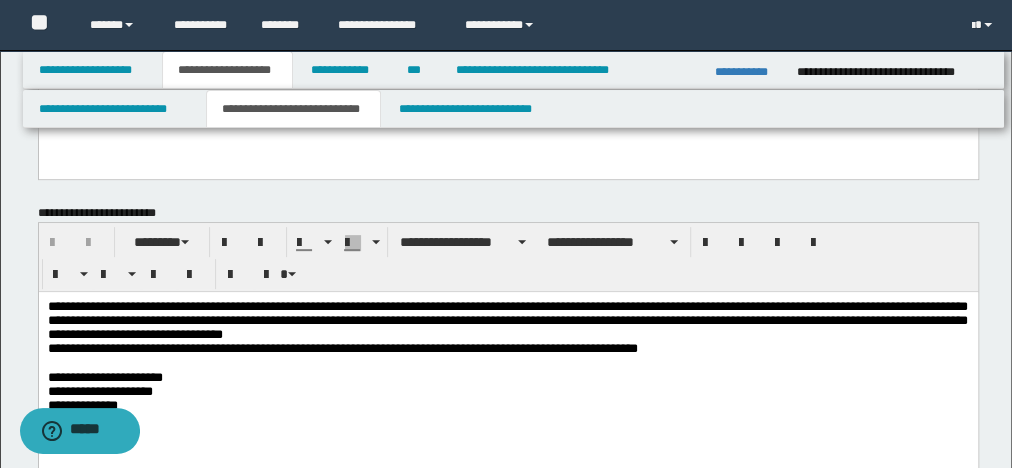 scroll, scrollTop: 320, scrollLeft: 0, axis: vertical 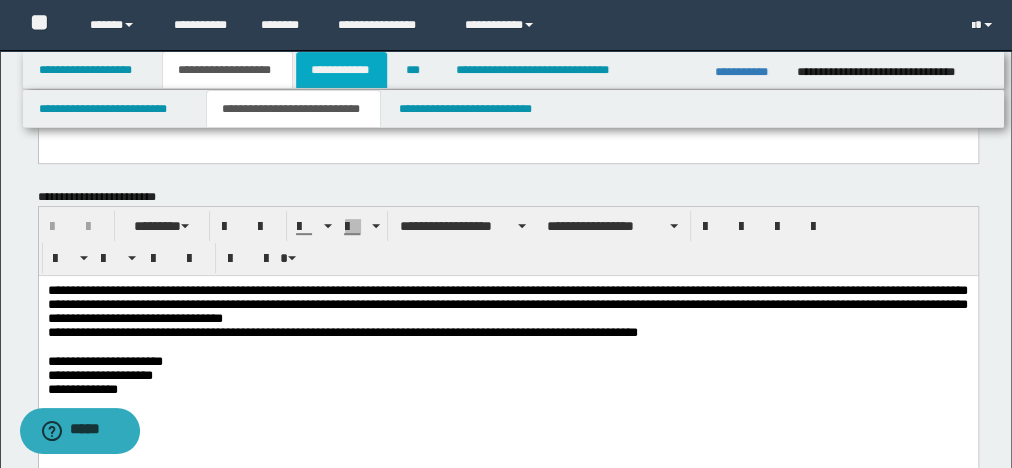 click on "**********" at bounding box center (342, 70) 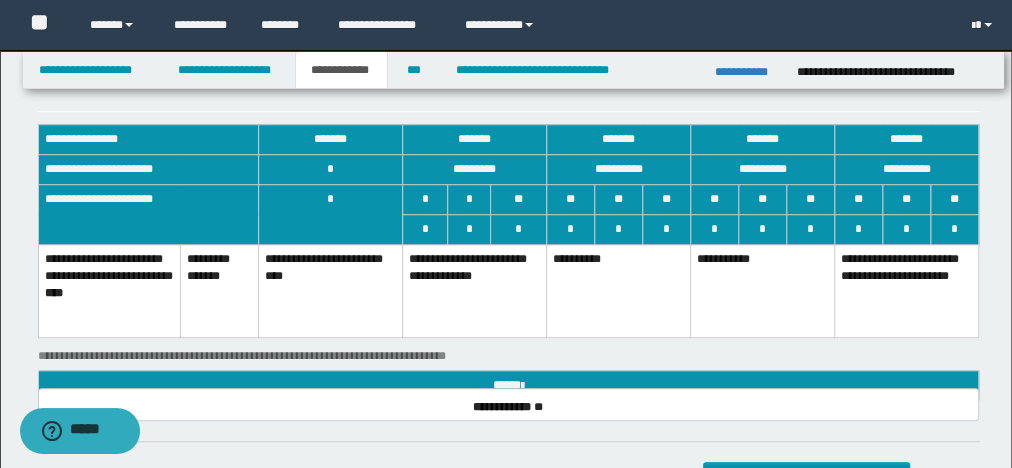 scroll, scrollTop: 689, scrollLeft: 0, axis: vertical 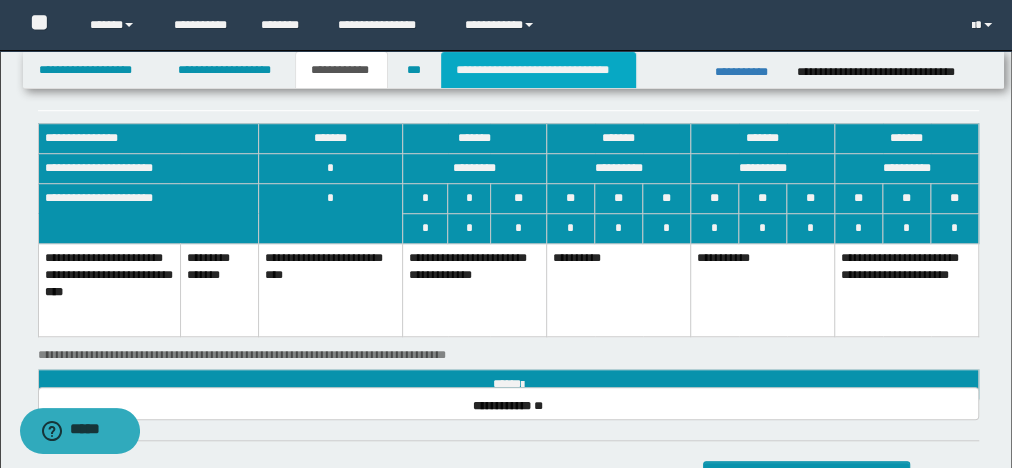 click on "**********" at bounding box center (538, 70) 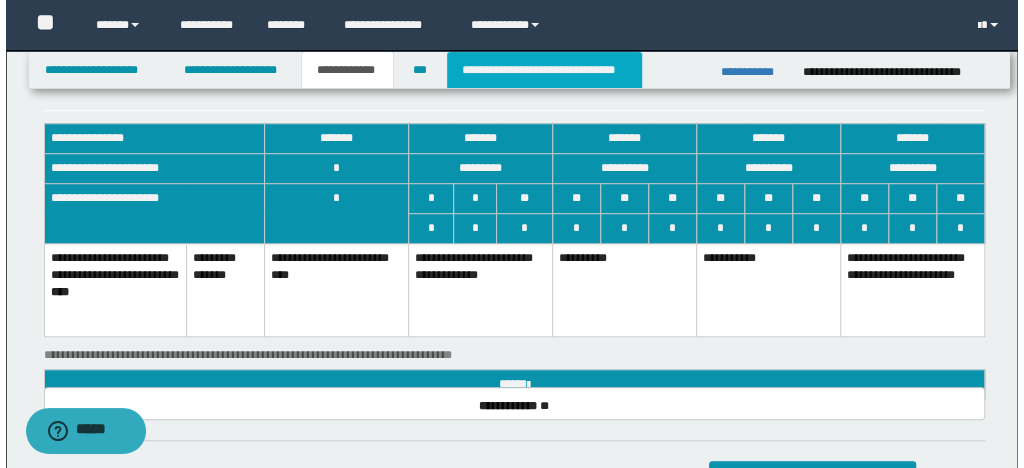 scroll, scrollTop: 0, scrollLeft: 0, axis: both 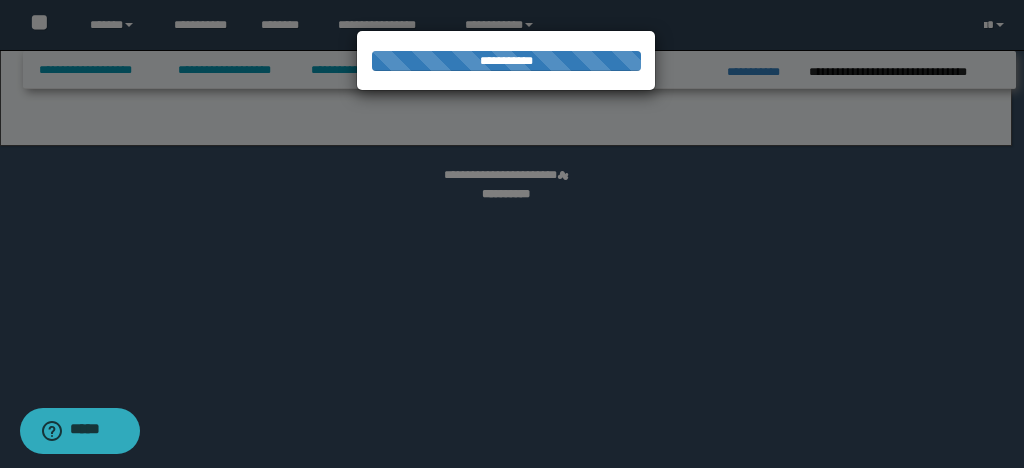 select on "*" 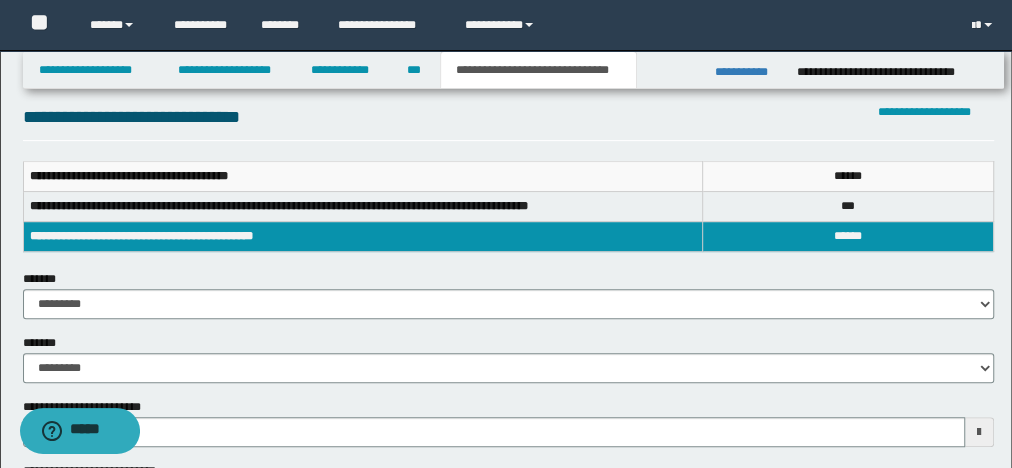 scroll, scrollTop: 0, scrollLeft: 0, axis: both 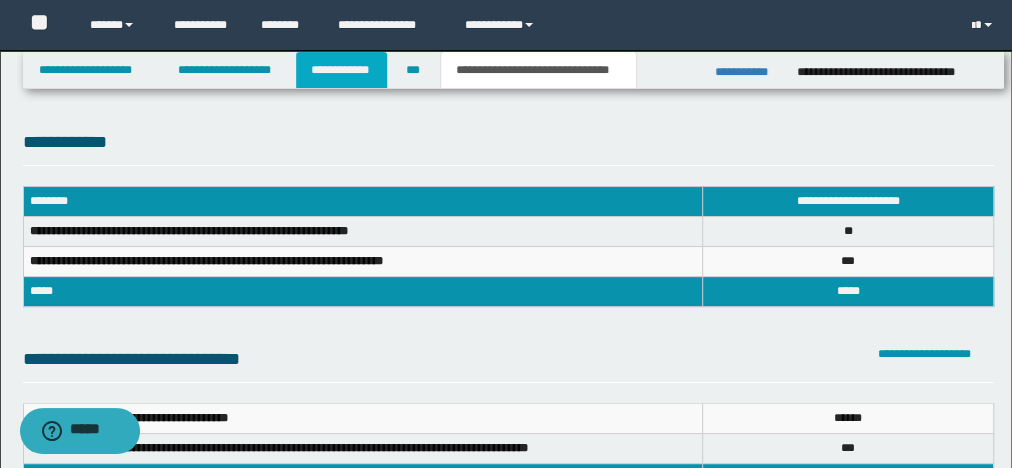 click on "**********" at bounding box center [342, 70] 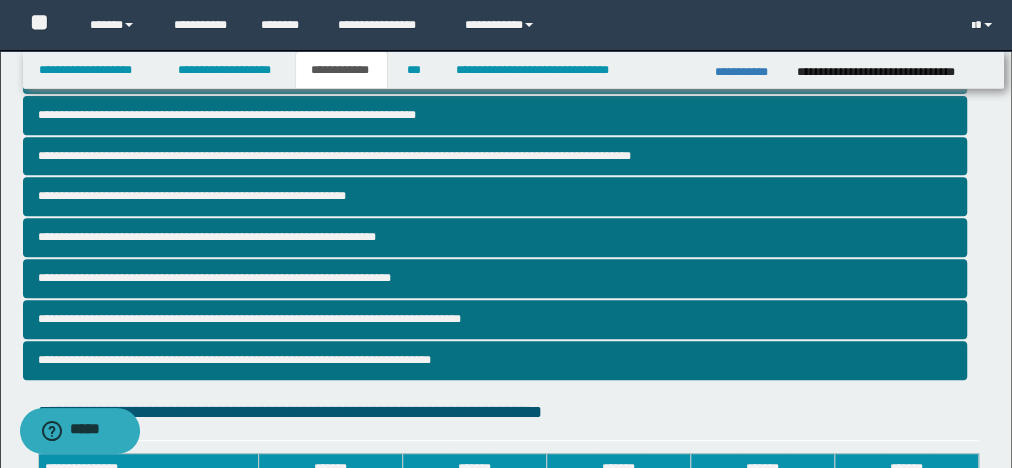 scroll, scrollTop: 355, scrollLeft: 0, axis: vertical 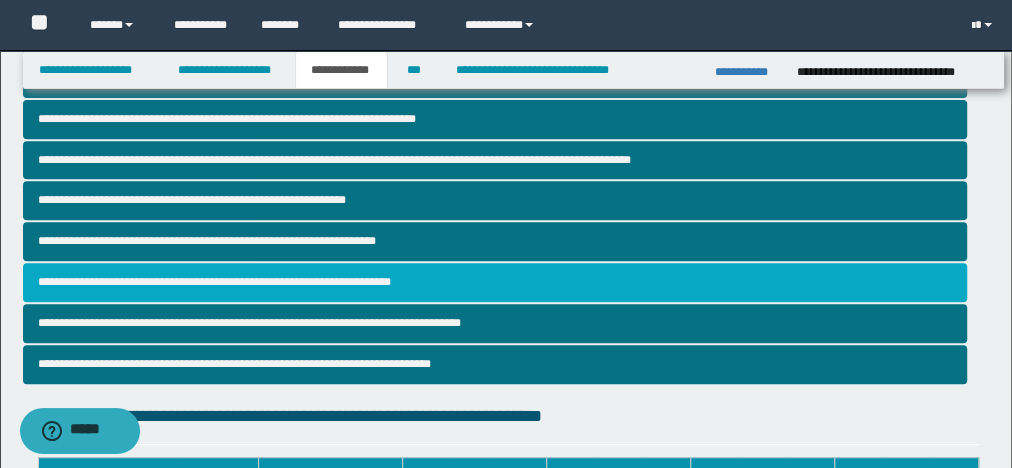 click on "**********" at bounding box center (495, 282) 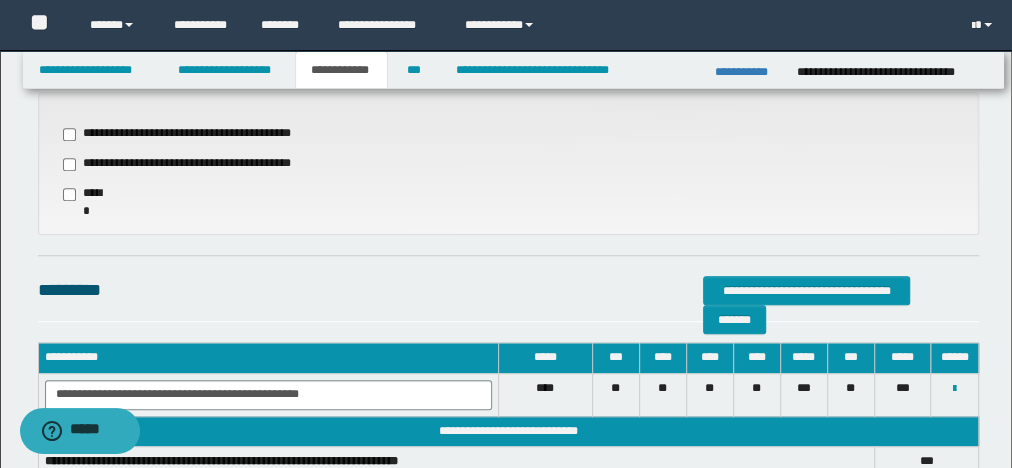 scroll, scrollTop: 853, scrollLeft: 0, axis: vertical 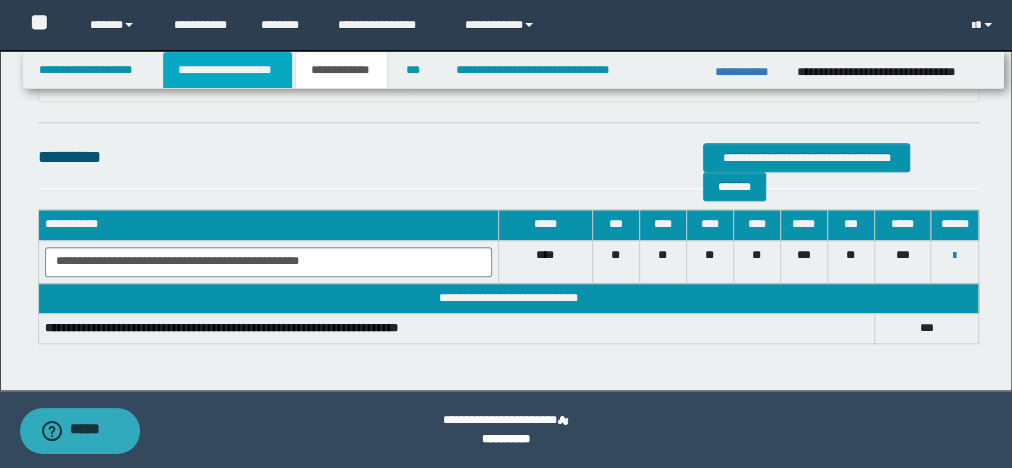 click on "**********" at bounding box center [227, 70] 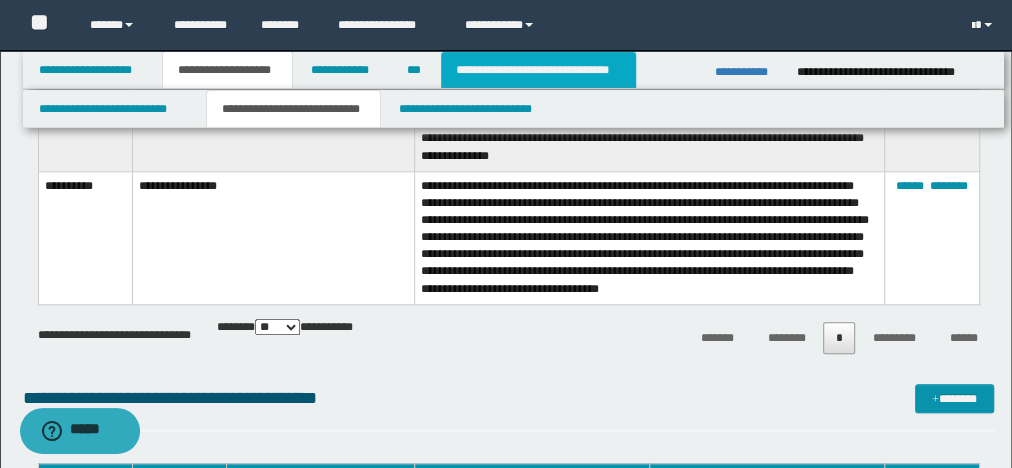 click on "**********" at bounding box center (538, 70) 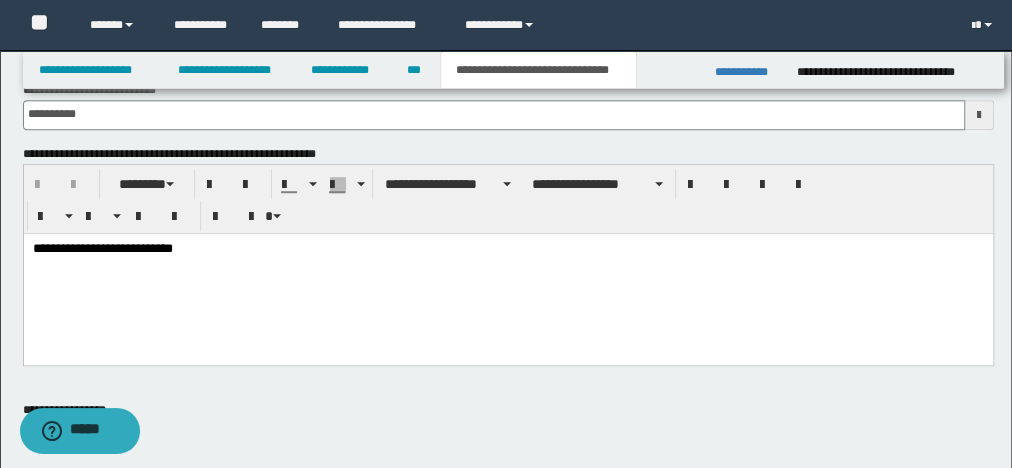 scroll, scrollTop: 533, scrollLeft: 0, axis: vertical 